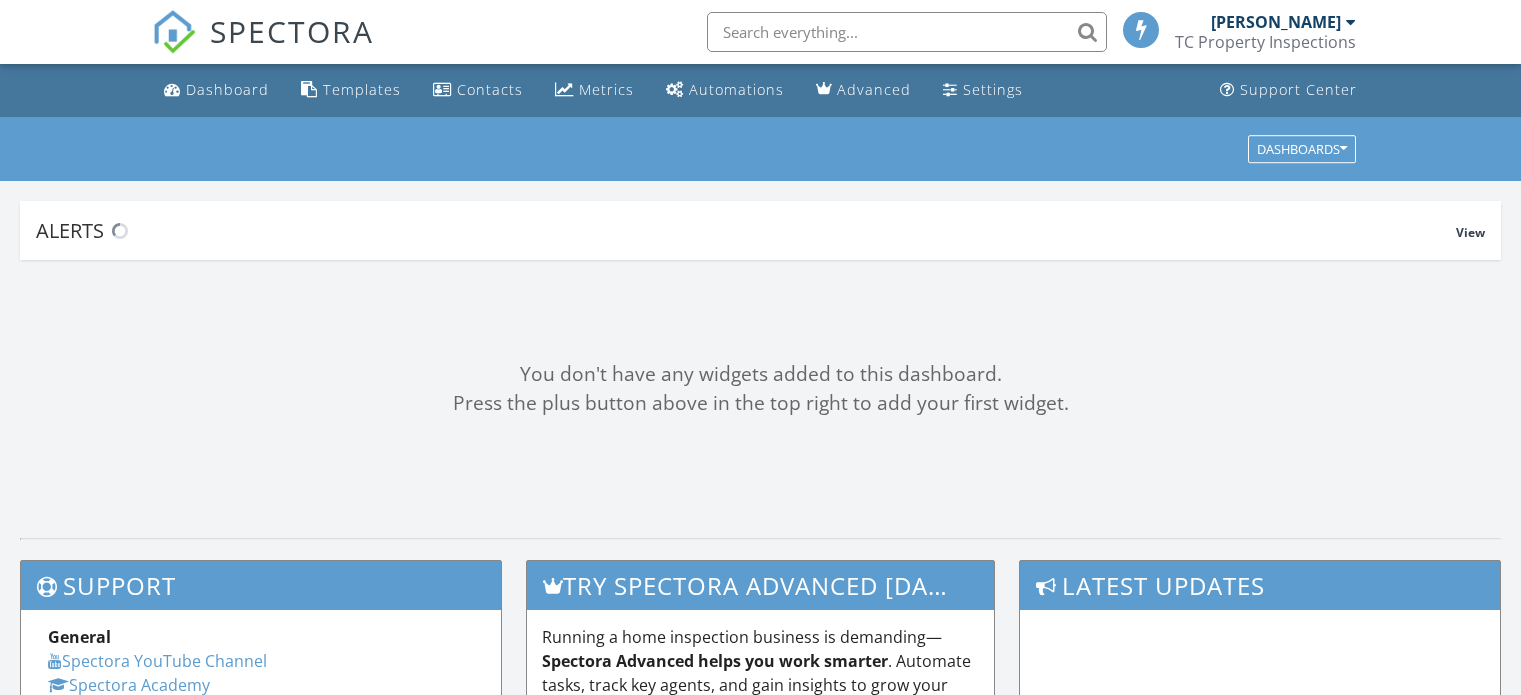 scroll, scrollTop: 0, scrollLeft: 0, axis: both 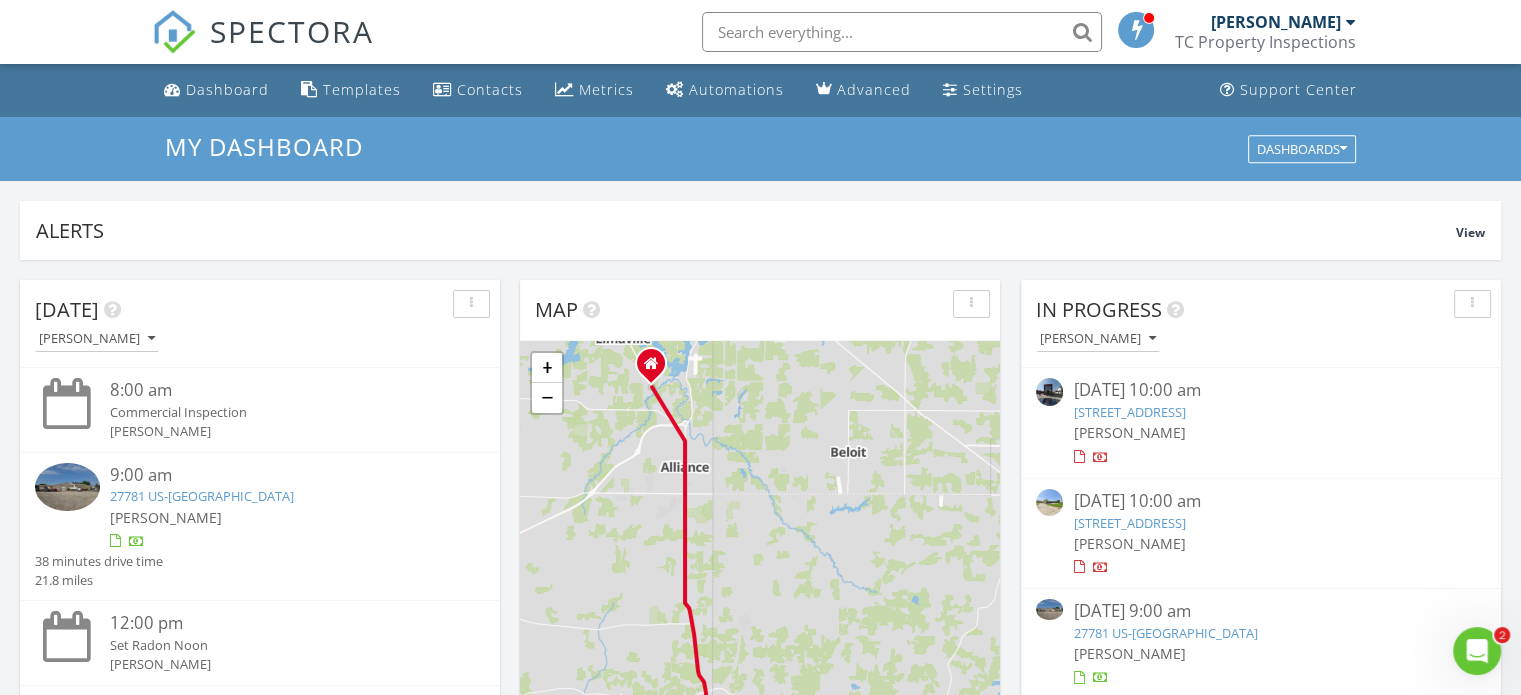 click at bounding box center (1477, 651) 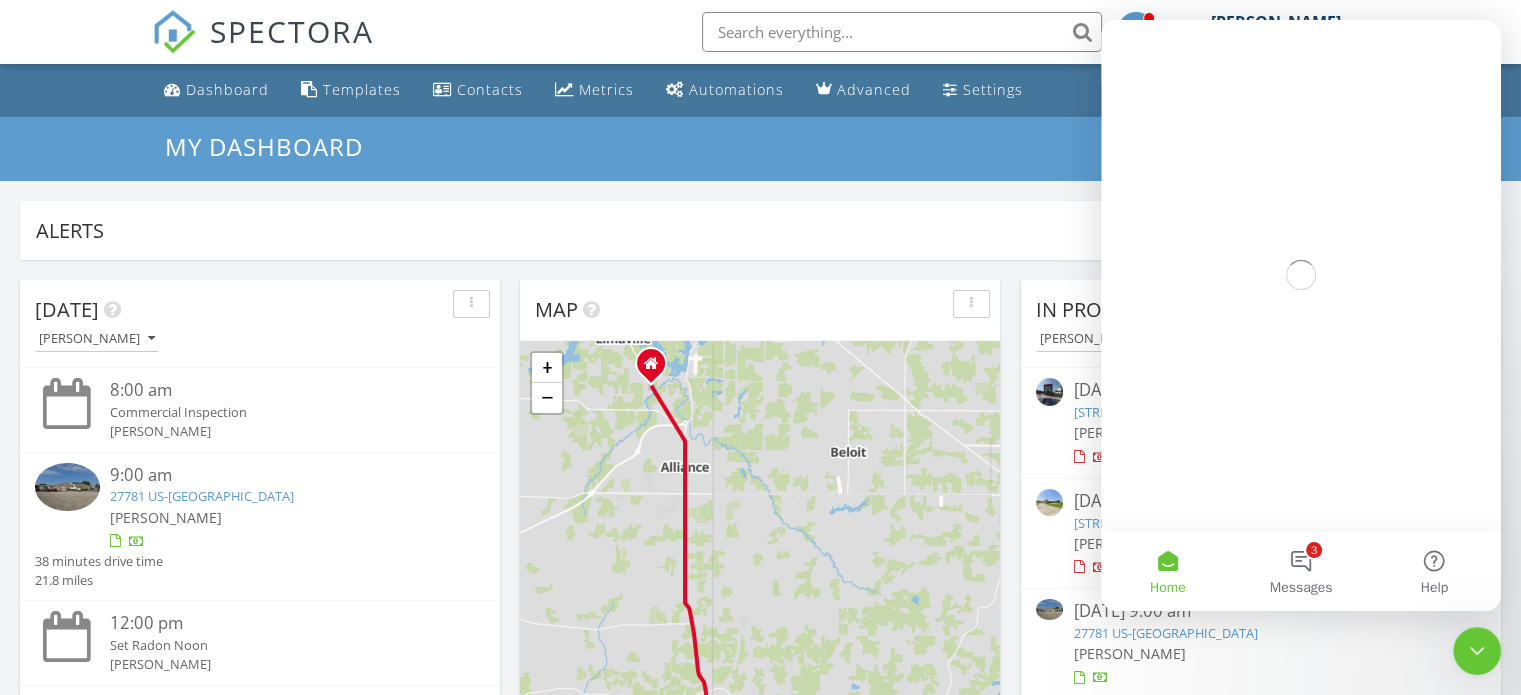 scroll, scrollTop: 0, scrollLeft: 0, axis: both 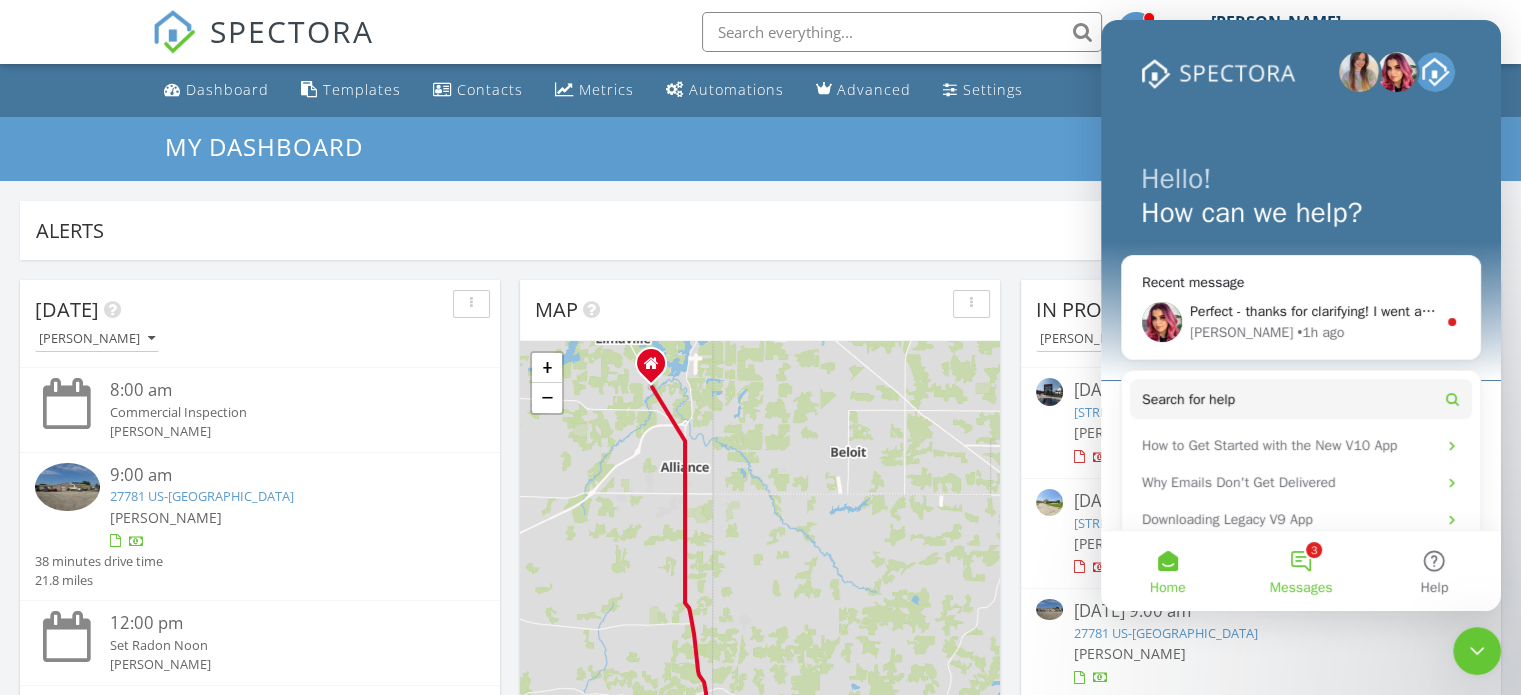 click on "3 Messages" at bounding box center [1300, 571] 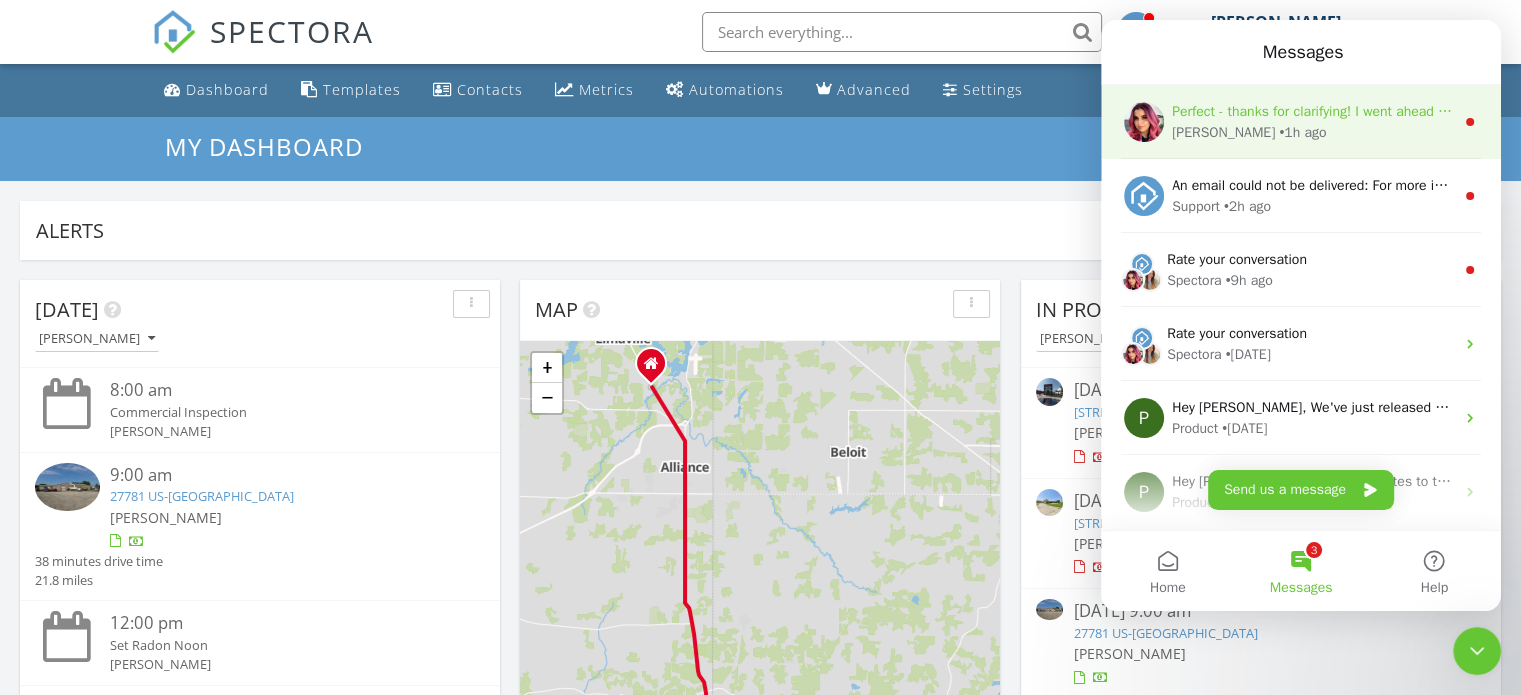 click on "Alannah" at bounding box center (1223, 132) 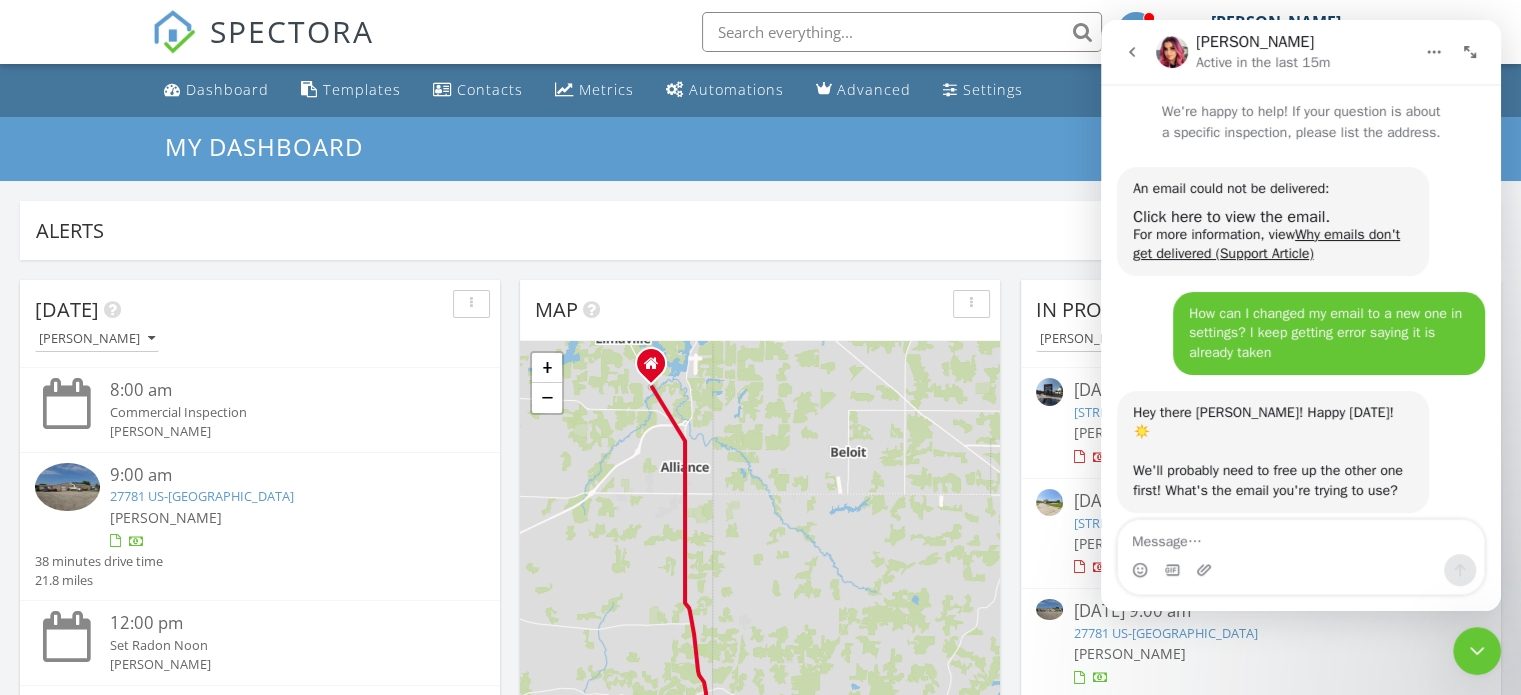 scroll, scrollTop: 3, scrollLeft: 0, axis: vertical 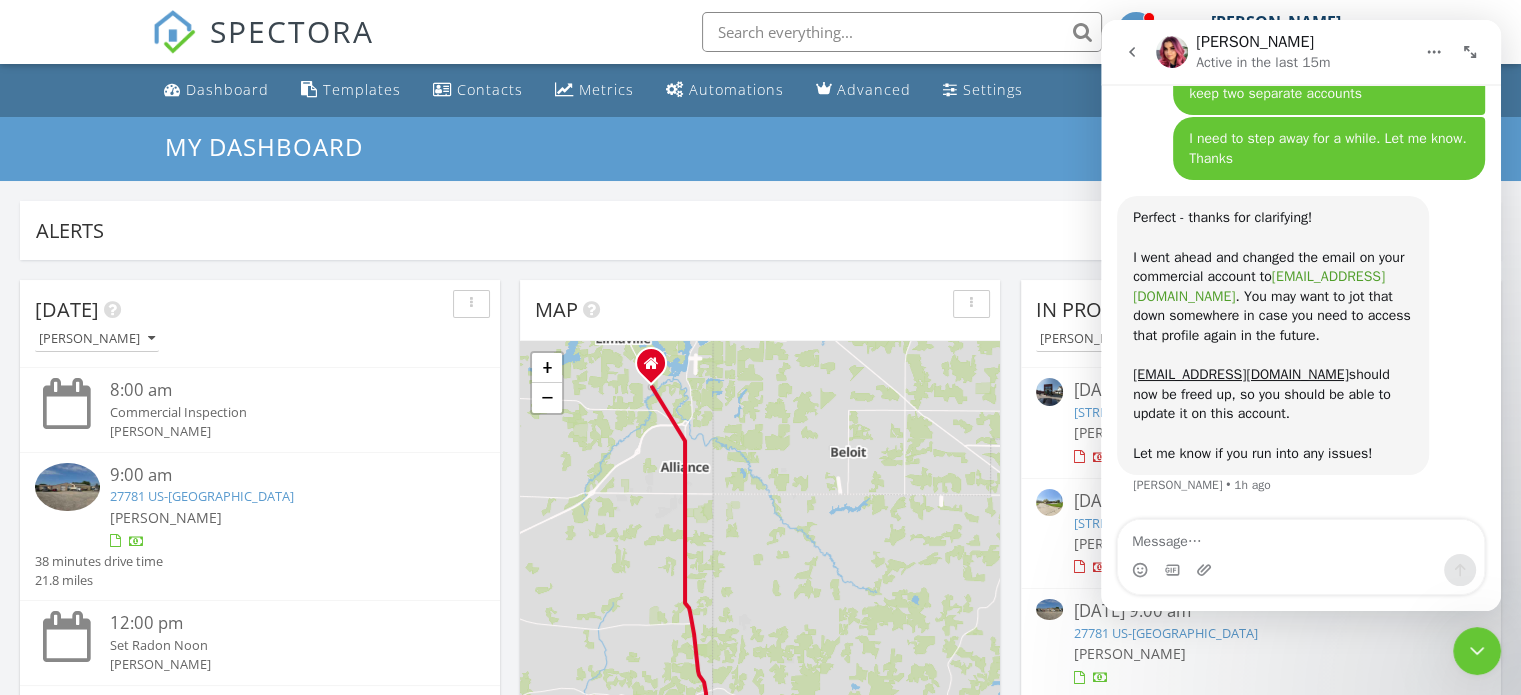 drag, startPoint x: 1425, startPoint y: 279, endPoint x: 1133, endPoint y: 283, distance: 292.0274 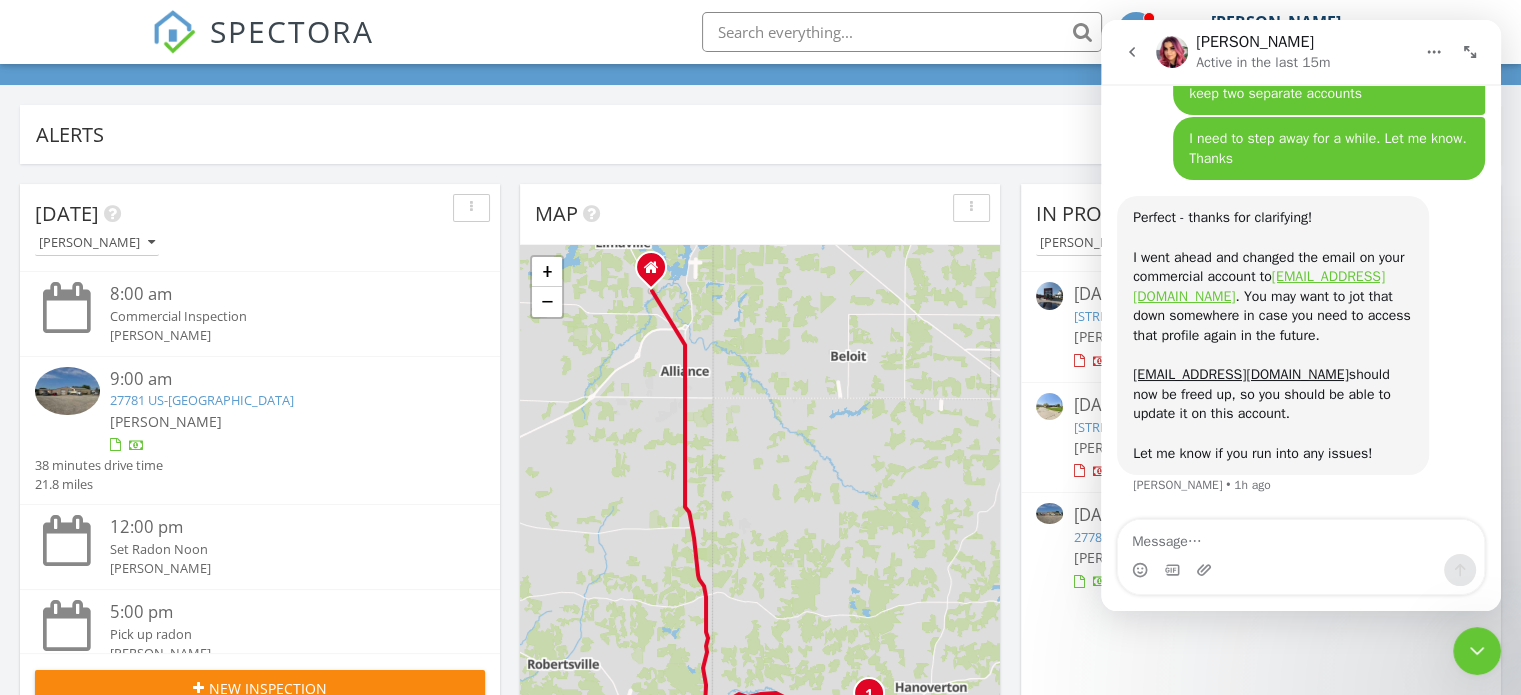 scroll, scrollTop: 100, scrollLeft: 0, axis: vertical 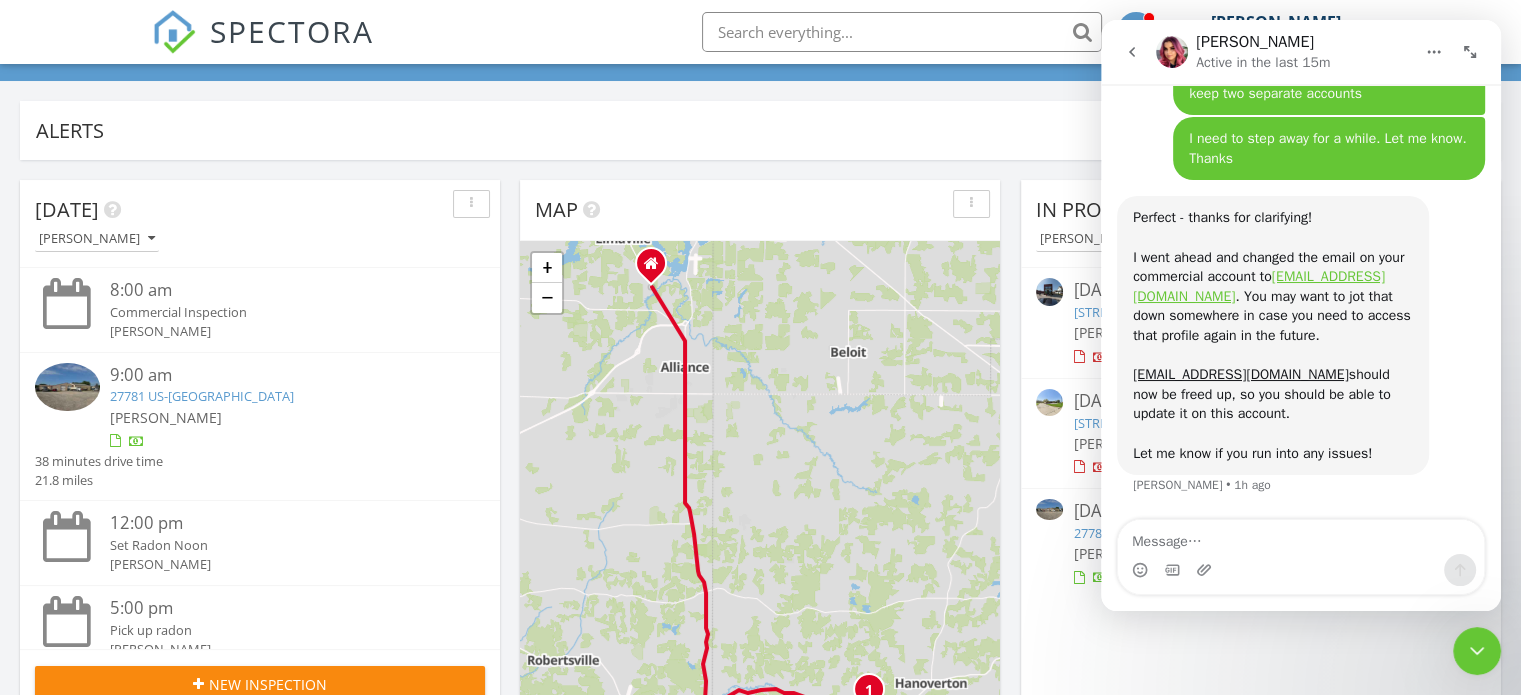 click on "Alerts
View" at bounding box center [760, 130] 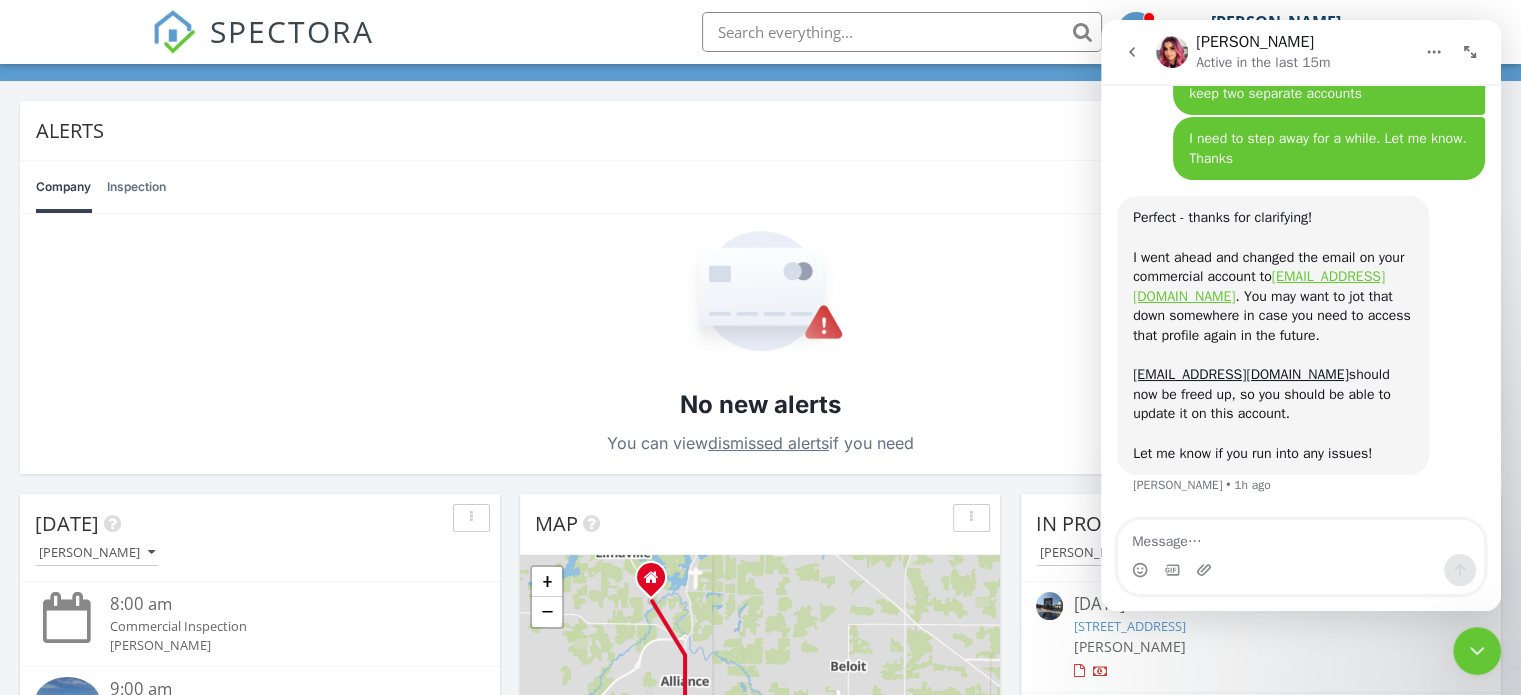 click at bounding box center [1477, 651] 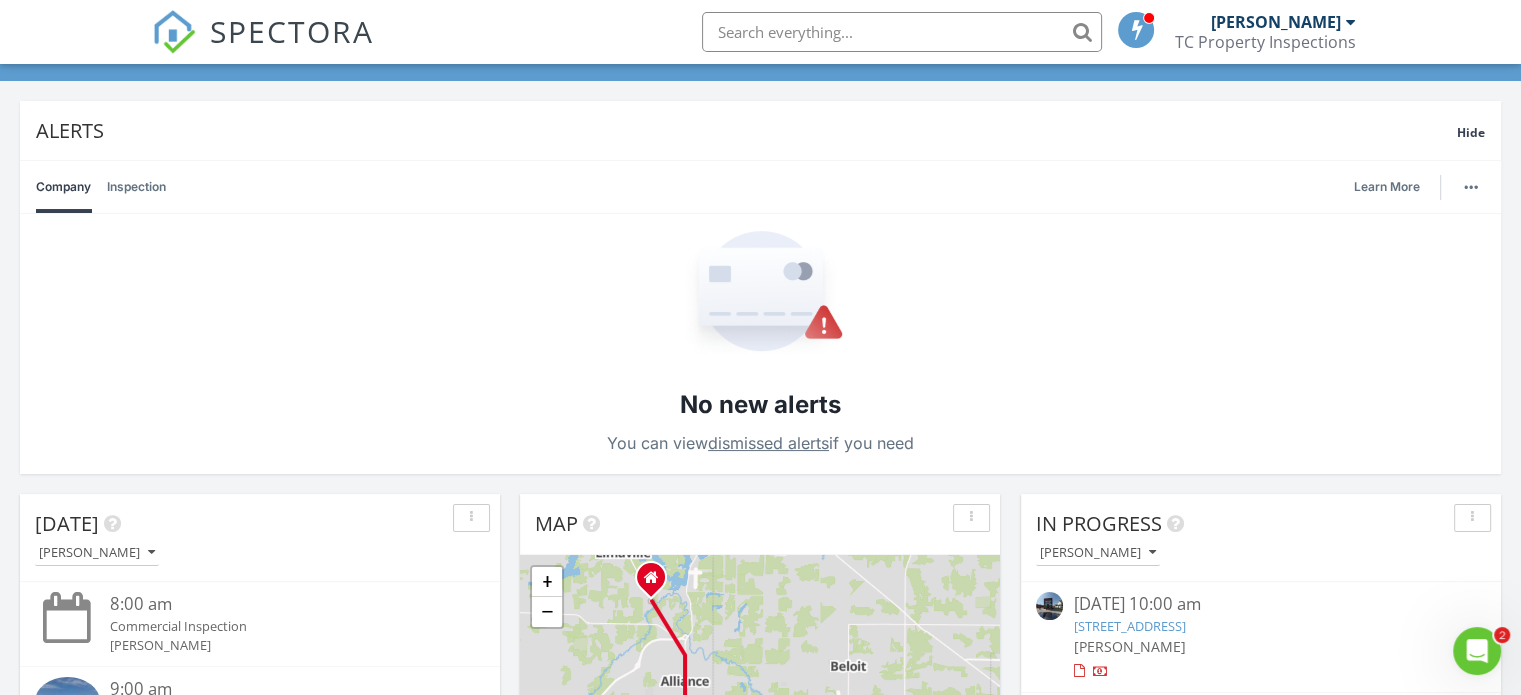 scroll, scrollTop: 0, scrollLeft: 0, axis: both 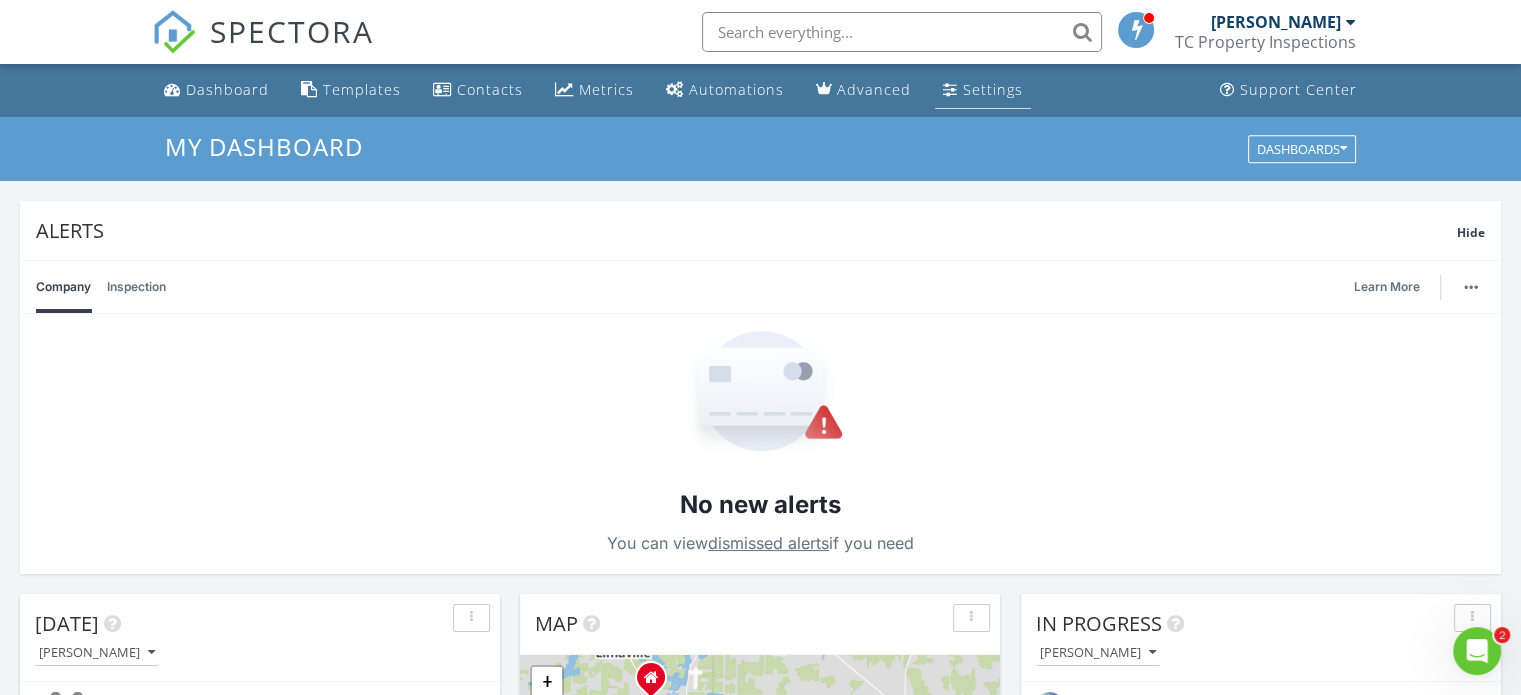 click on "Settings" at bounding box center [993, 89] 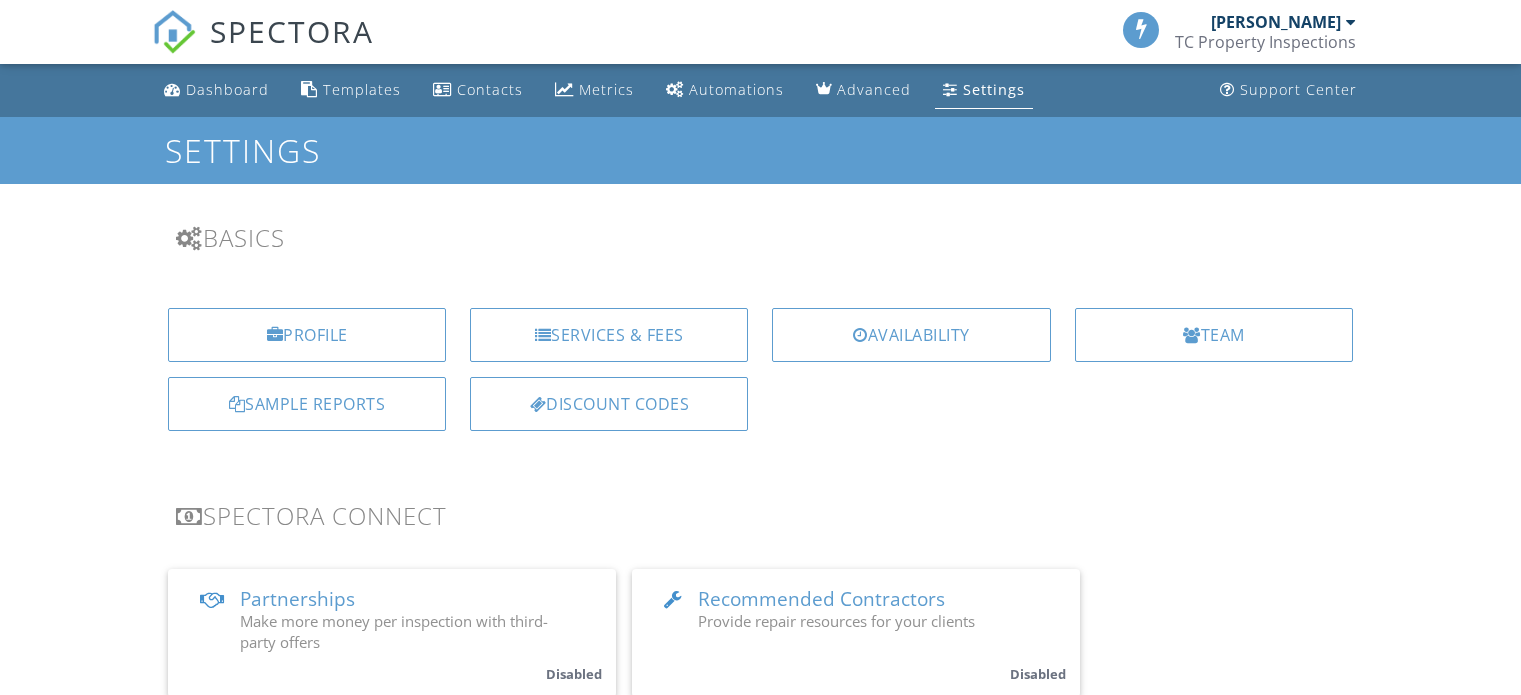 scroll, scrollTop: 0, scrollLeft: 0, axis: both 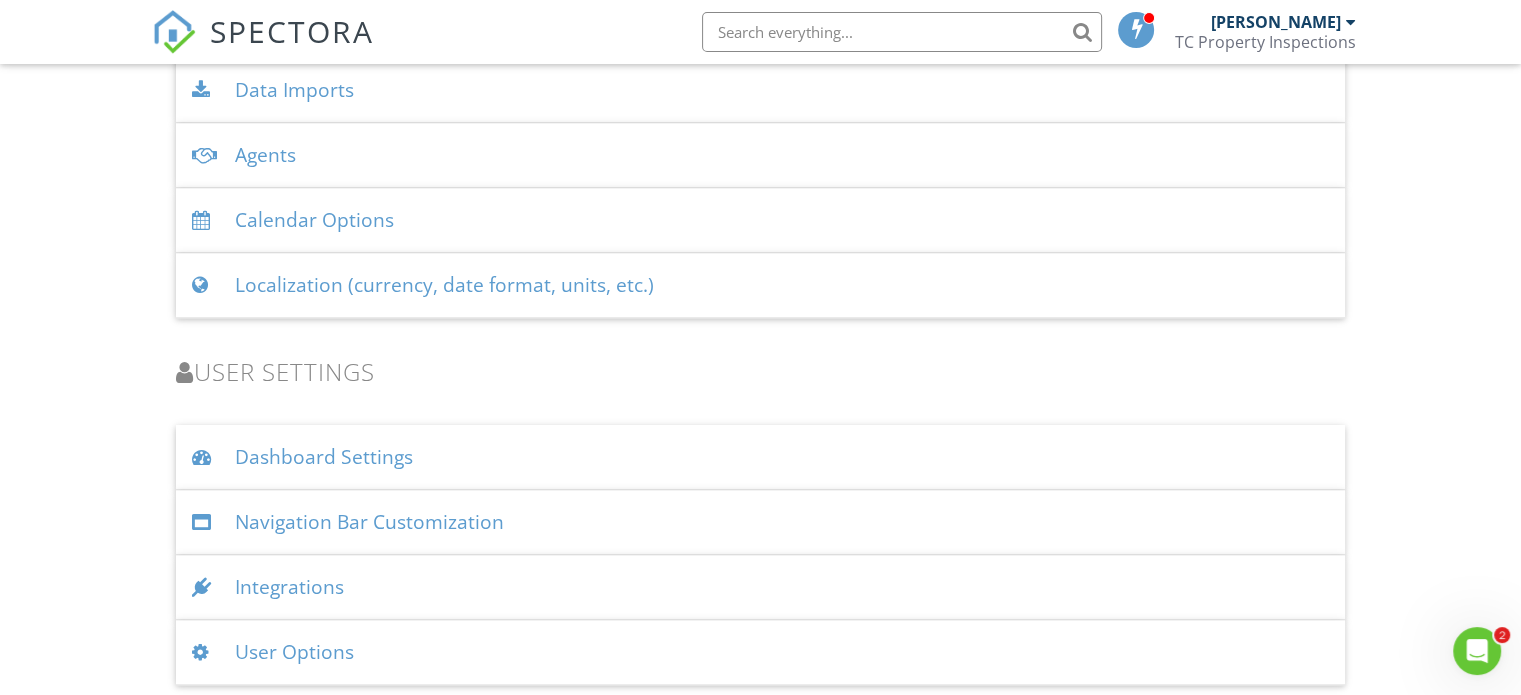 click on "User Options" at bounding box center (760, 652) 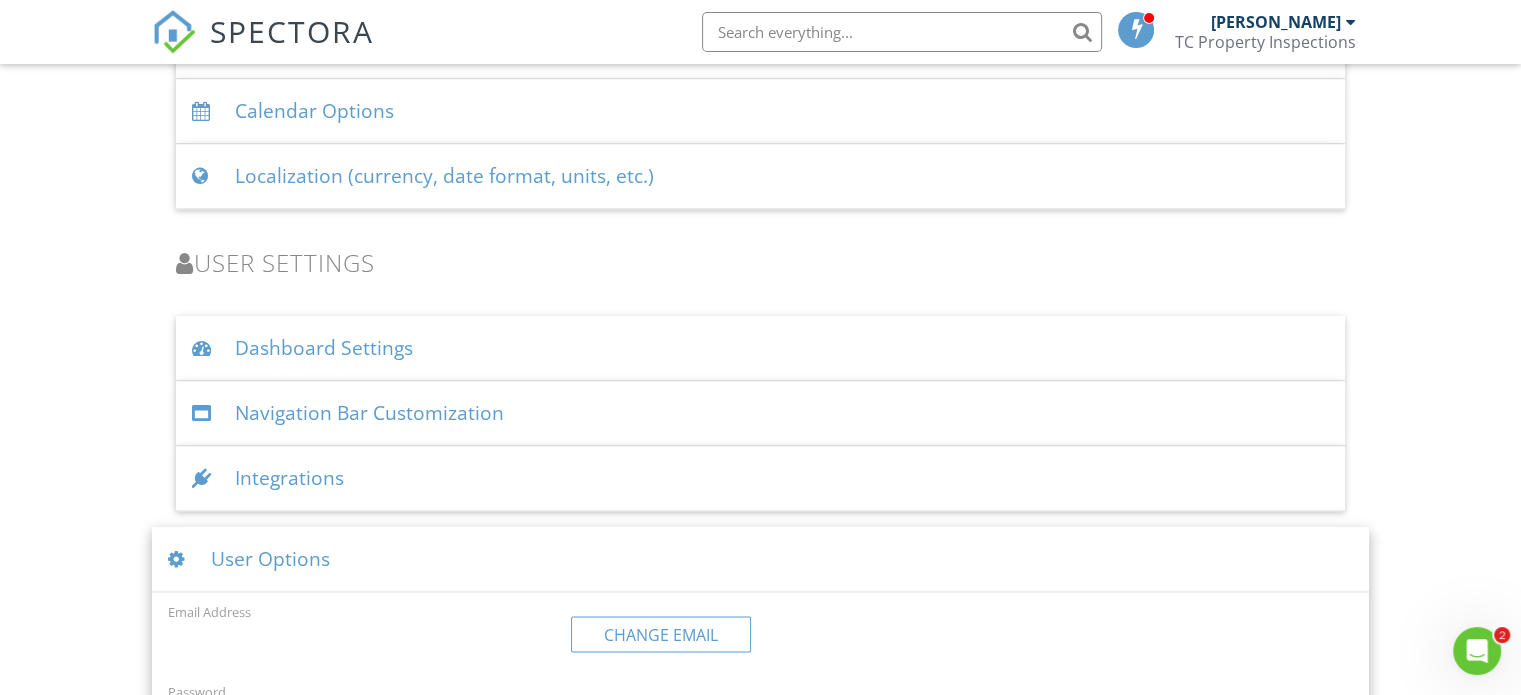 scroll, scrollTop: 3096, scrollLeft: 0, axis: vertical 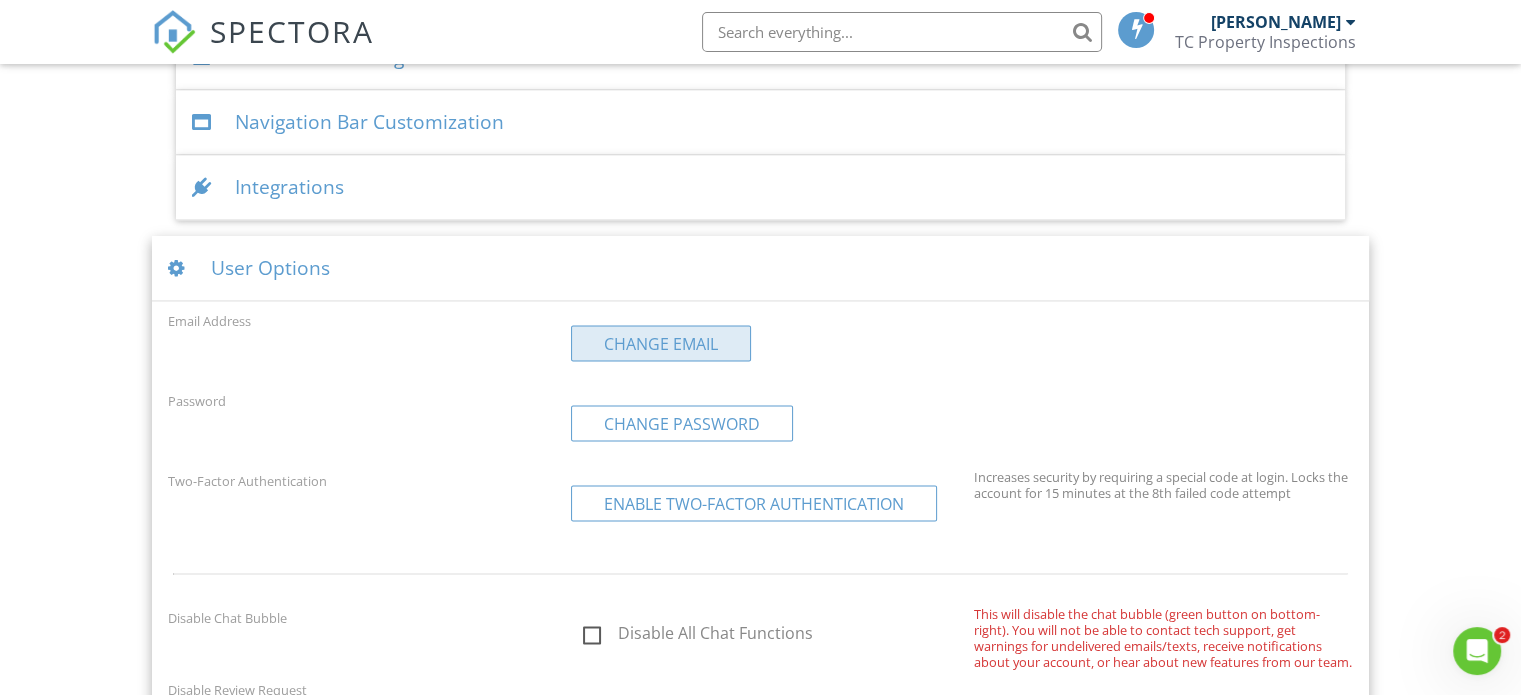 click on "Change Email" at bounding box center (661, 343) 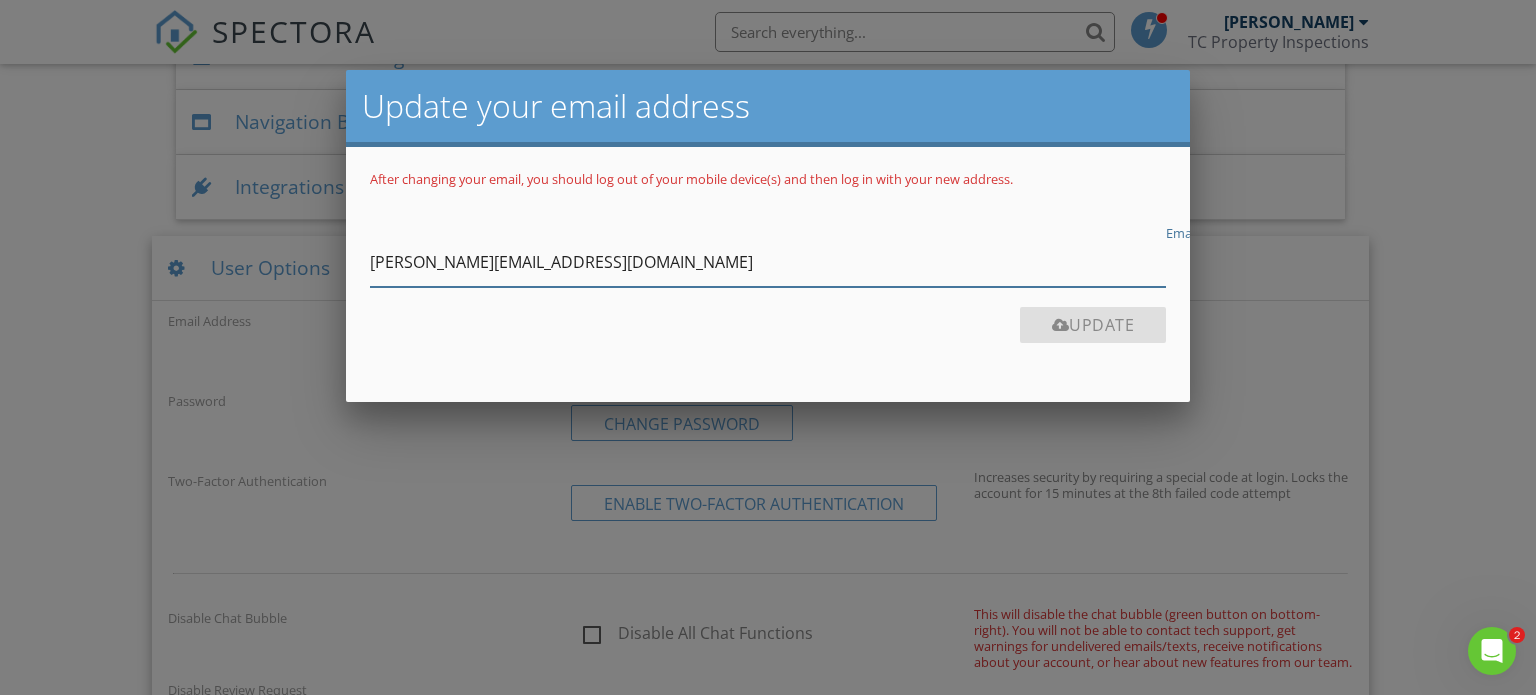 click on "[PERSON_NAME][EMAIL_ADDRESS][DOMAIN_NAME]" at bounding box center [768, 262] 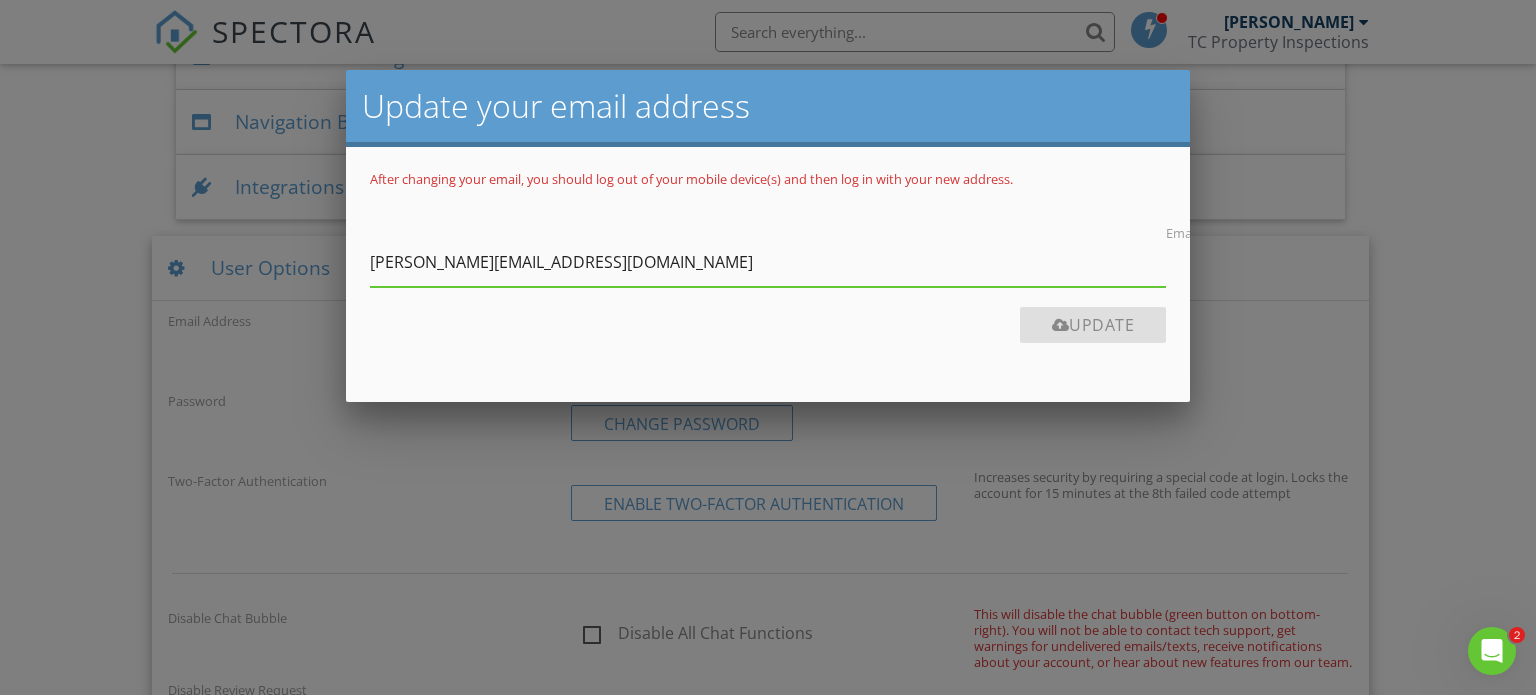 click at bounding box center [768, 334] 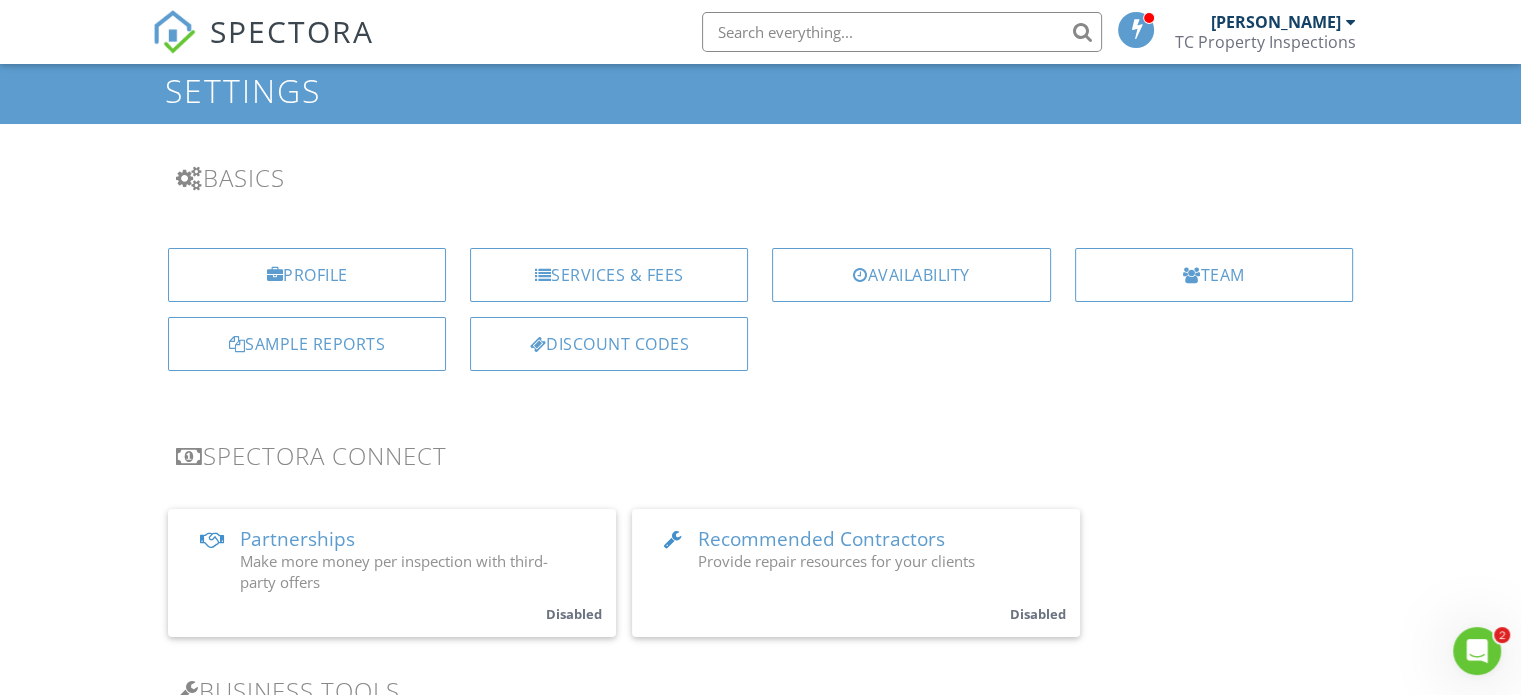 scroll, scrollTop: 0, scrollLeft: 0, axis: both 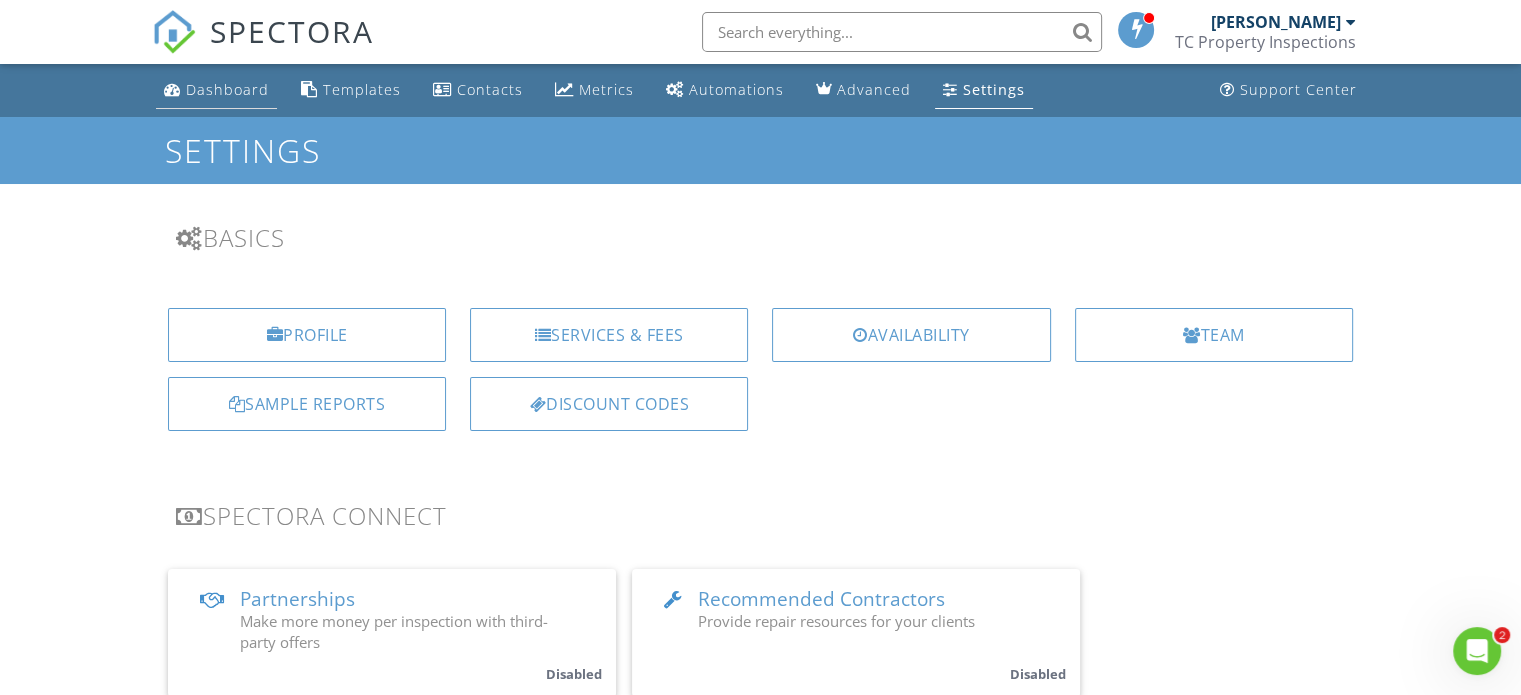 click on "Dashboard" at bounding box center (227, 89) 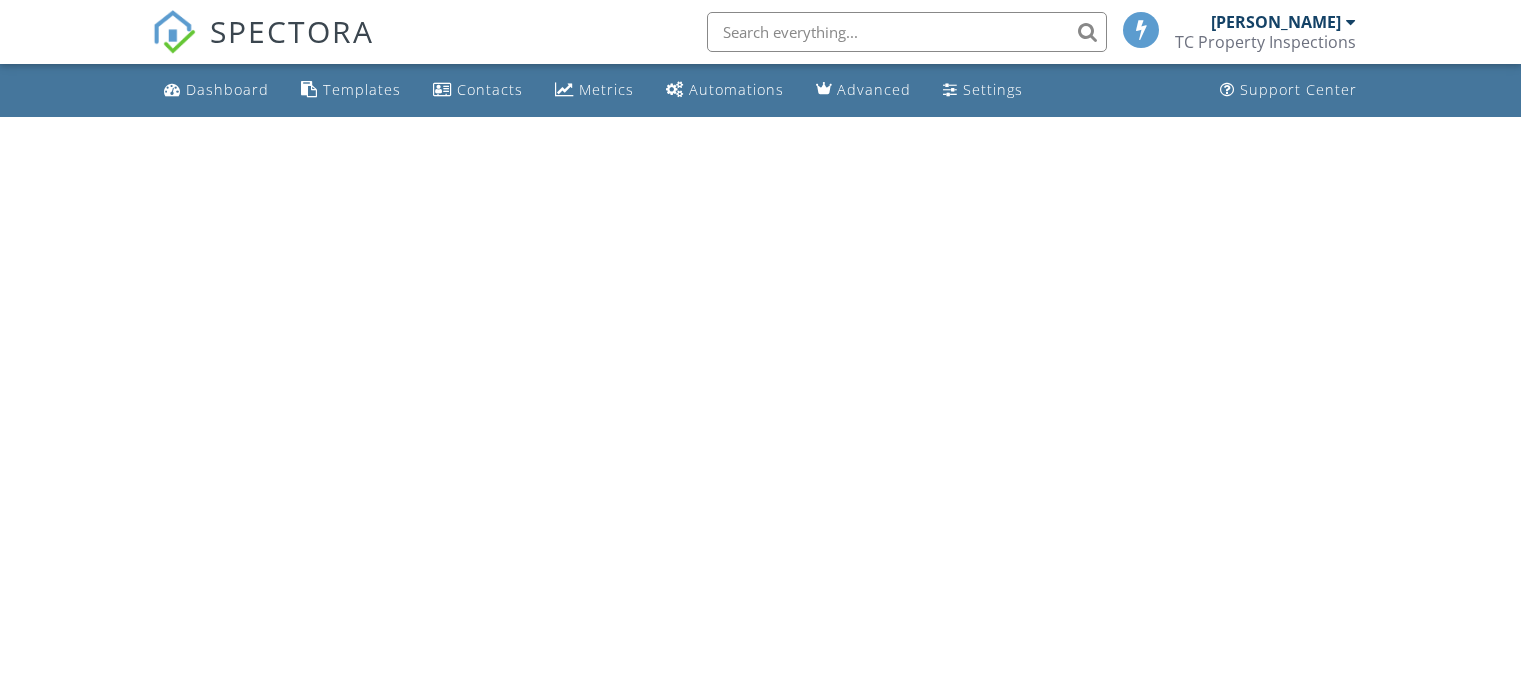 scroll, scrollTop: 0, scrollLeft: 0, axis: both 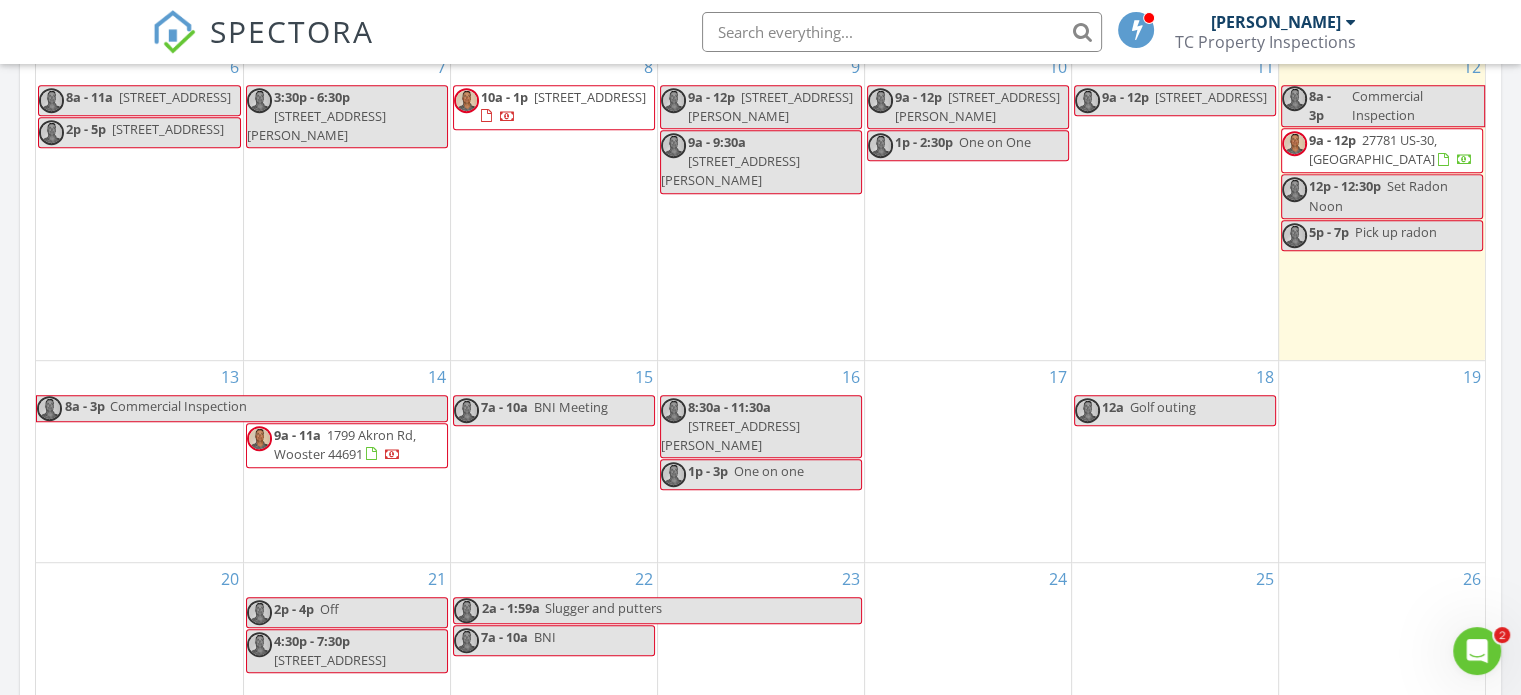 click on "27781 US-30, Kensington 44427" at bounding box center (1373, 149) 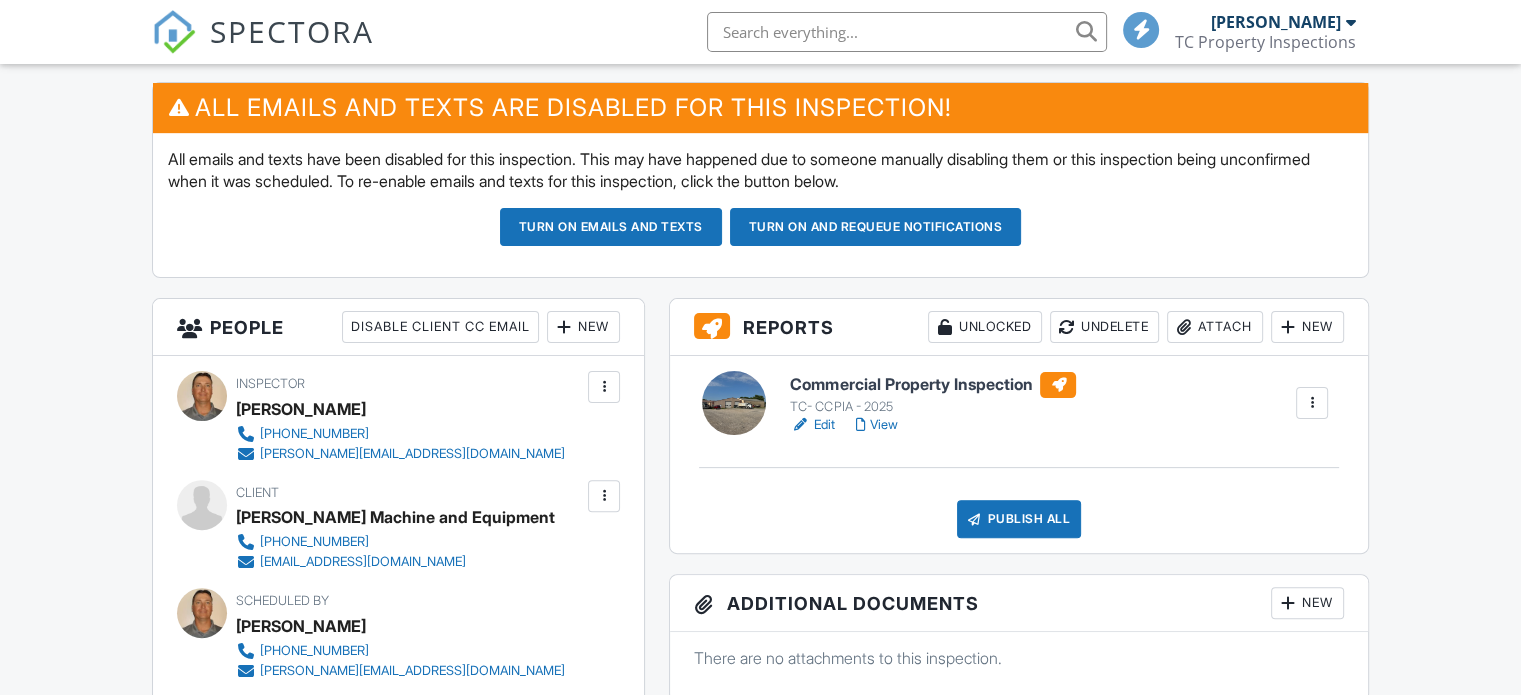 scroll, scrollTop: 0, scrollLeft: 0, axis: both 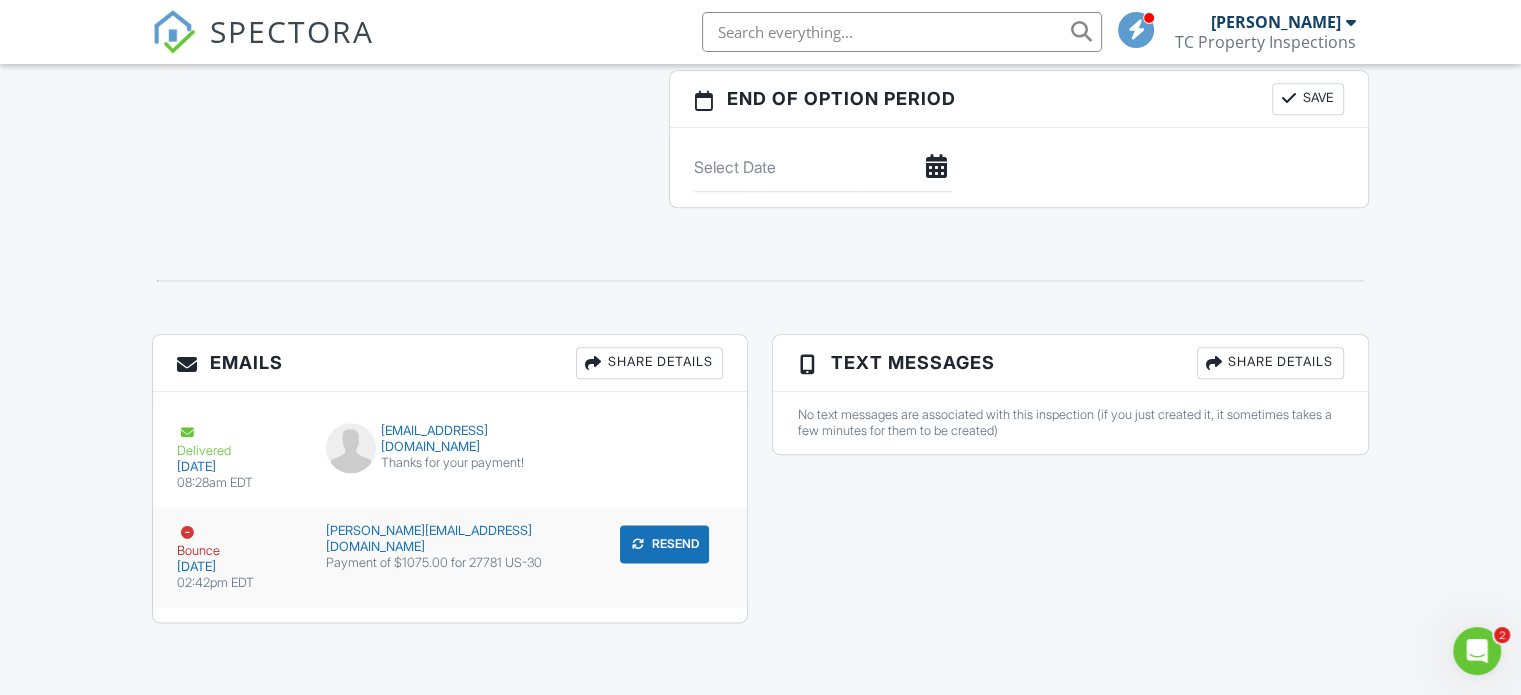 click on "Resend" at bounding box center (664, 544) 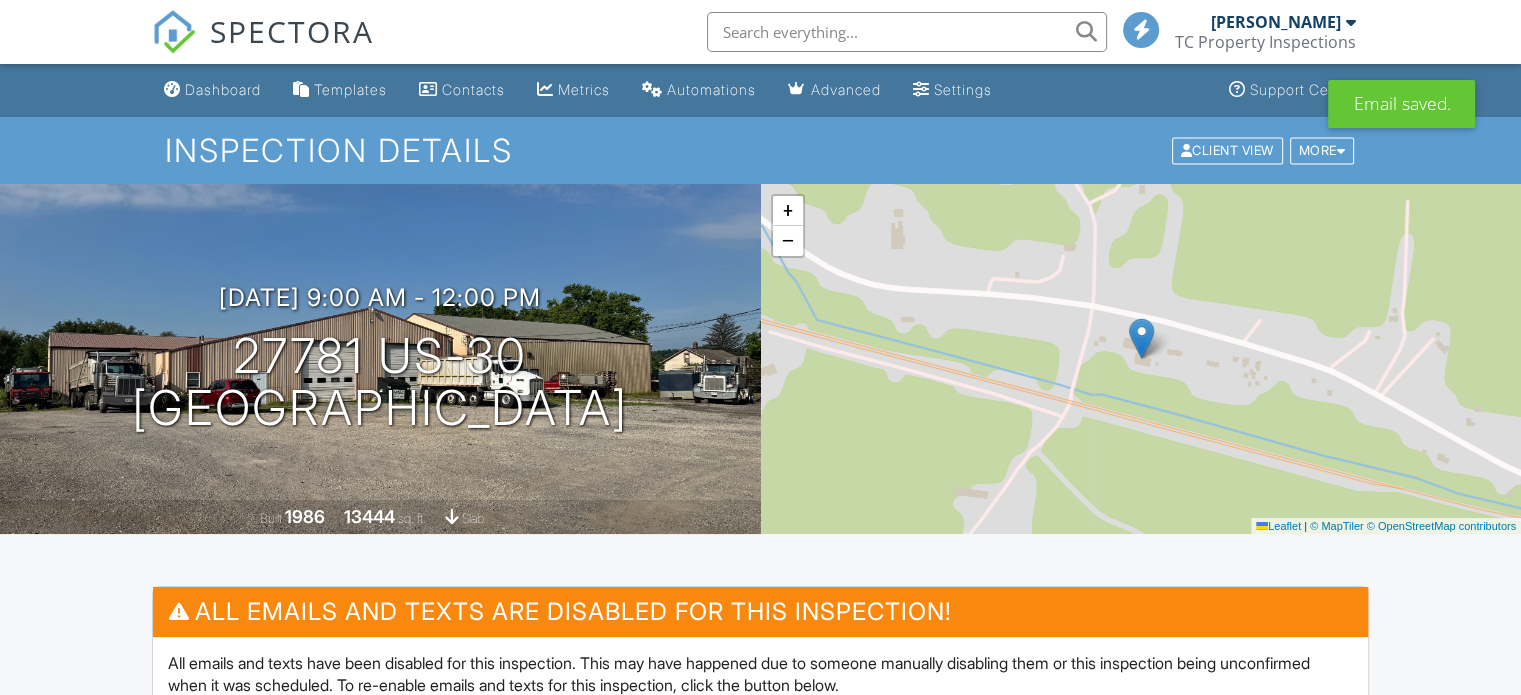 scroll, scrollTop: 500, scrollLeft: 0, axis: vertical 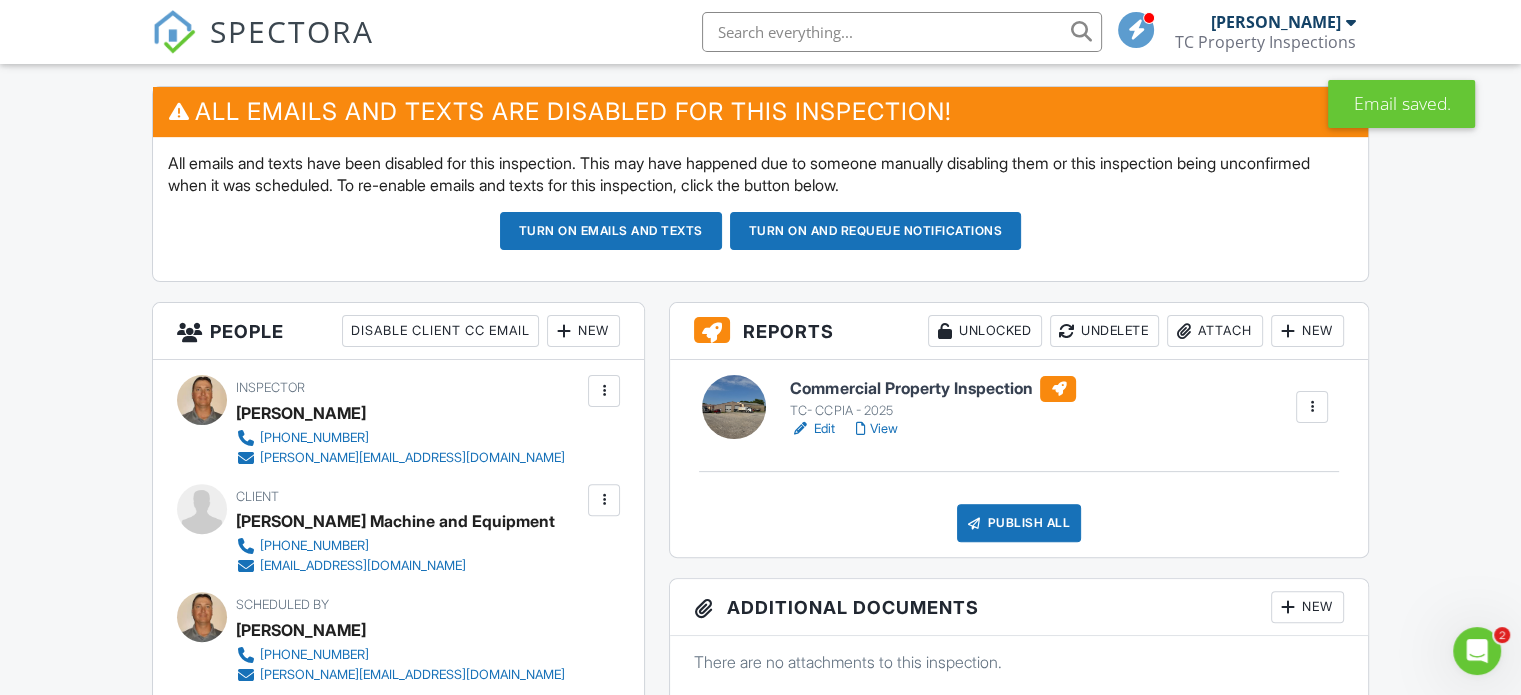 click at bounding box center [604, 391] 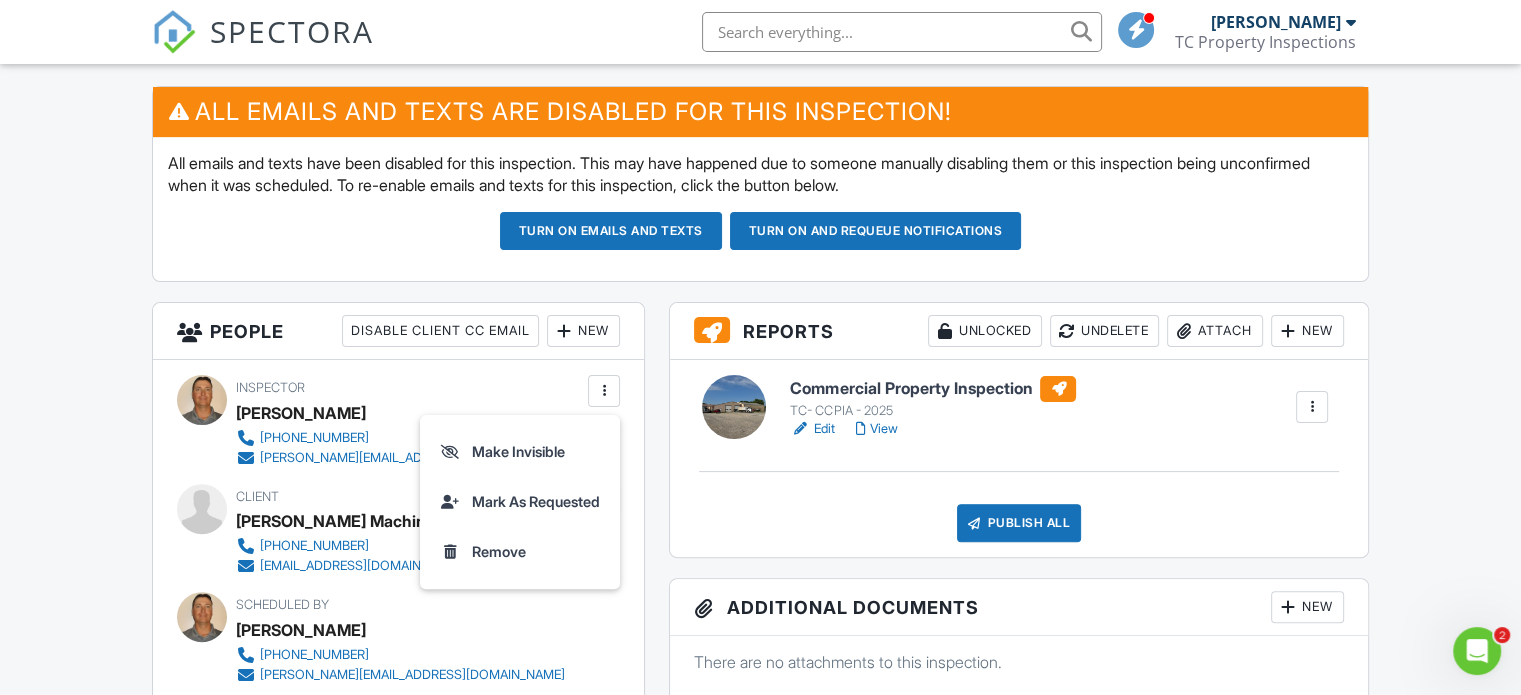 click on "Dashboard
Templates
Contacts
Metrics
Automations
Advanced
Settings
Support Center
Inspection Details
Client View
More
Property Details
Reschedule
Reorder / Copy
Share
Cancel
Delete
Print Order
Convert to V9
View Change Log
07/12/2025  9:00 am
- 12:00 pm
27781 US-30
Kensington, OH 44427
Built
1986
13444
sq. ft.
slab
+ −  Leaflet   |   © MapTiler   © OpenStreetMap contributors
All emails and texts are disabled for this inspection!
All emails and texts have been disabled for this inspection. This may have happened due to someone manually disabling them or this inspection being unconfirmed when it was scheduled. To re-enable emails and texts for this inspection, click the button below." at bounding box center [760, 1072] 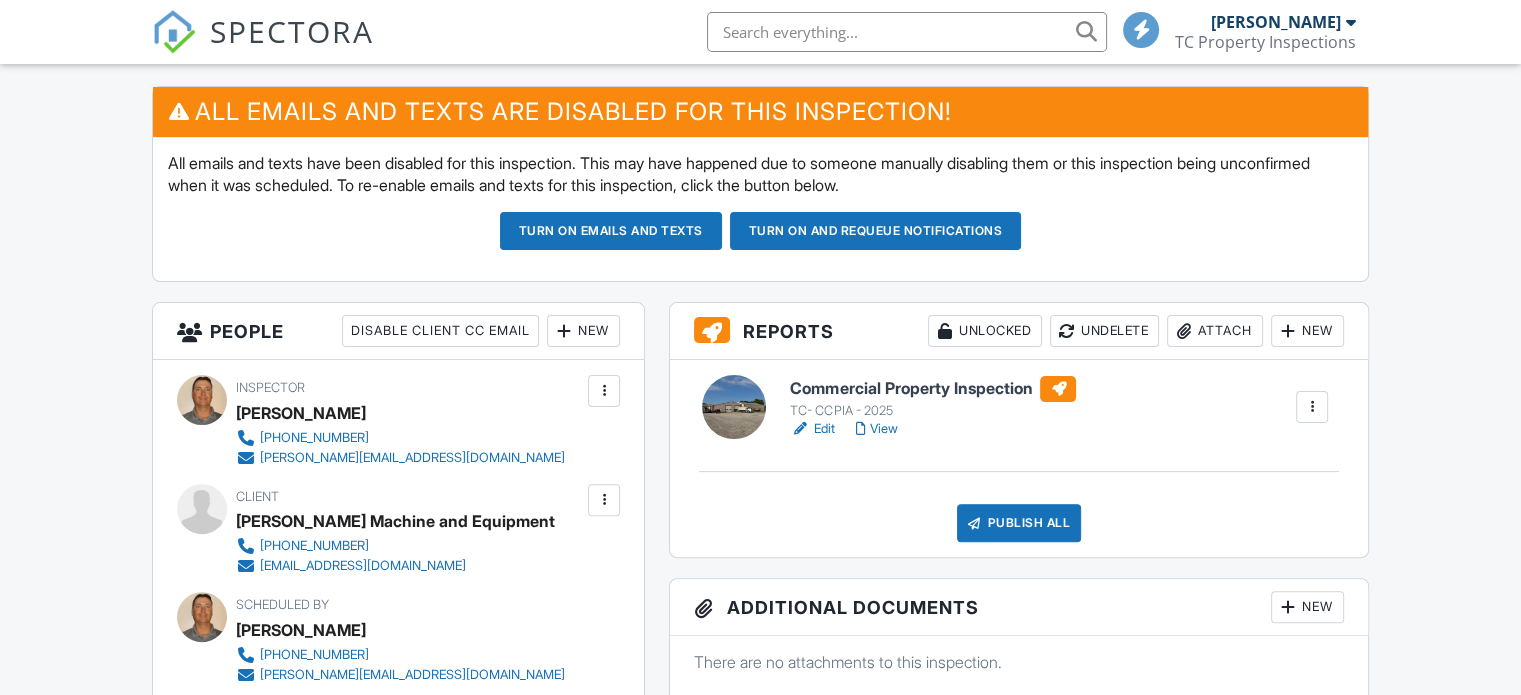 scroll, scrollTop: 500, scrollLeft: 0, axis: vertical 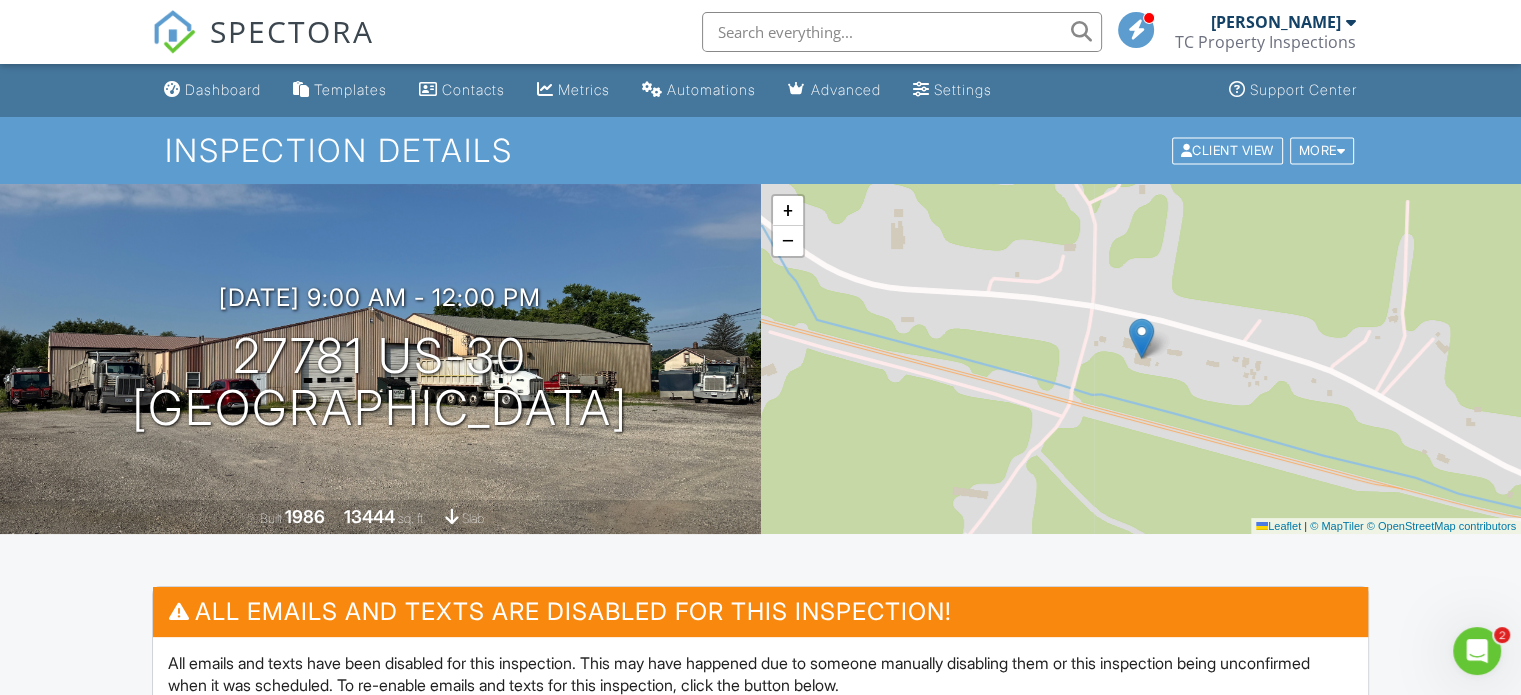 click on "Settings" at bounding box center [963, 89] 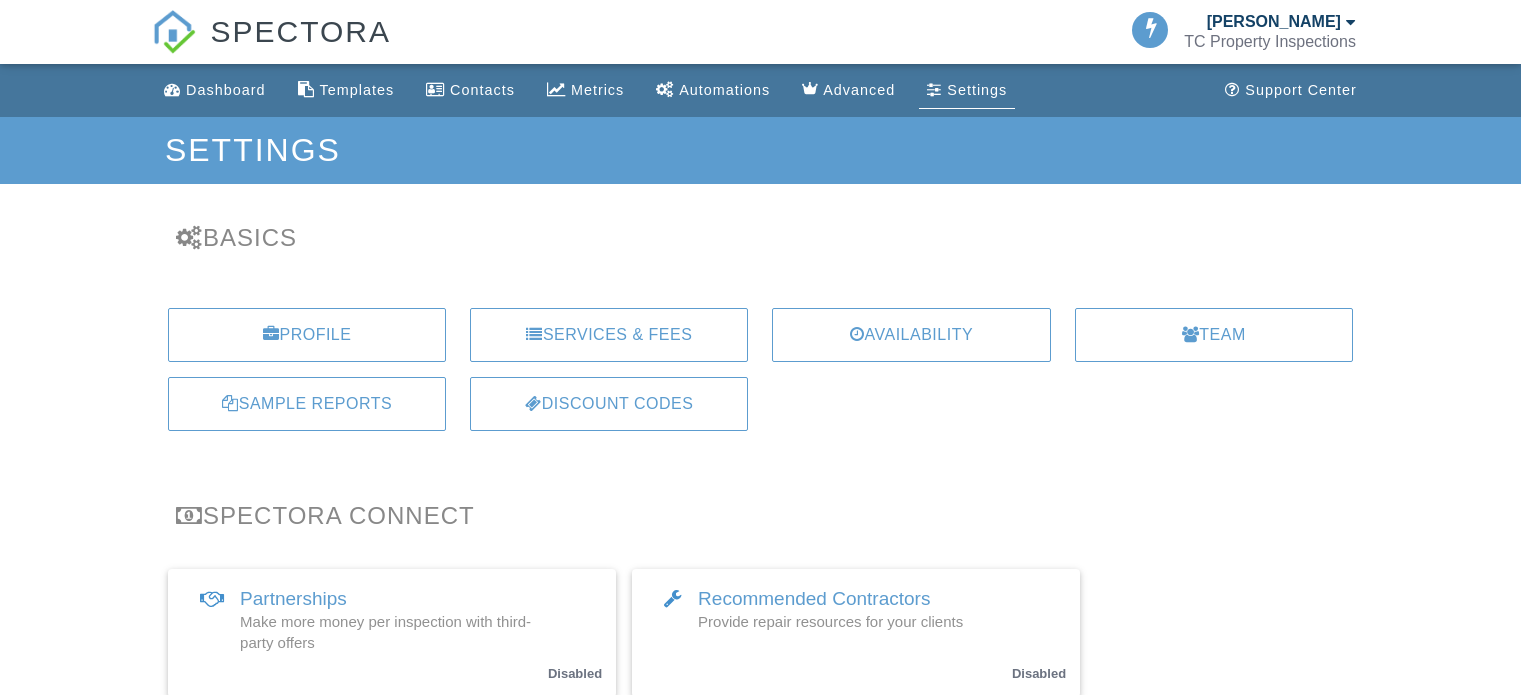 click on "TC Property Inspections" at bounding box center [1270, 42] 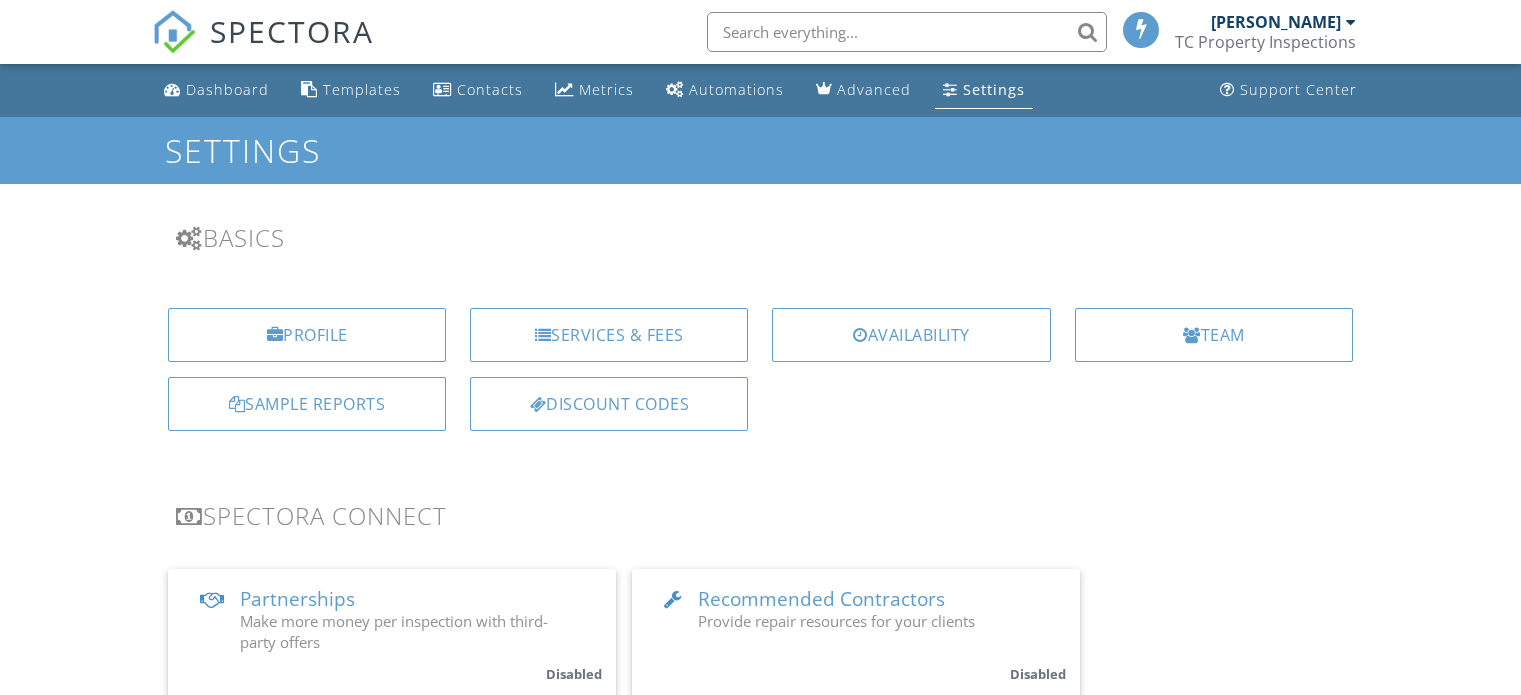 scroll, scrollTop: 0, scrollLeft: 0, axis: both 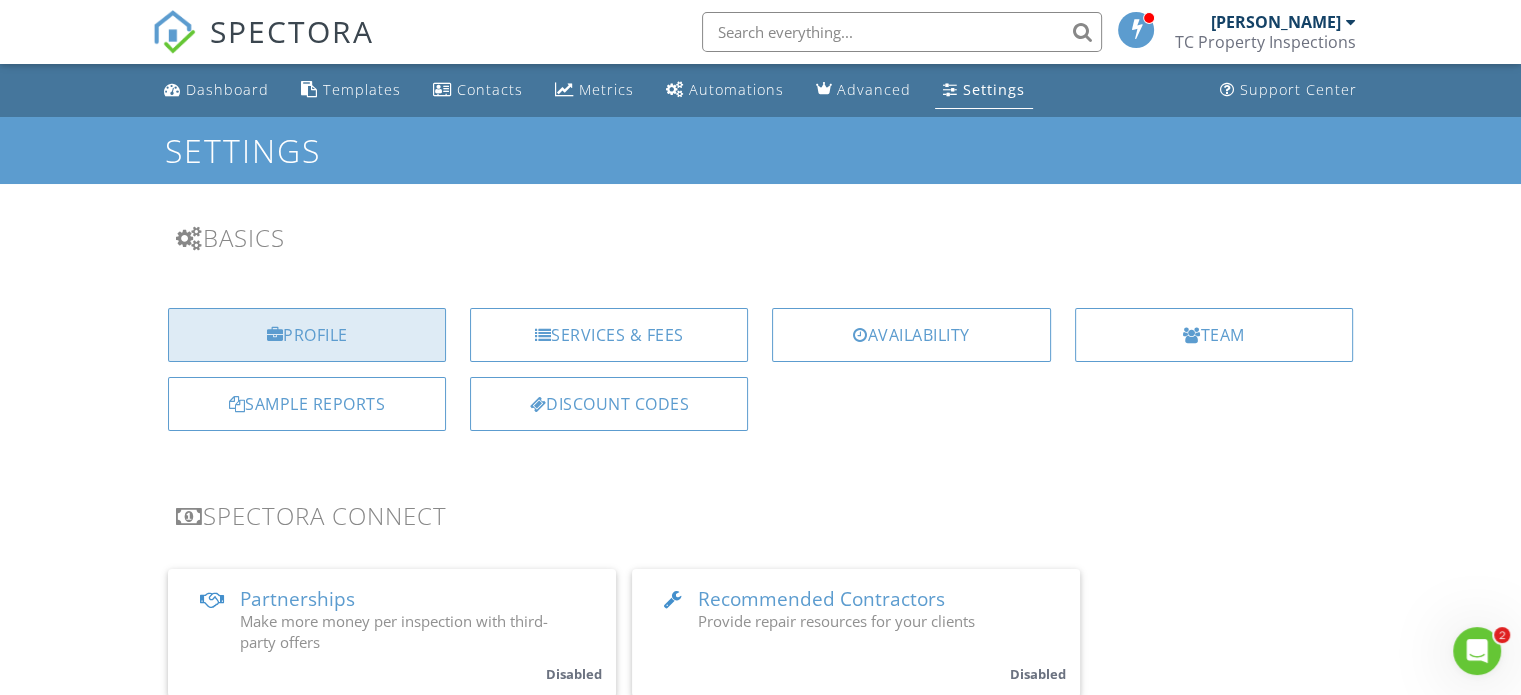 click on "Profile" at bounding box center (307, 335) 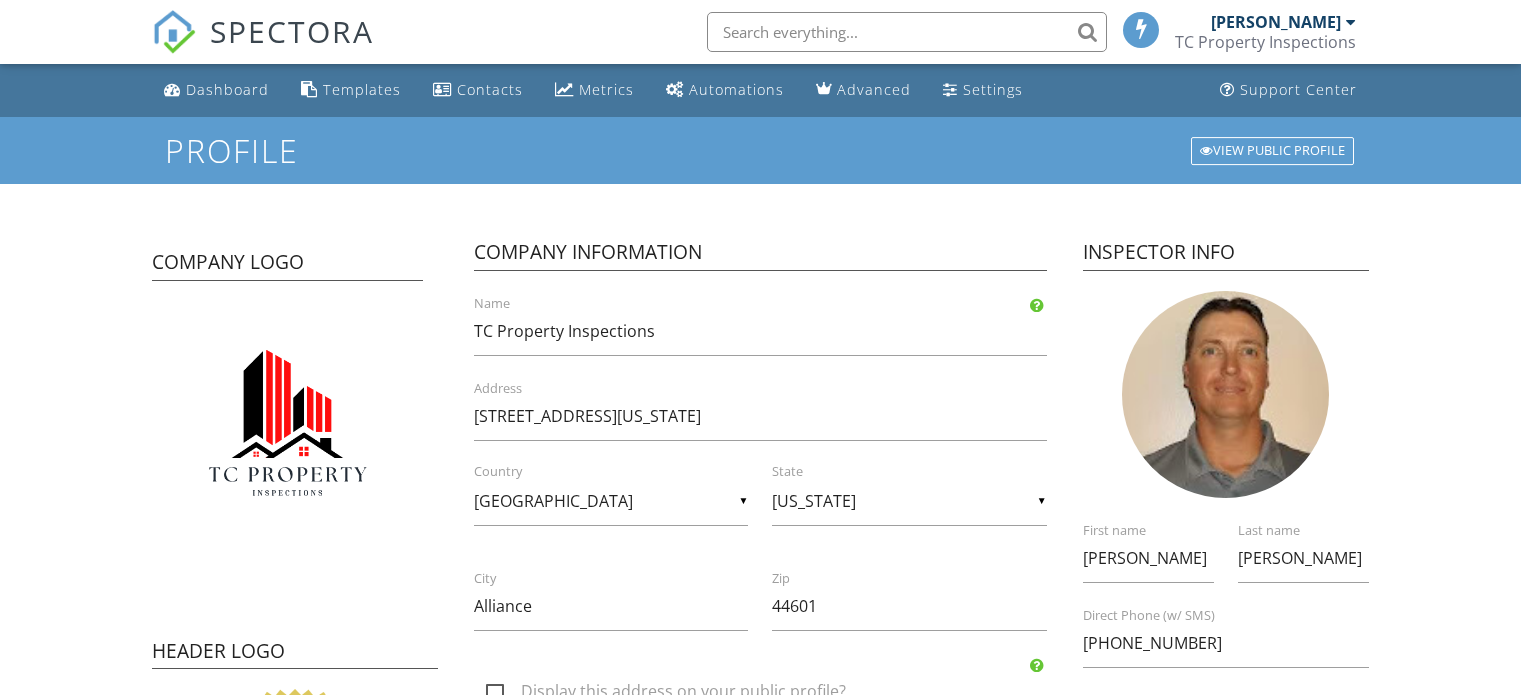 scroll, scrollTop: 0, scrollLeft: 0, axis: both 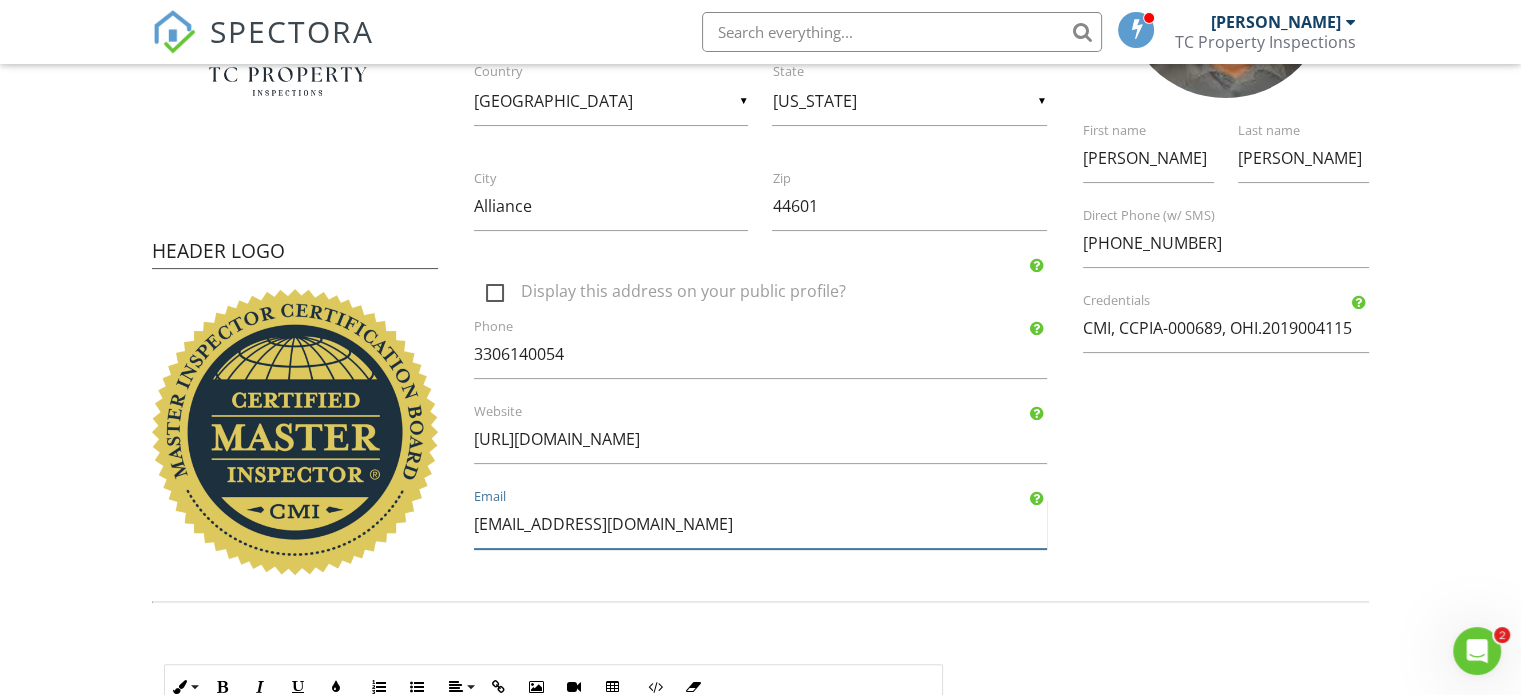 drag, startPoint x: 730, startPoint y: 528, endPoint x: 454, endPoint y: 523, distance: 276.0453 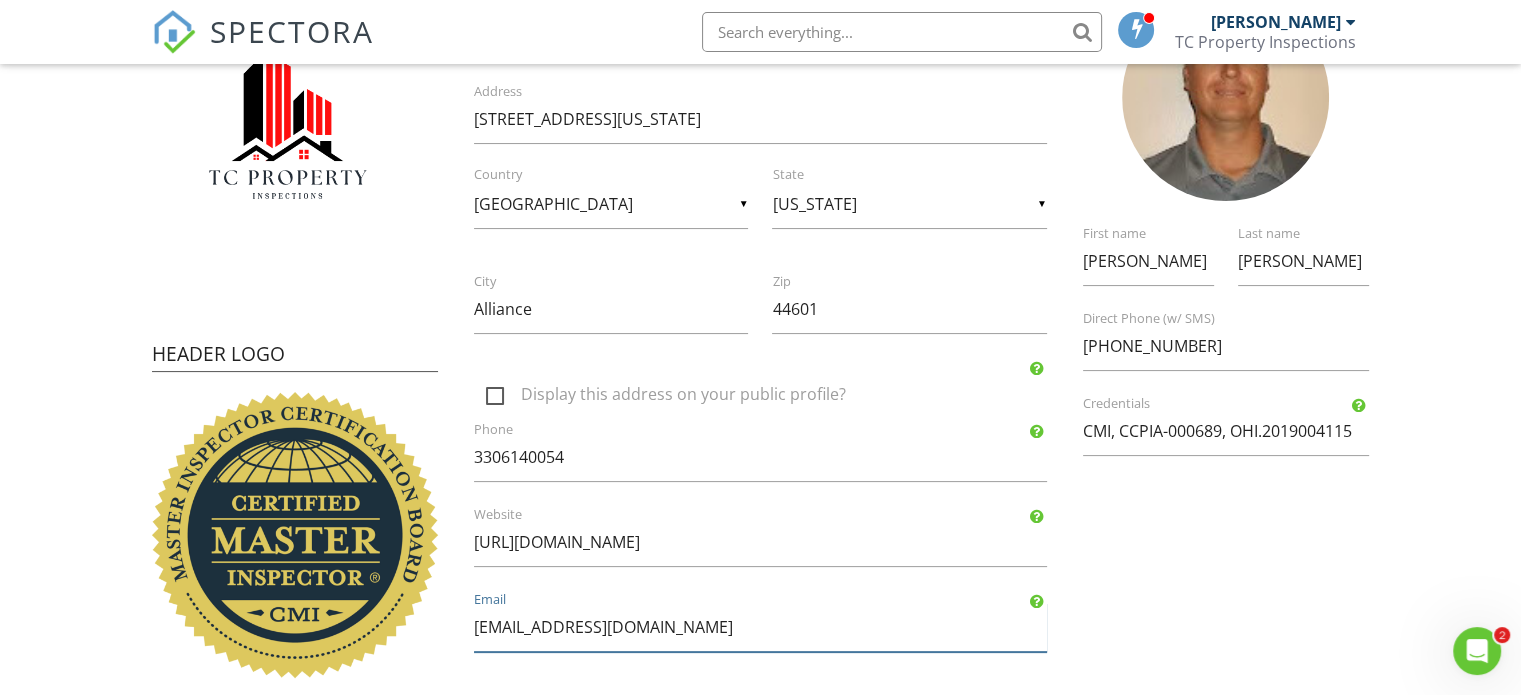 scroll, scrollTop: 0, scrollLeft: 0, axis: both 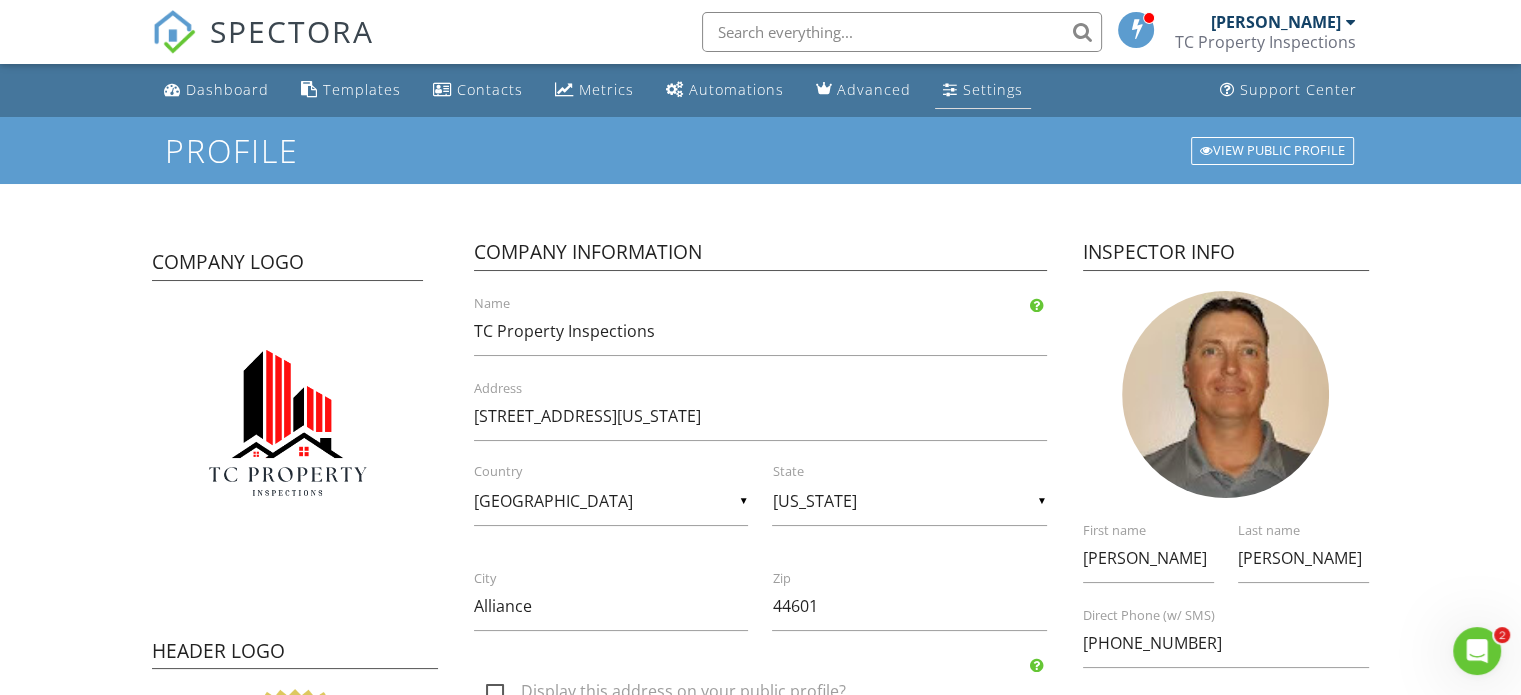 click on "Settings" at bounding box center (993, 89) 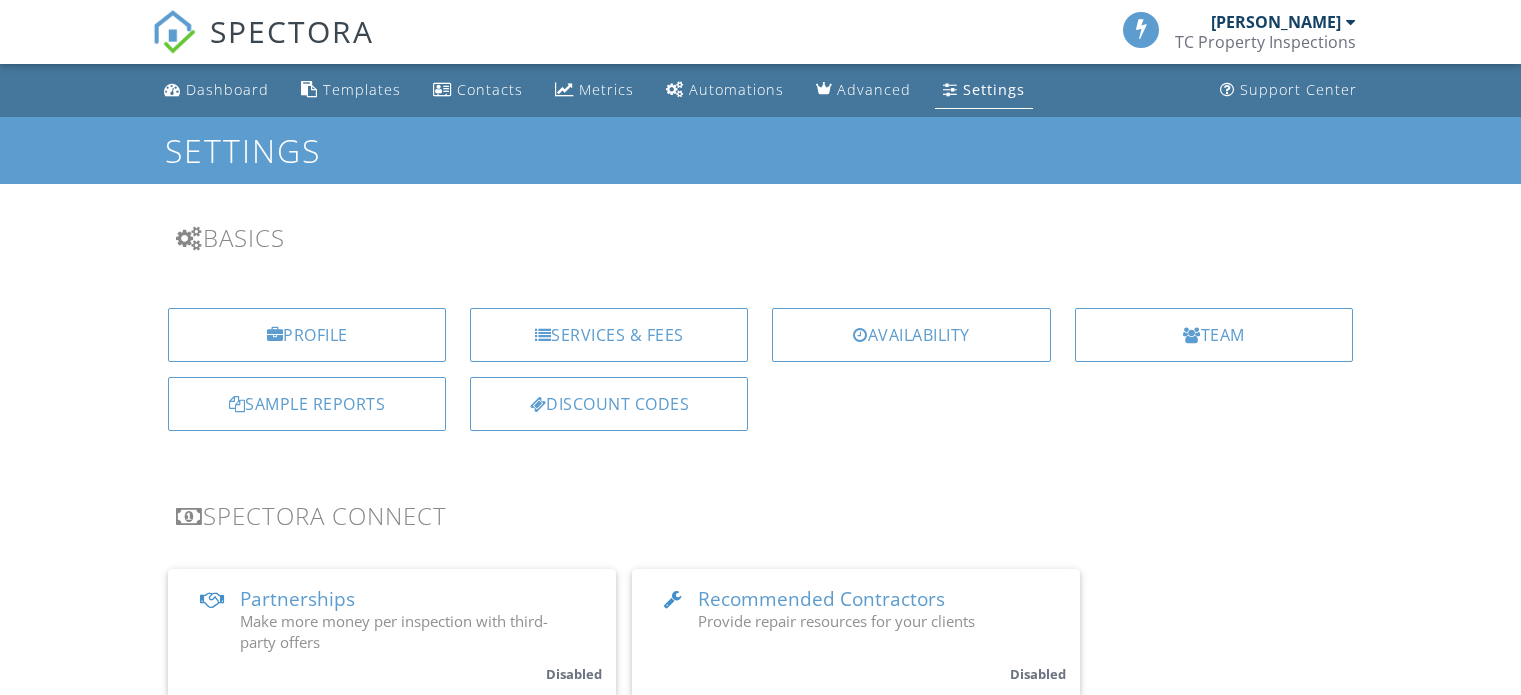 scroll, scrollTop: 0, scrollLeft: 0, axis: both 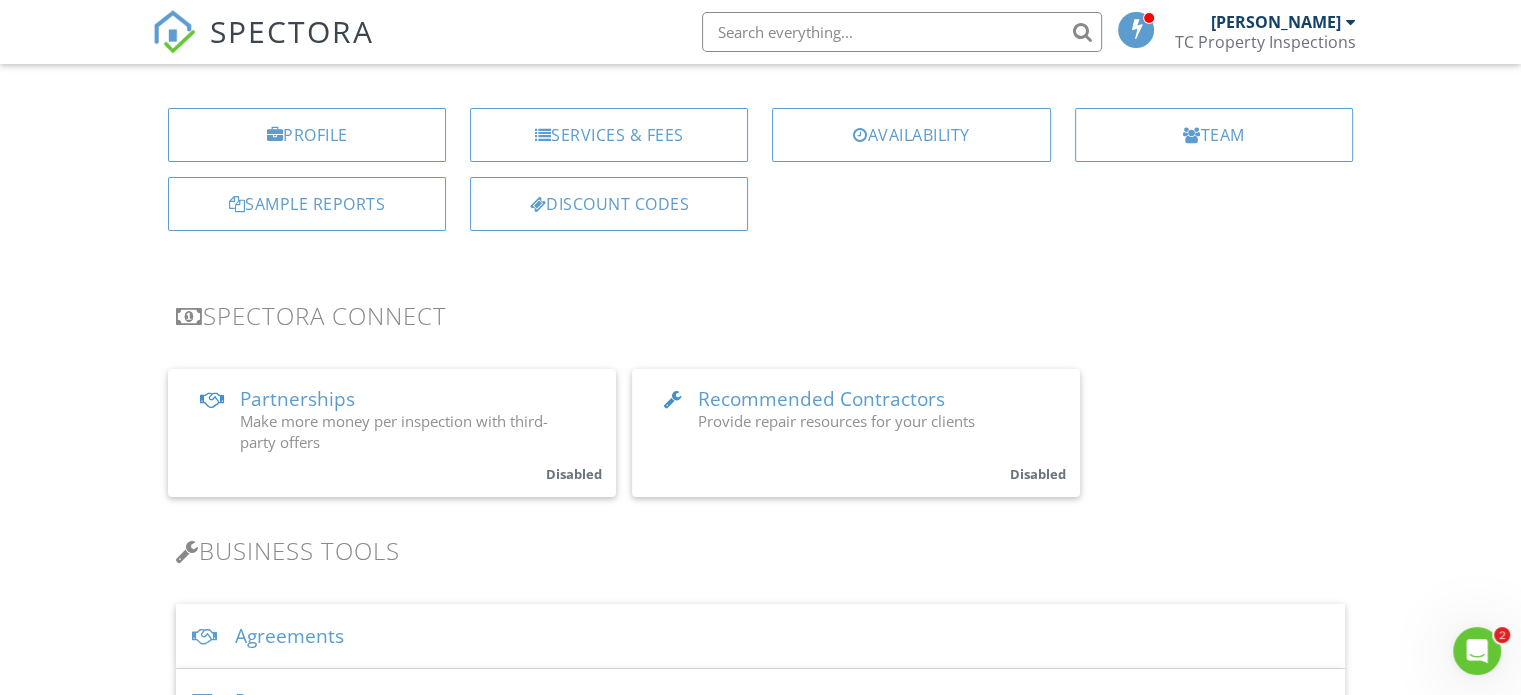 click 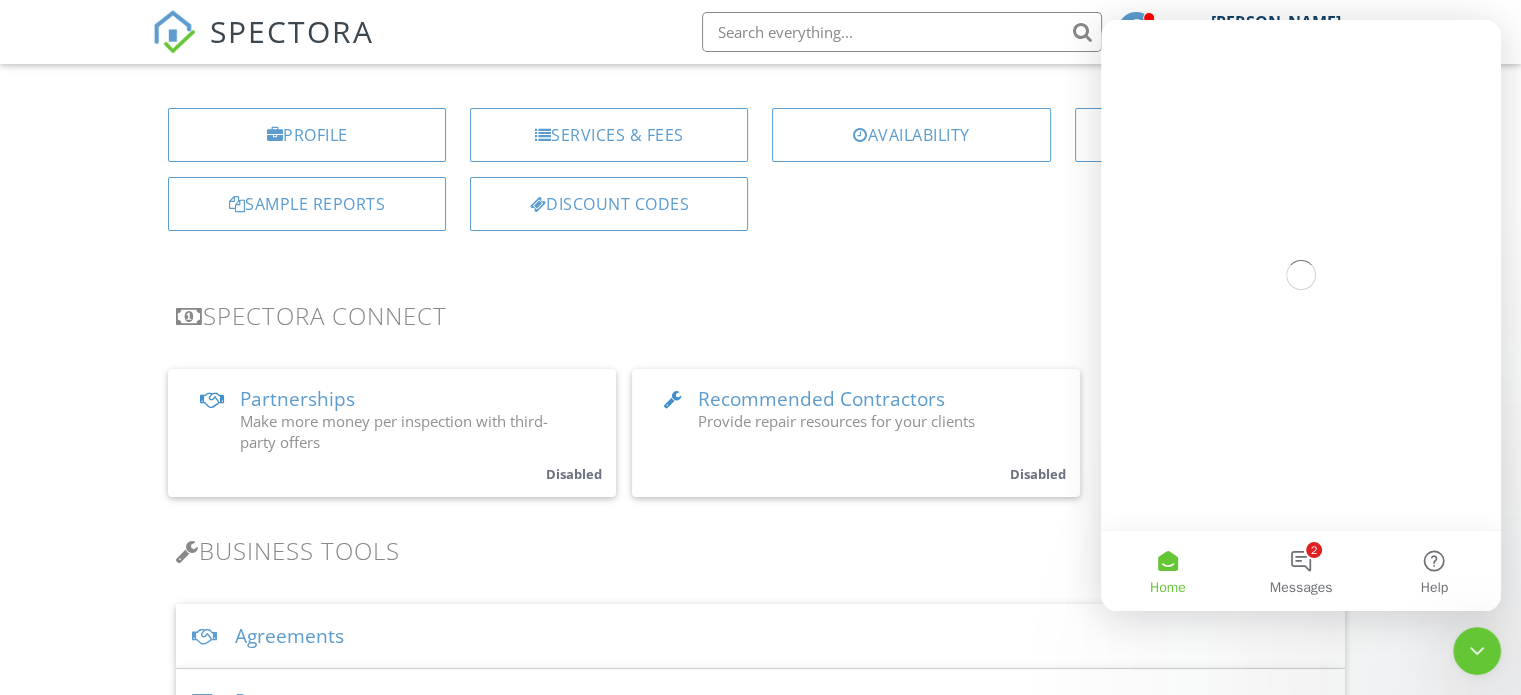 scroll, scrollTop: 0, scrollLeft: 0, axis: both 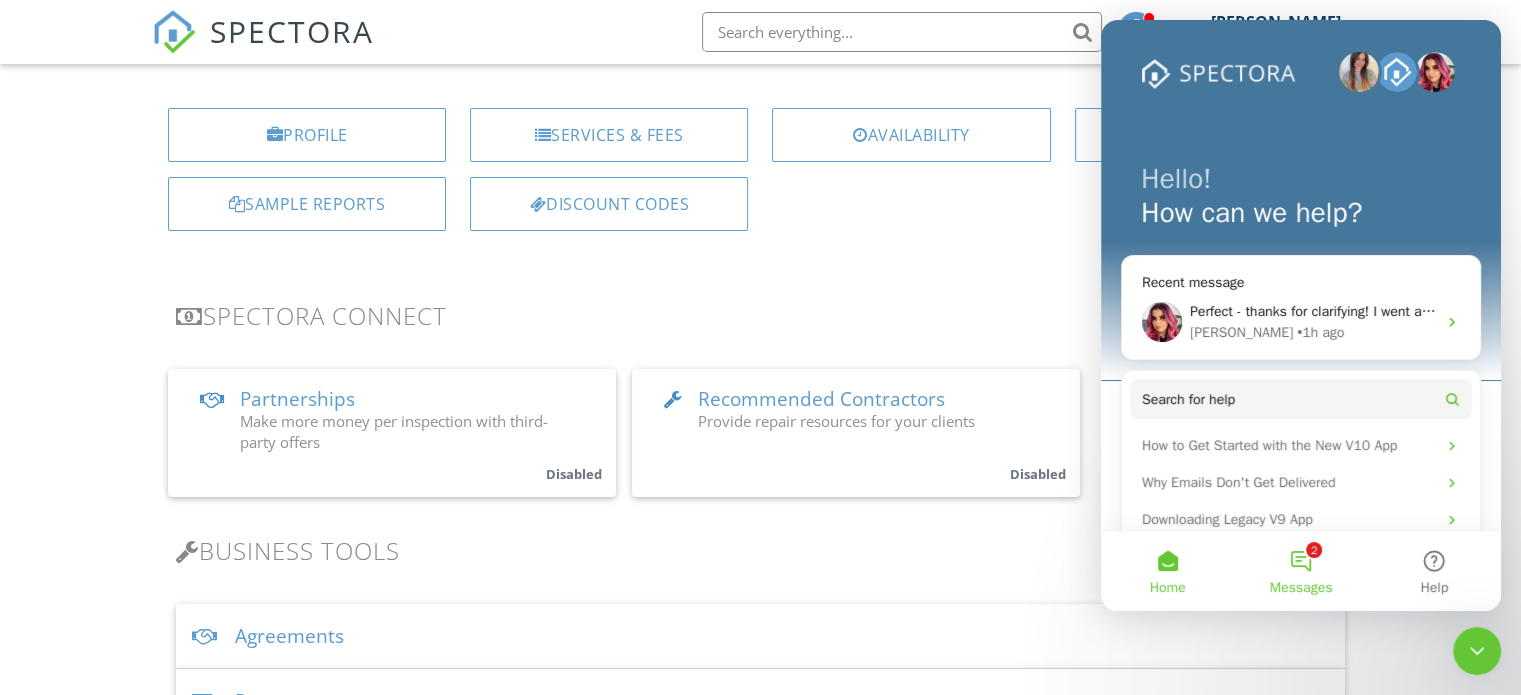click on "2 Messages" at bounding box center [1300, 571] 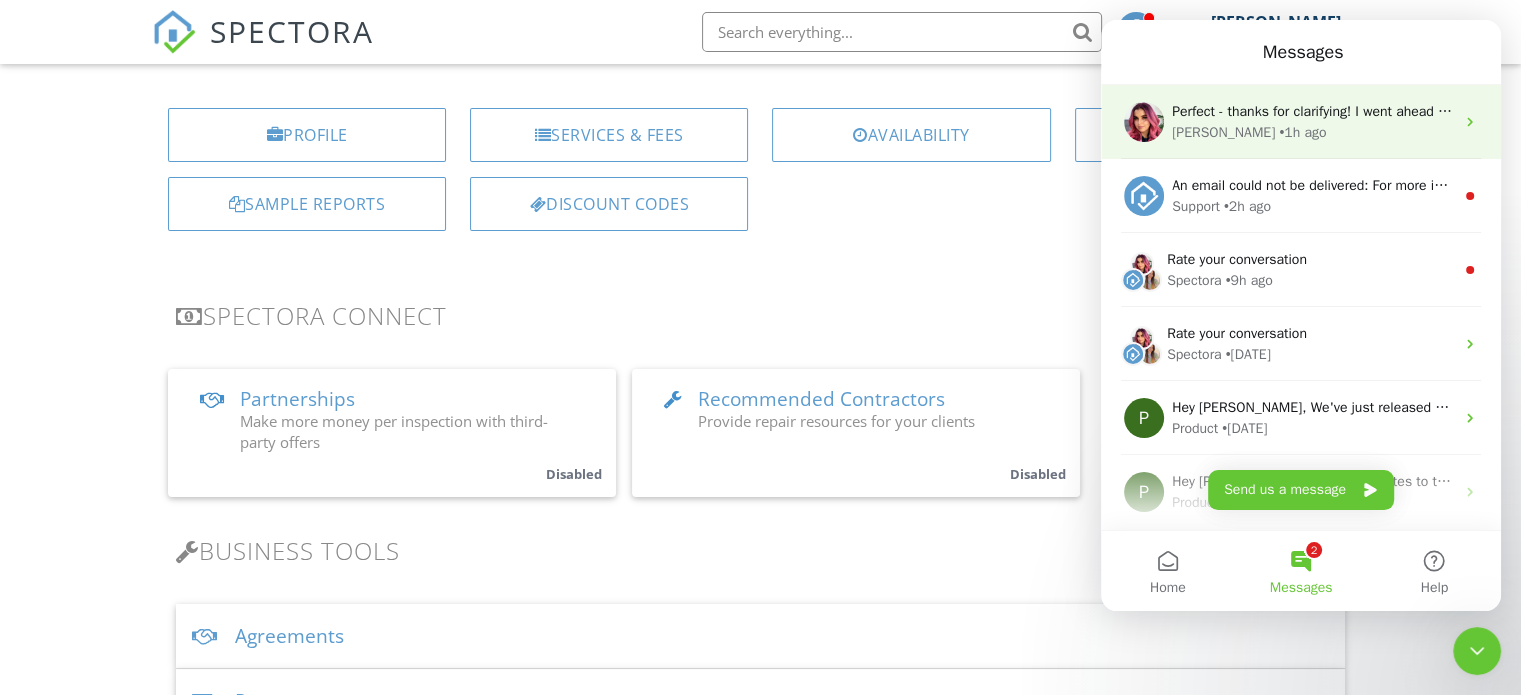 click on "•  1h ago" at bounding box center (1302, 132) 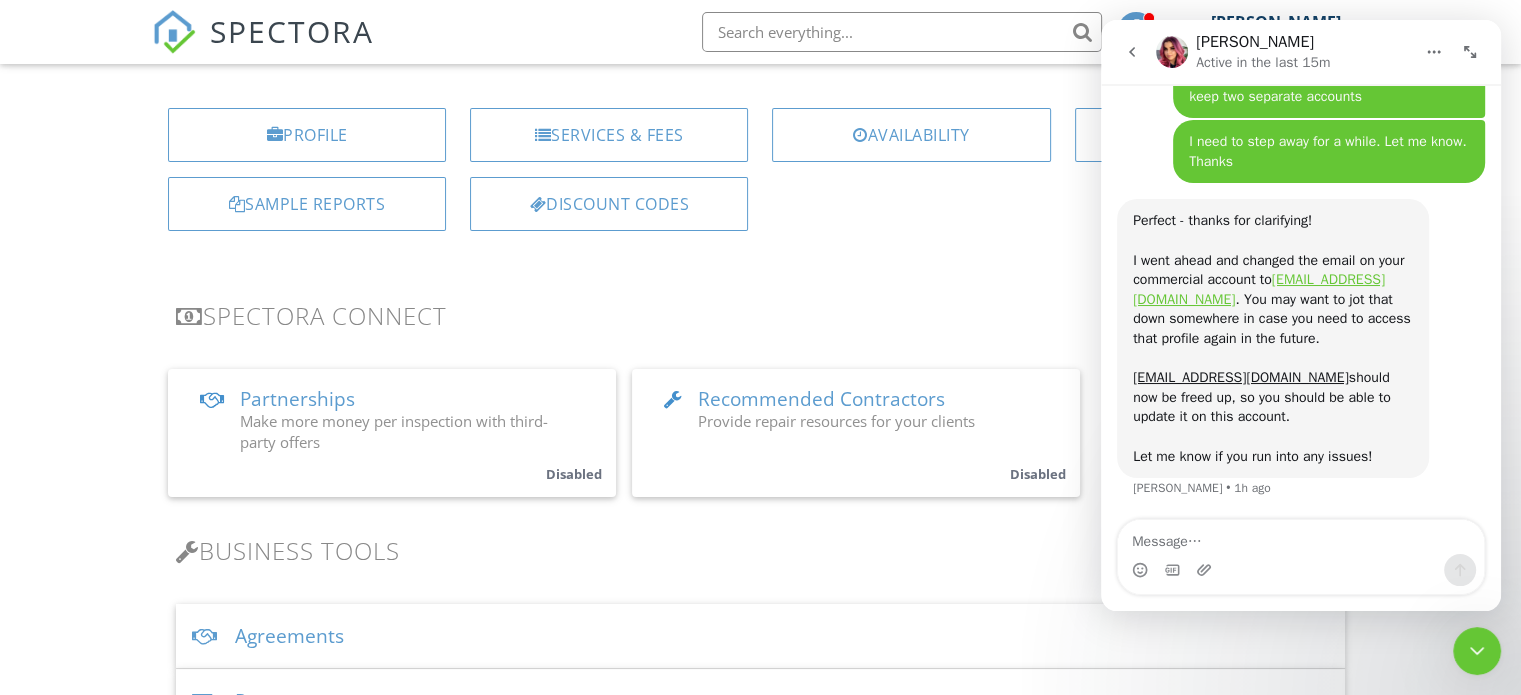 scroll, scrollTop: 2309, scrollLeft: 0, axis: vertical 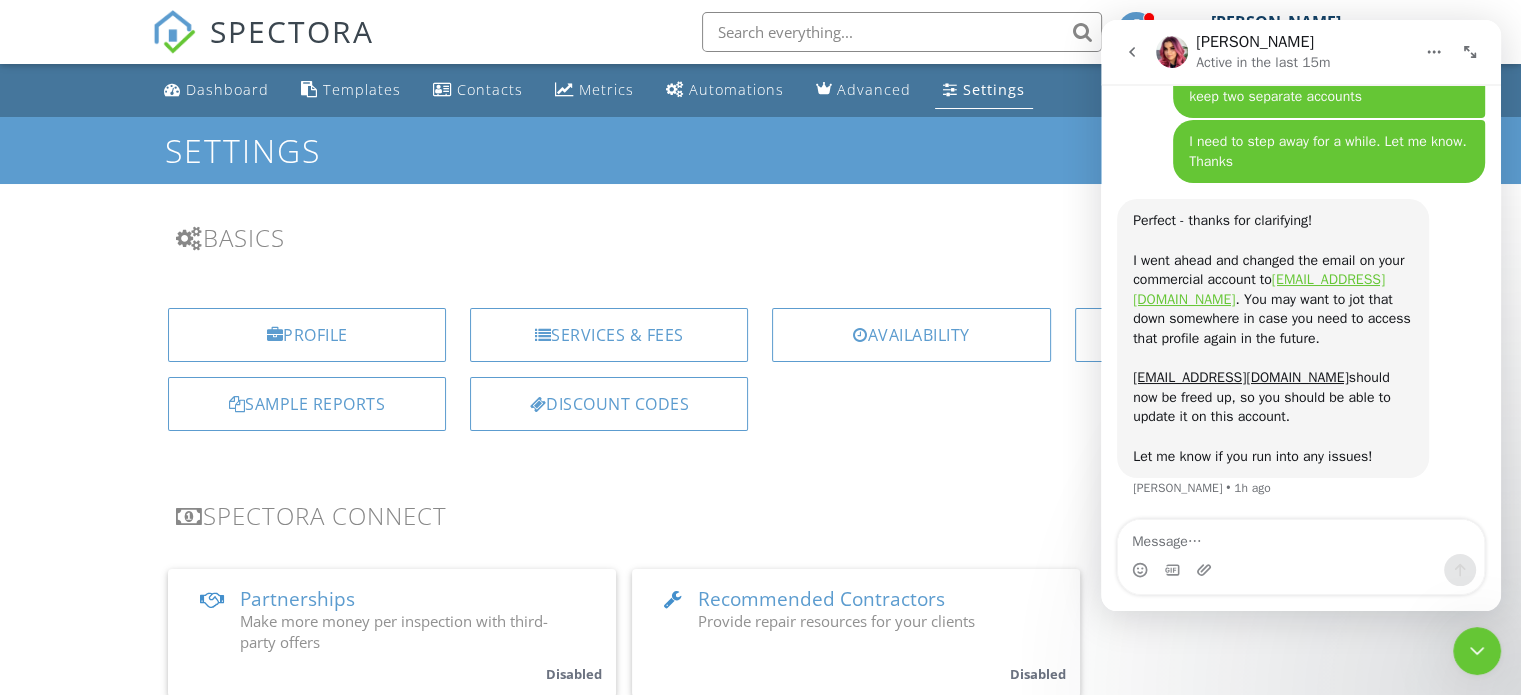 click on "Settings" at bounding box center (994, 89) 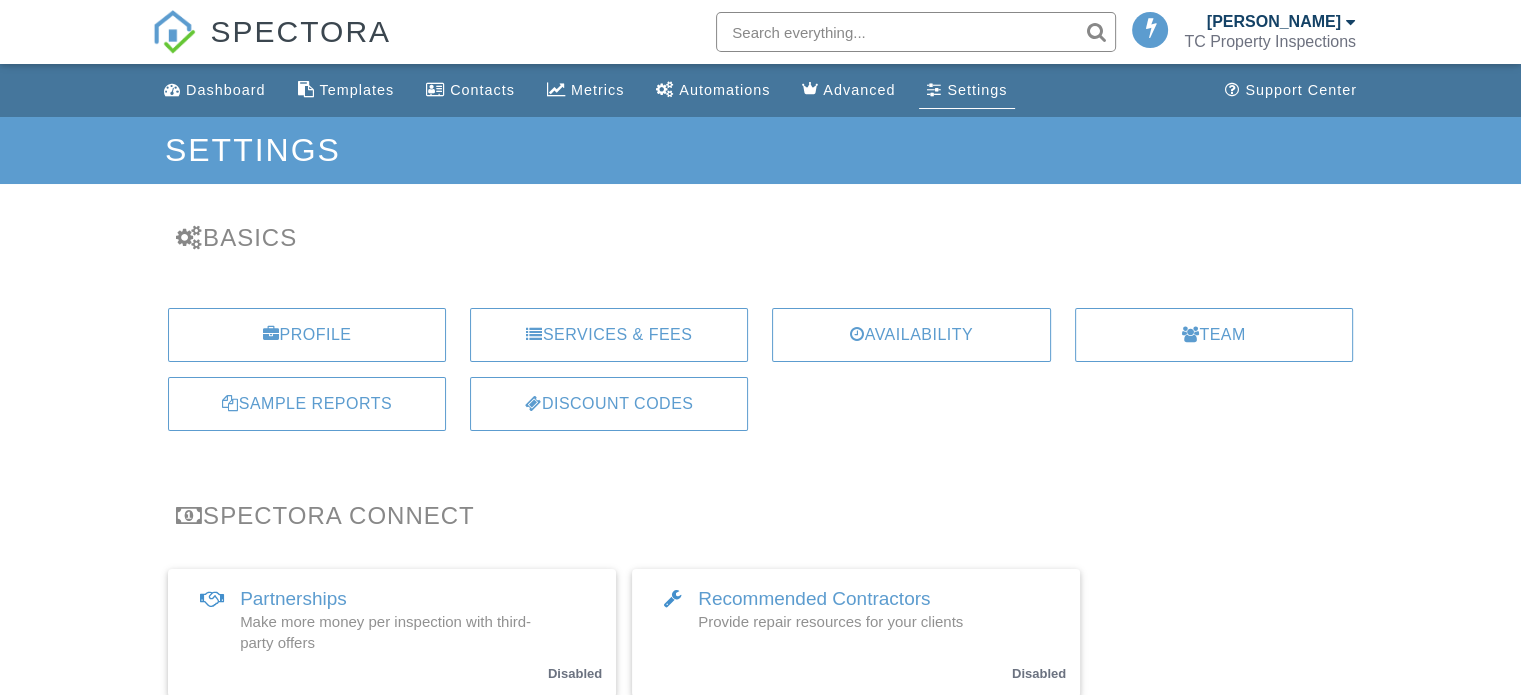 scroll, scrollTop: 400, scrollLeft: 0, axis: vertical 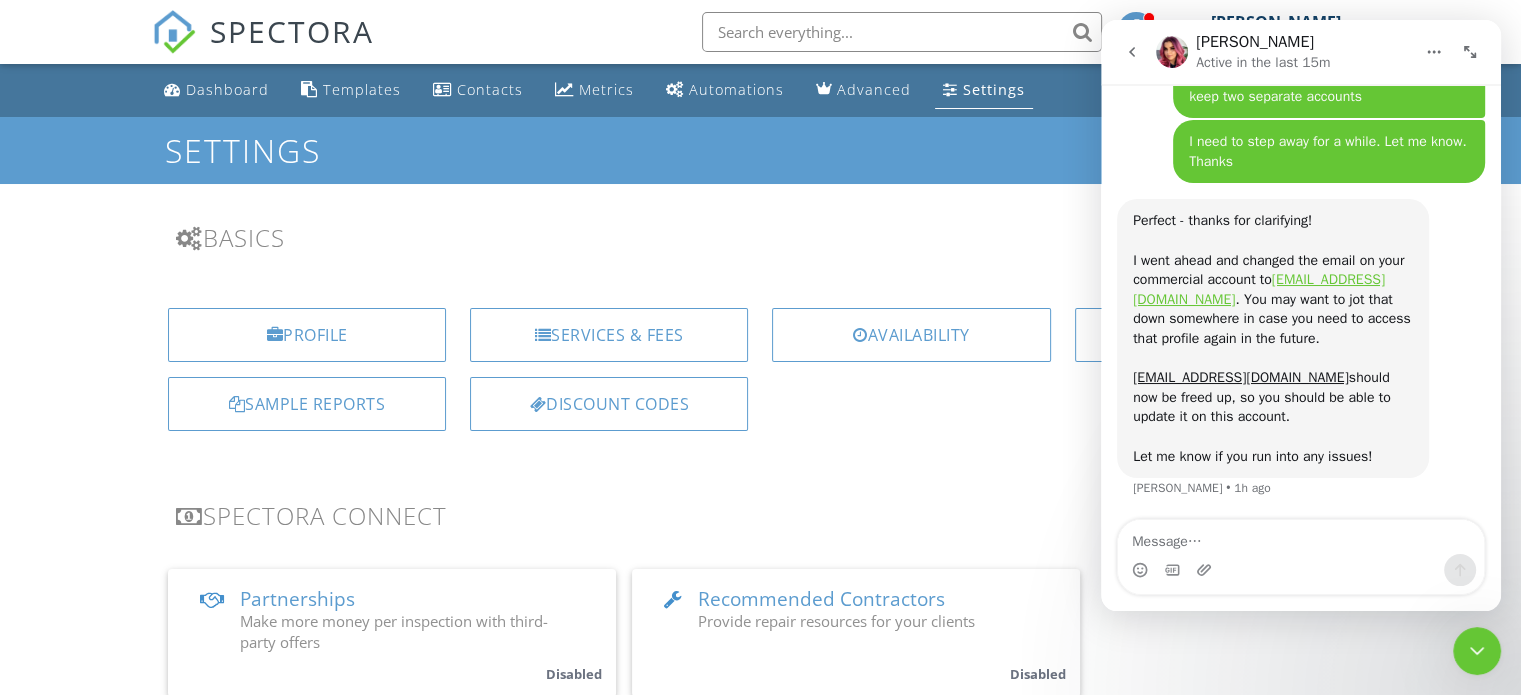 drag, startPoint x: 1483, startPoint y: 642, endPoint x: 1475, endPoint y: 635, distance: 10.630146 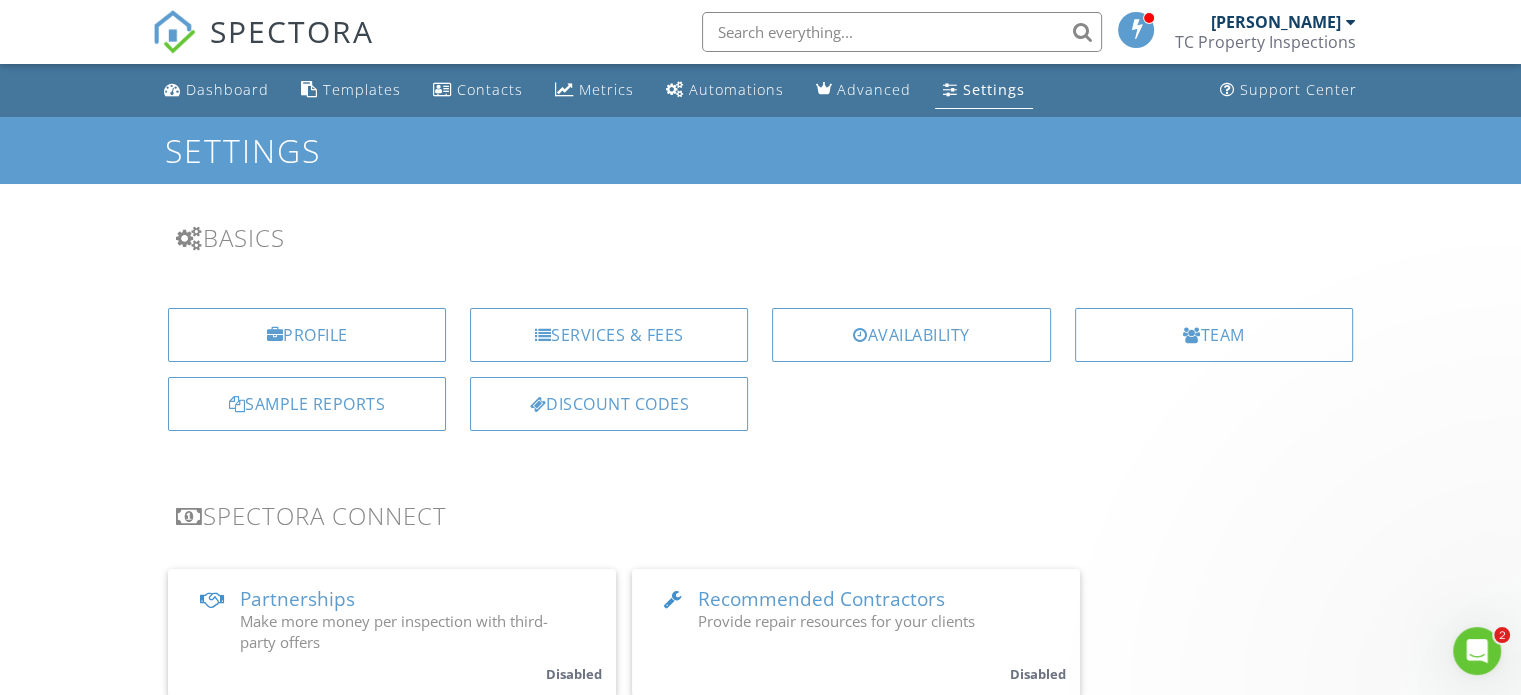 scroll, scrollTop: 0, scrollLeft: 0, axis: both 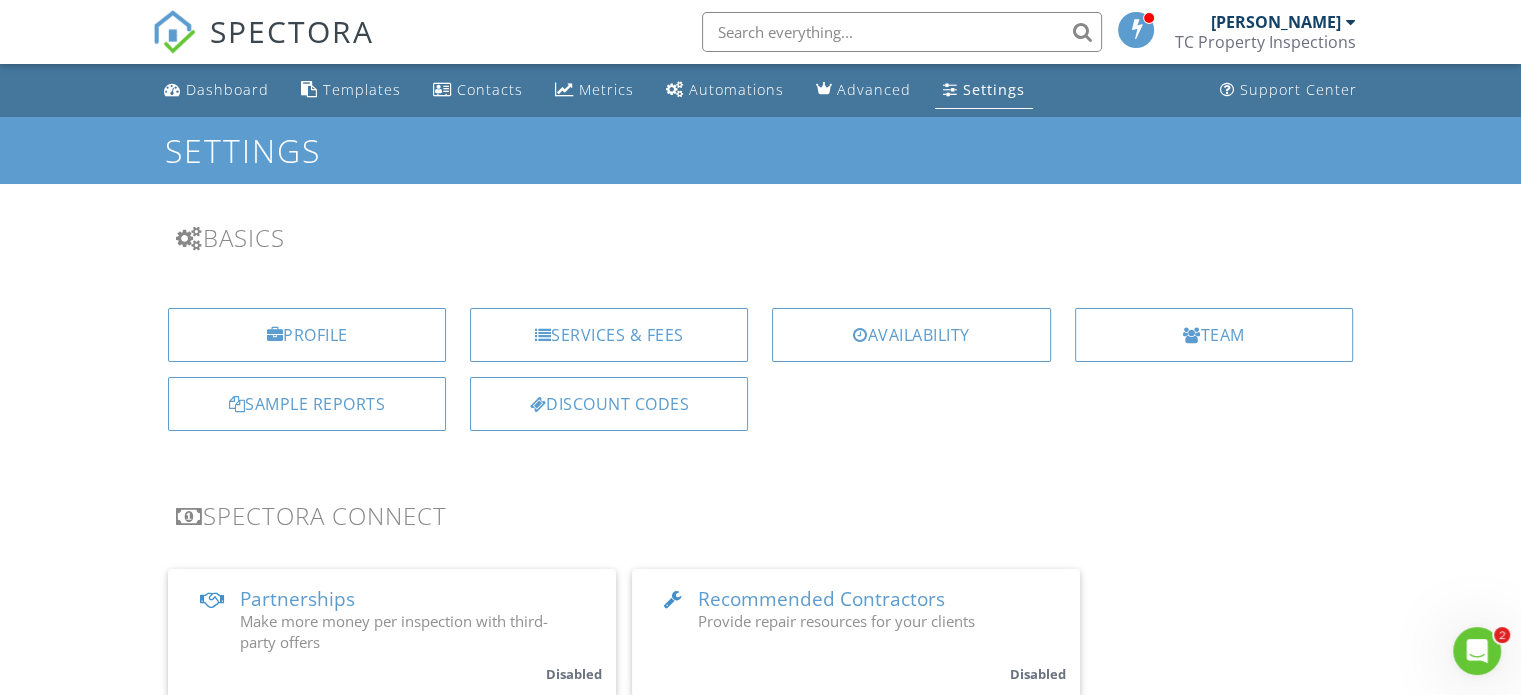 click on "TC Property Inspections" at bounding box center [1265, 42] 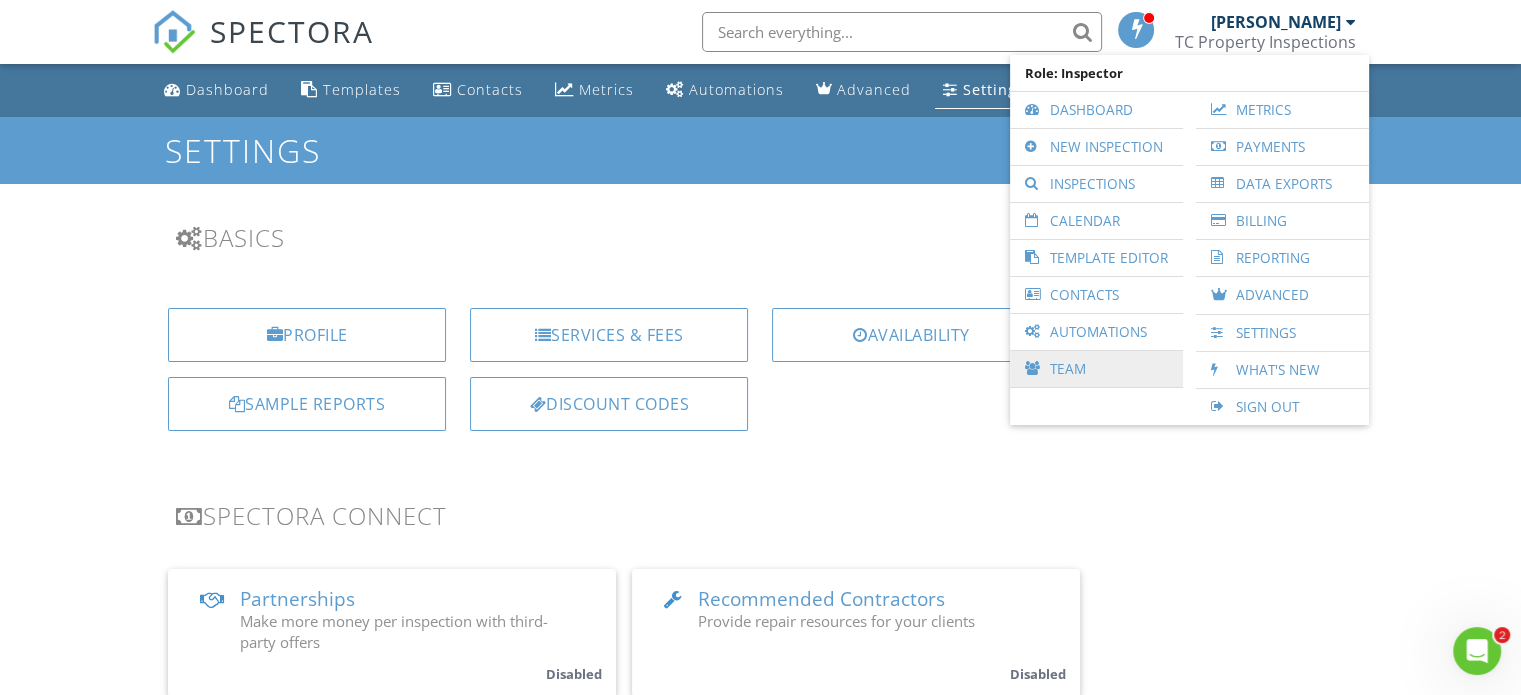 click on "Team" at bounding box center [1096, 369] 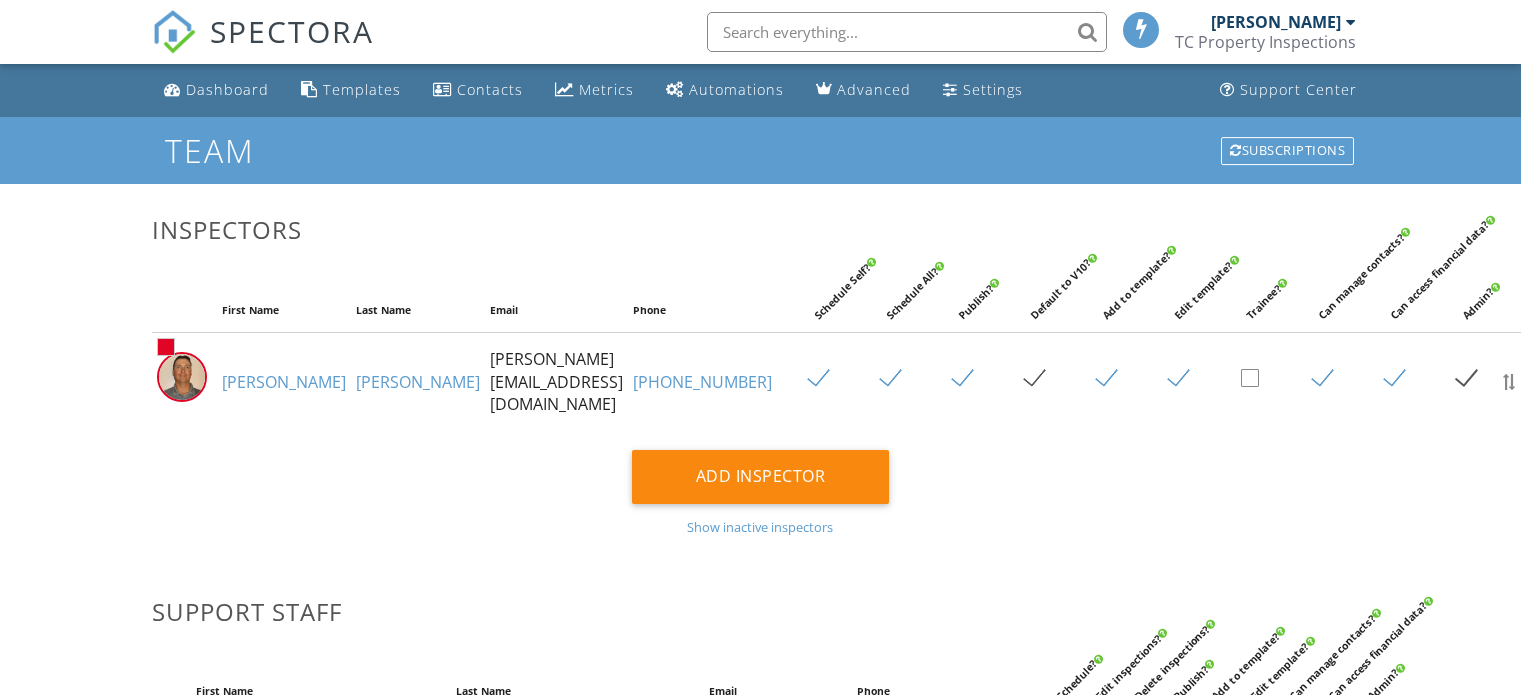 scroll, scrollTop: 0, scrollLeft: 0, axis: both 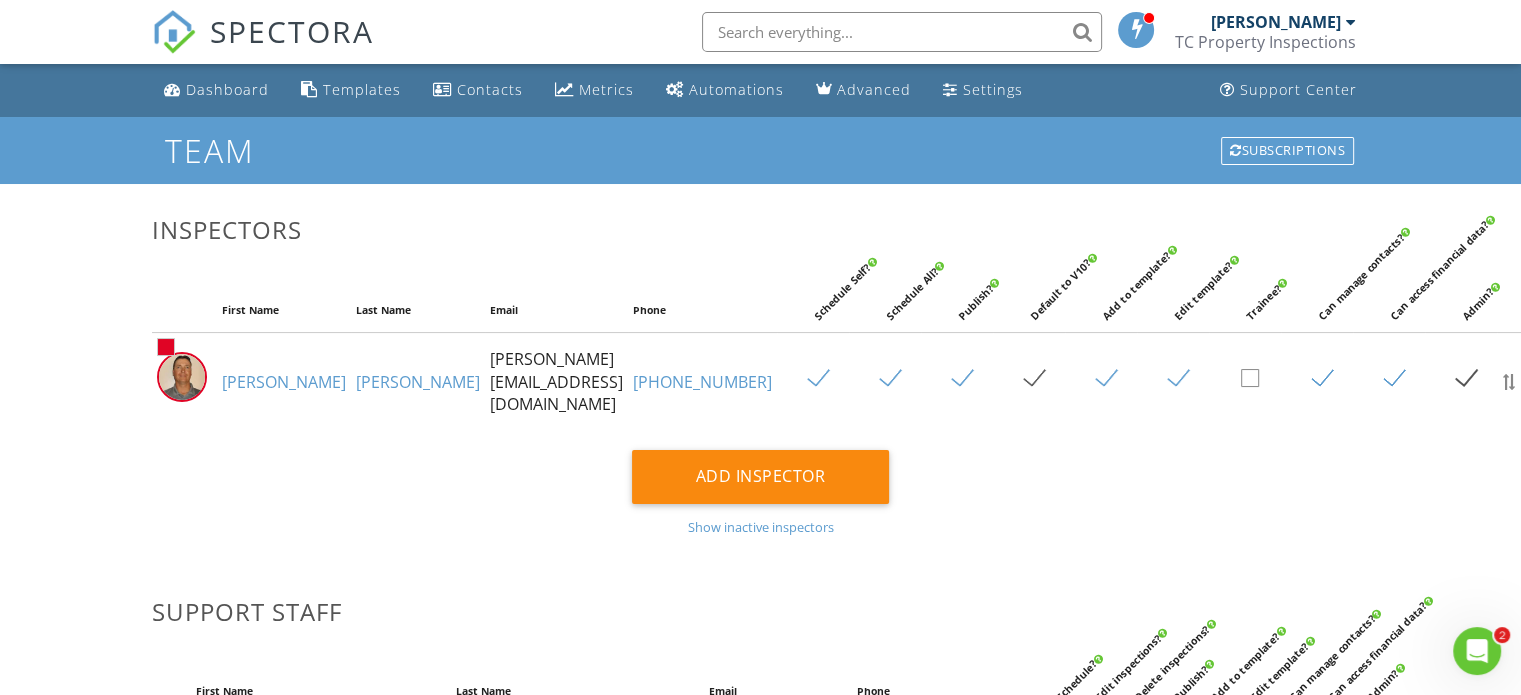 click at bounding box center (1535, 382) 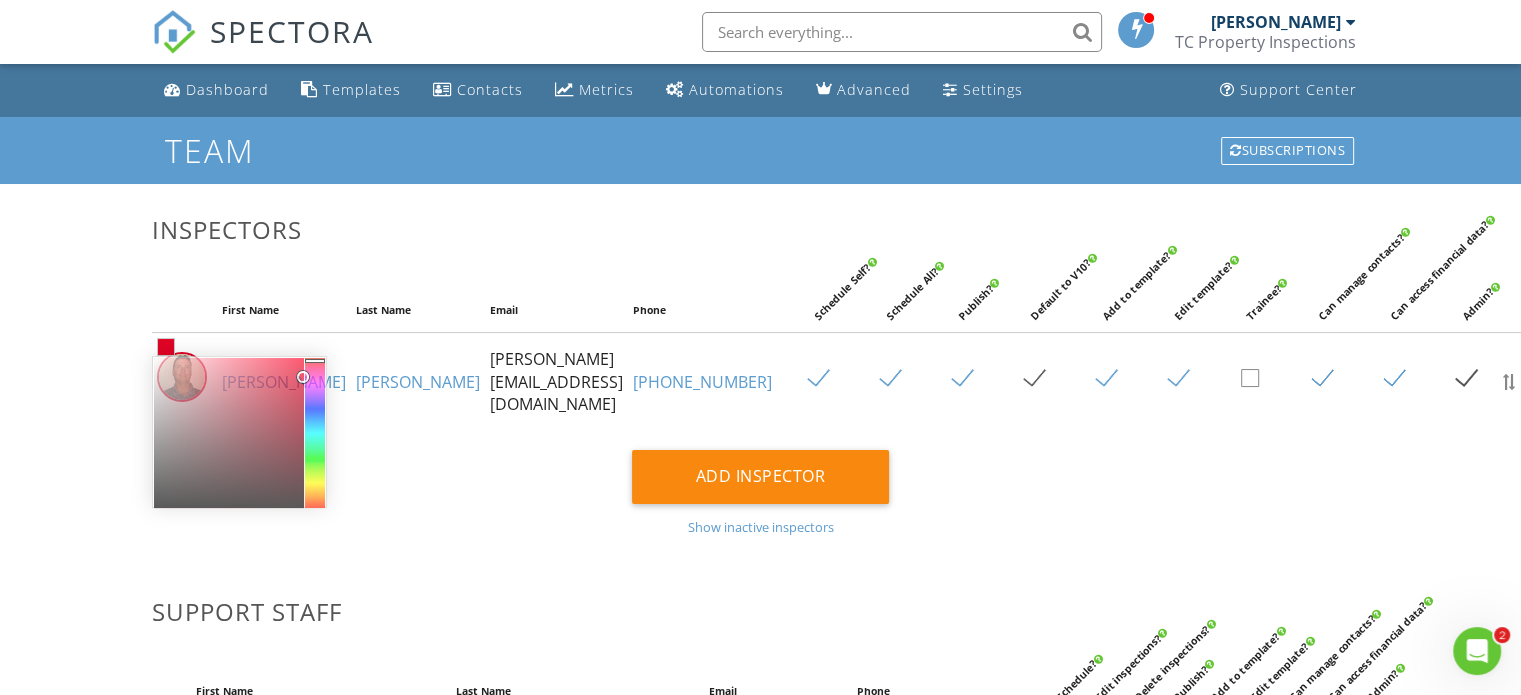 click at bounding box center [166, 347] 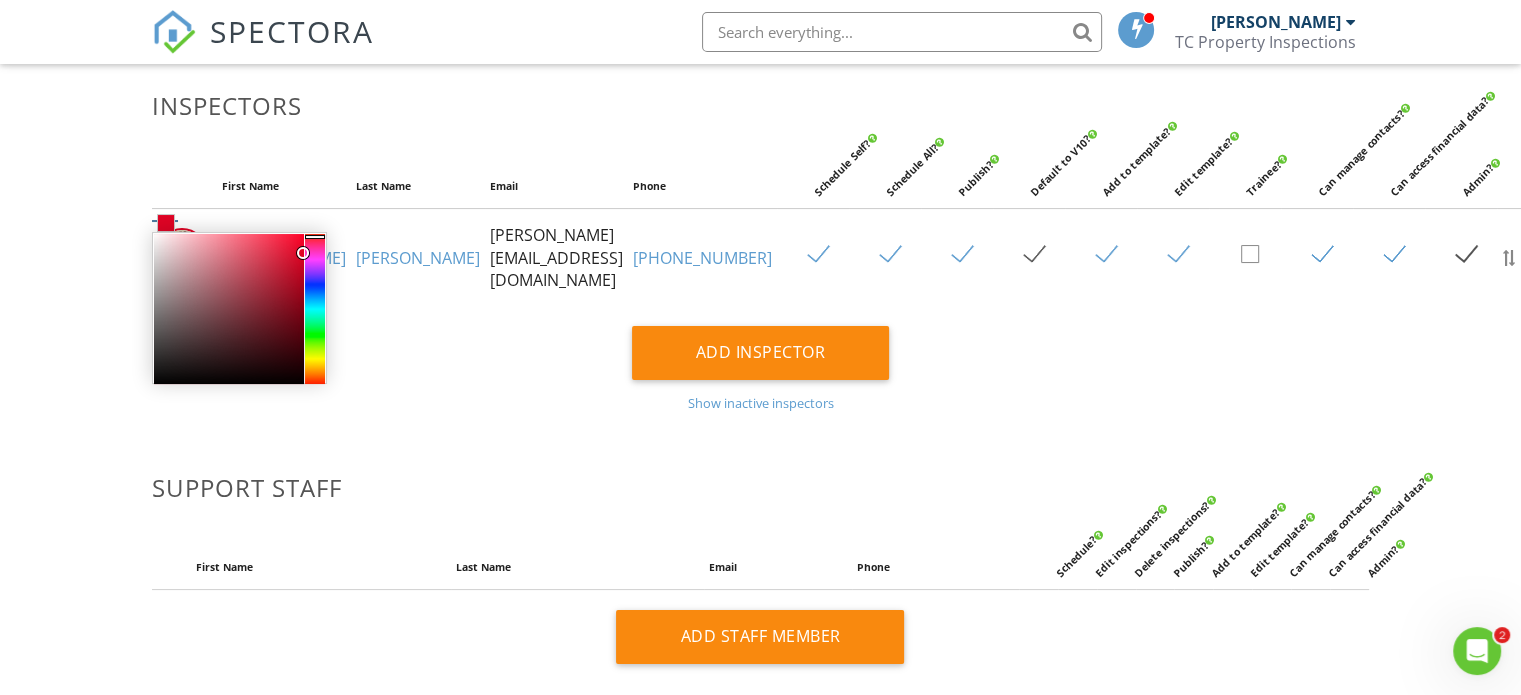 scroll, scrollTop: 174, scrollLeft: 0, axis: vertical 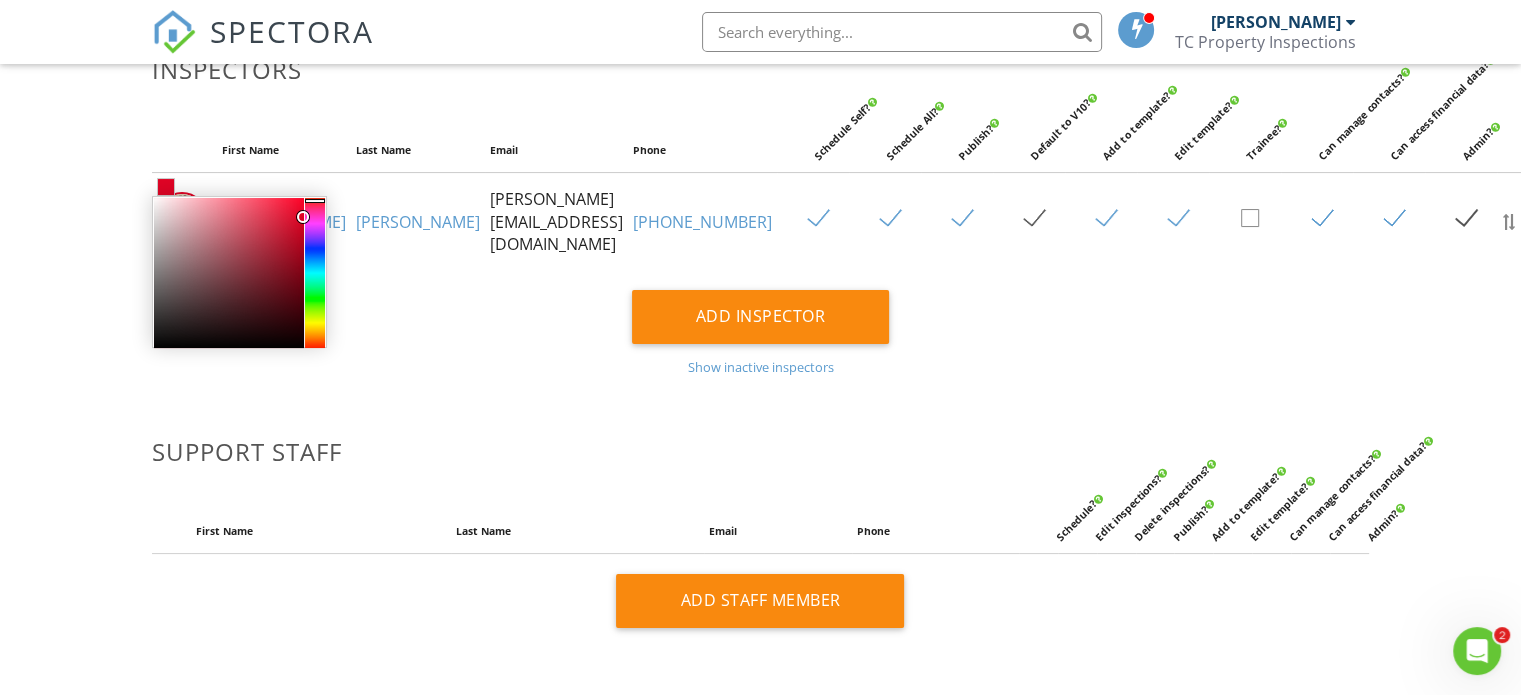 click on "Add Inspector
Show inactive inspectors" at bounding box center (760, 332) 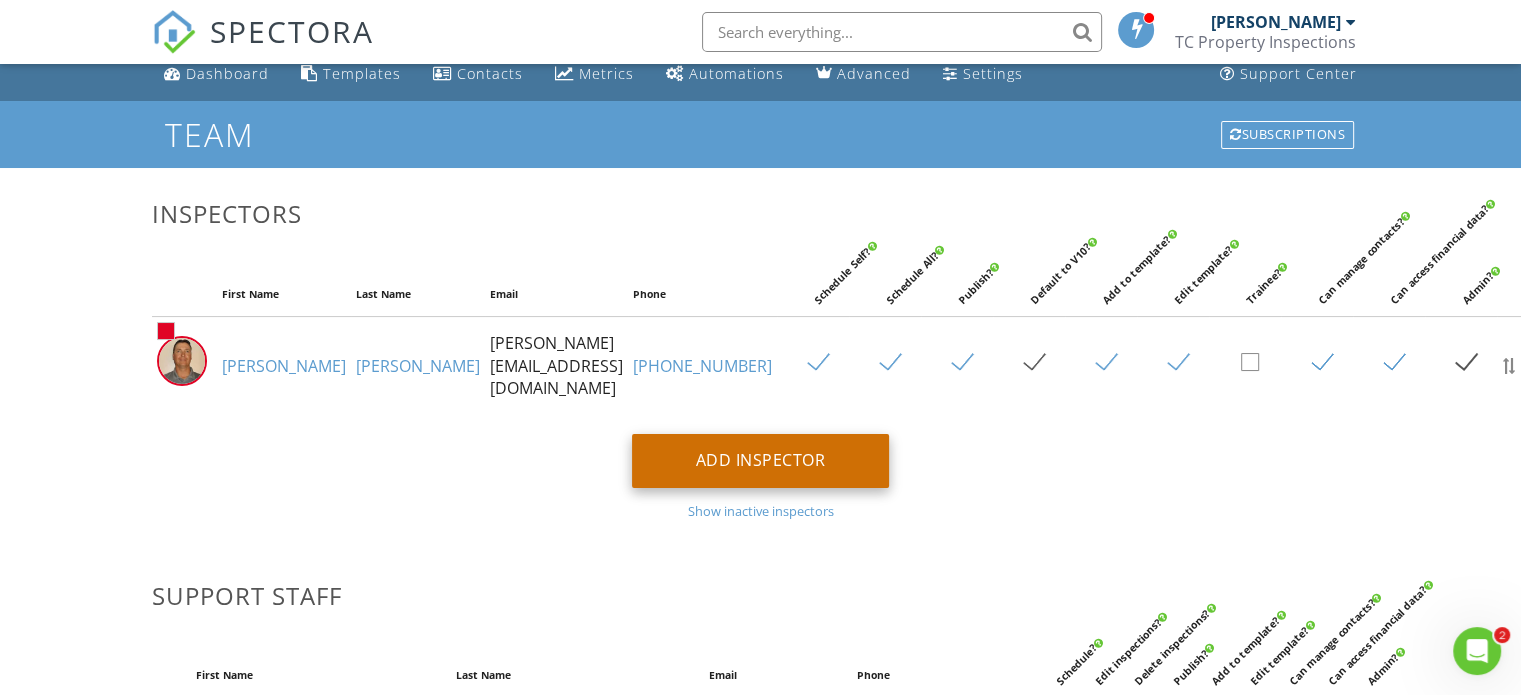 scroll, scrollTop: 0, scrollLeft: 0, axis: both 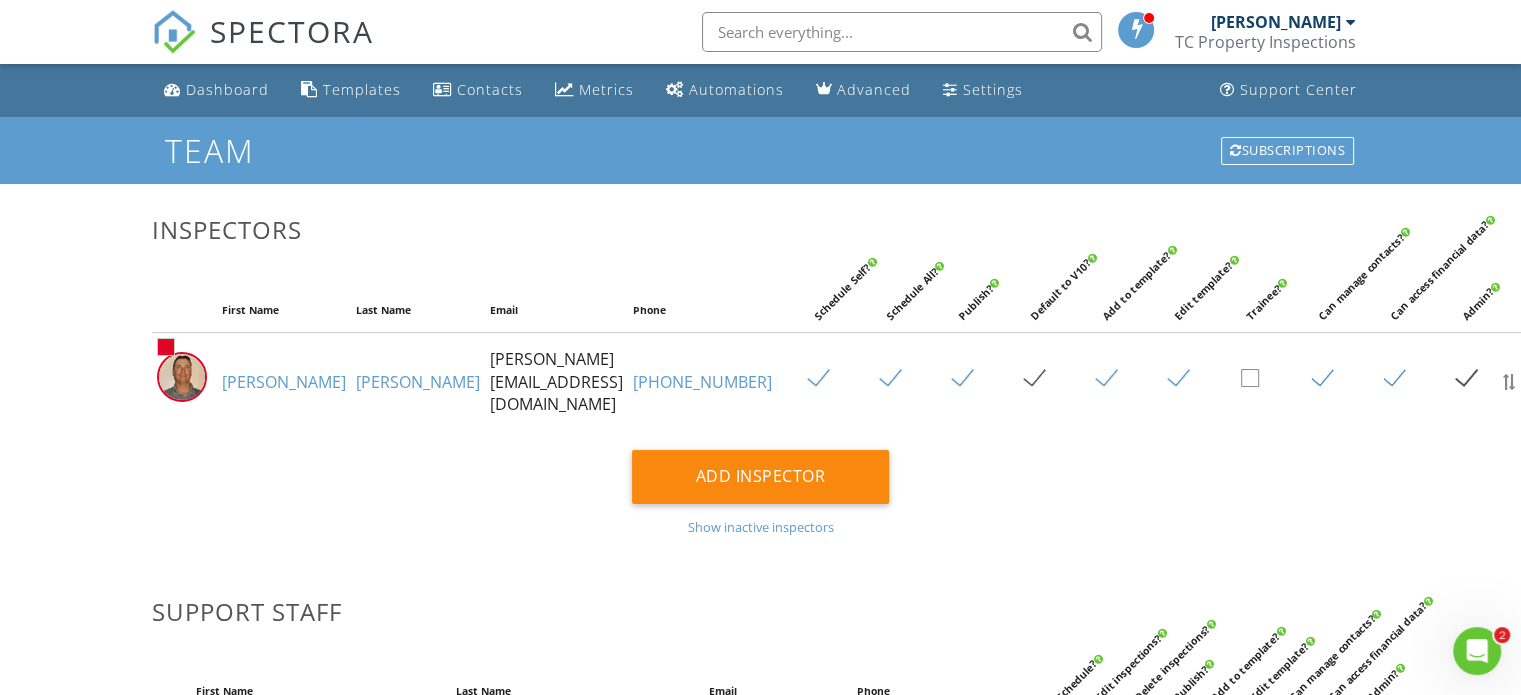 click on "TC Property Inspections" at bounding box center (1265, 42) 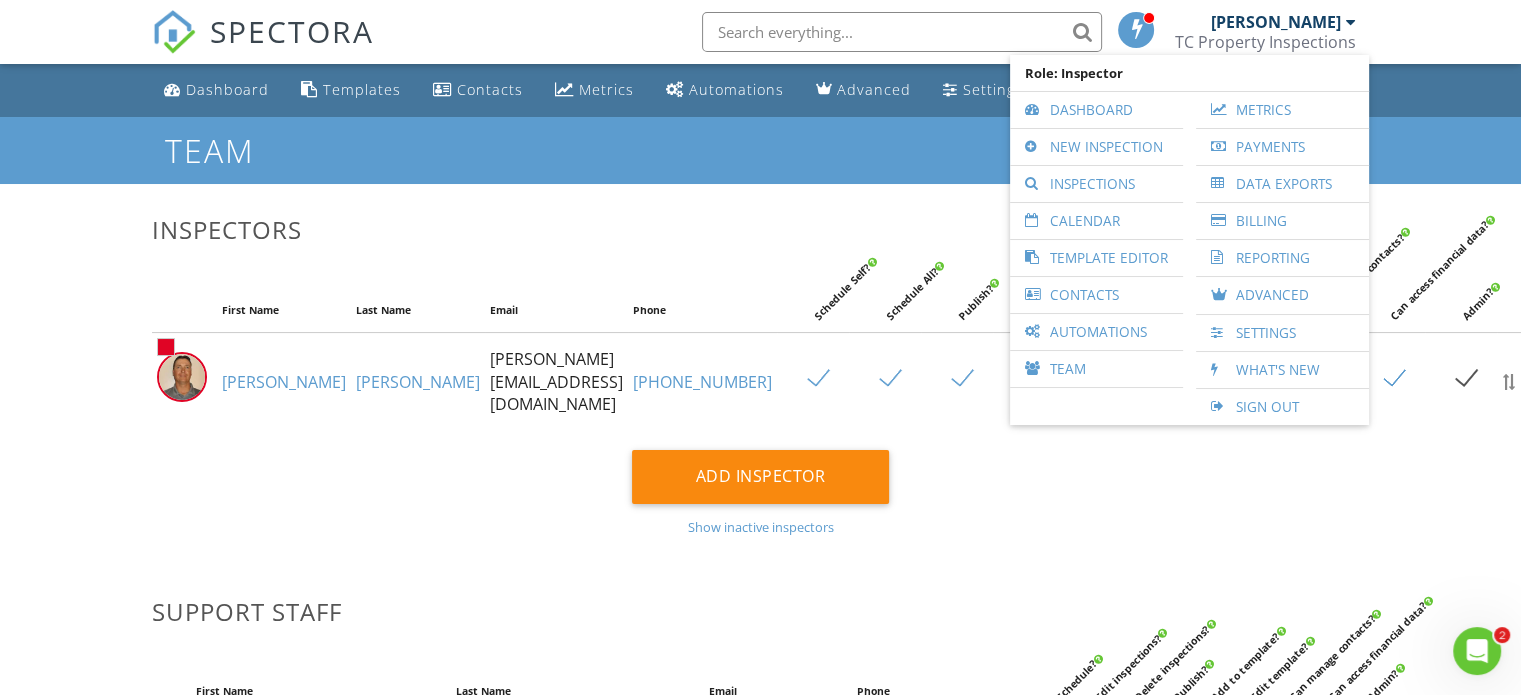 click on "Sign Out" at bounding box center [1282, 407] 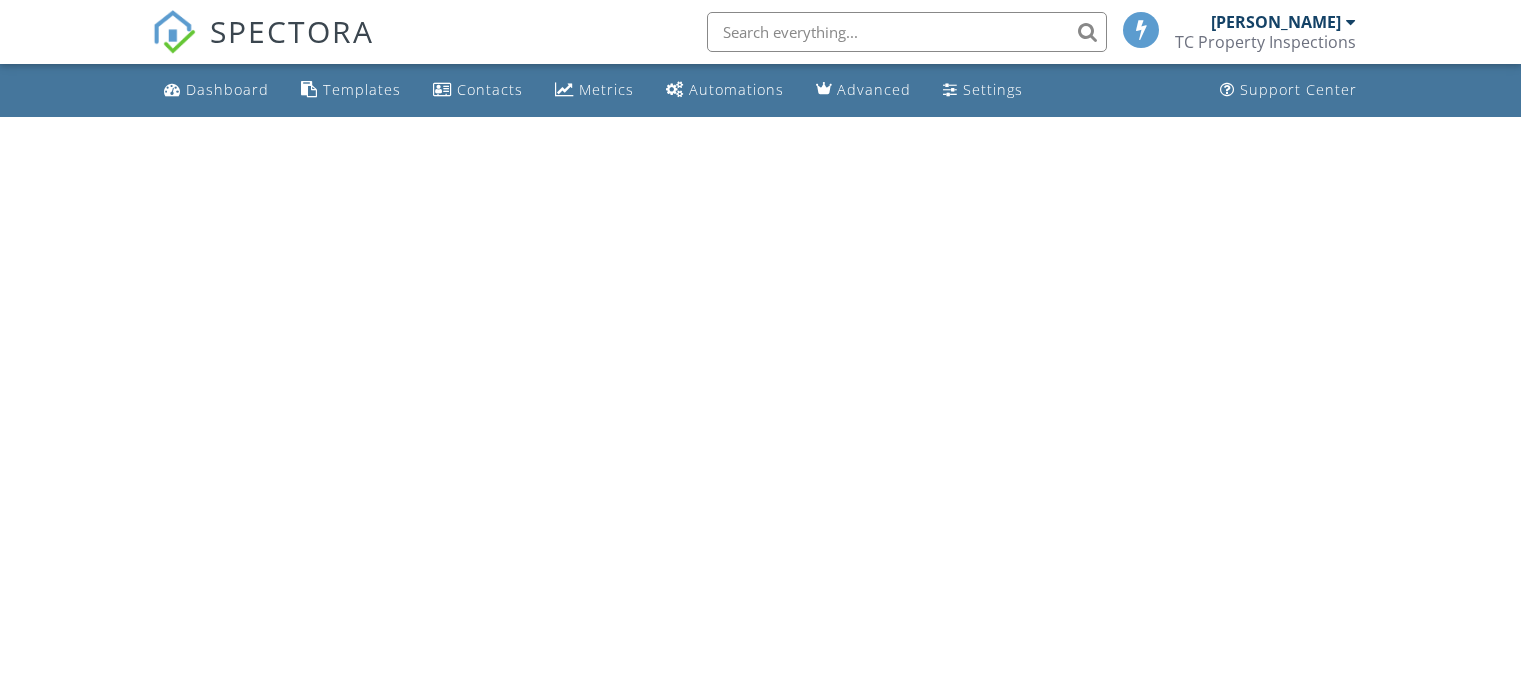 scroll, scrollTop: 0, scrollLeft: 0, axis: both 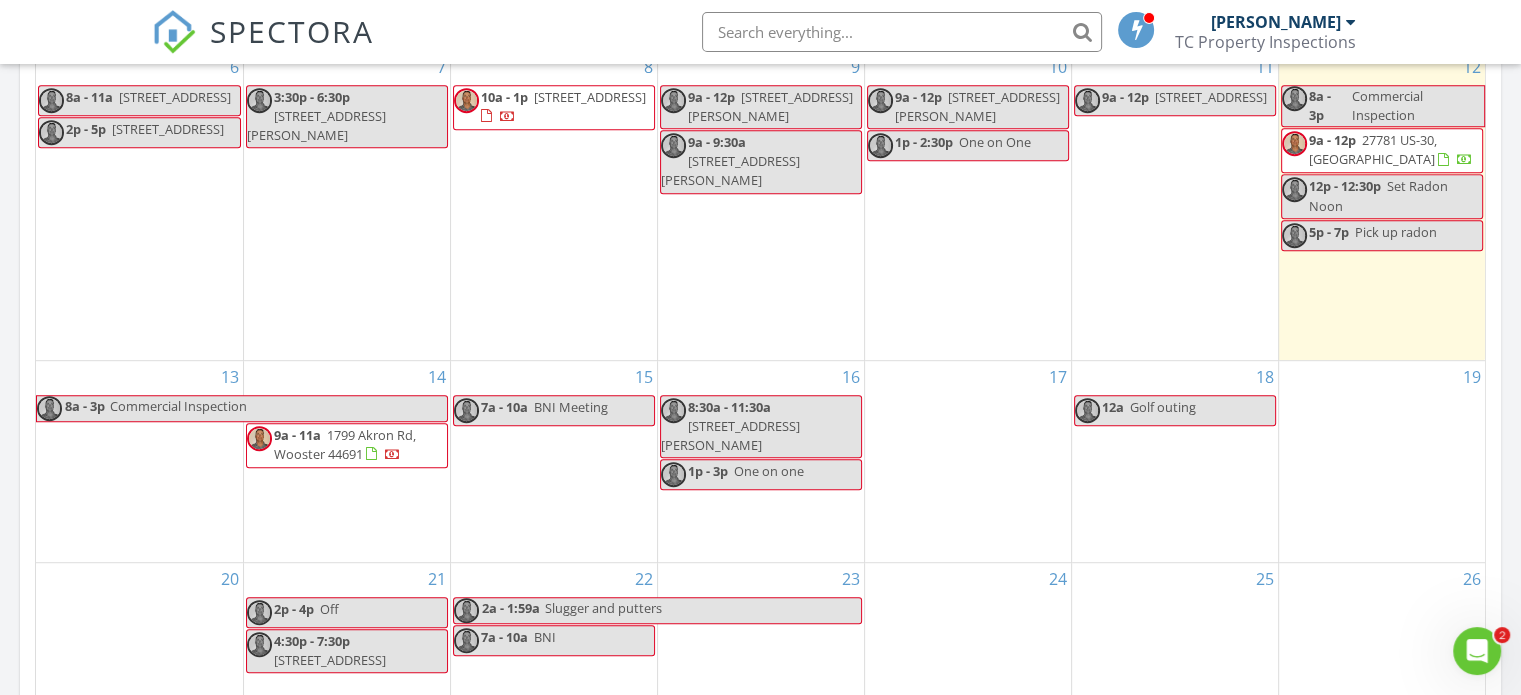 click on "27781 US-30, Kensington 44427" at bounding box center [1373, 149] 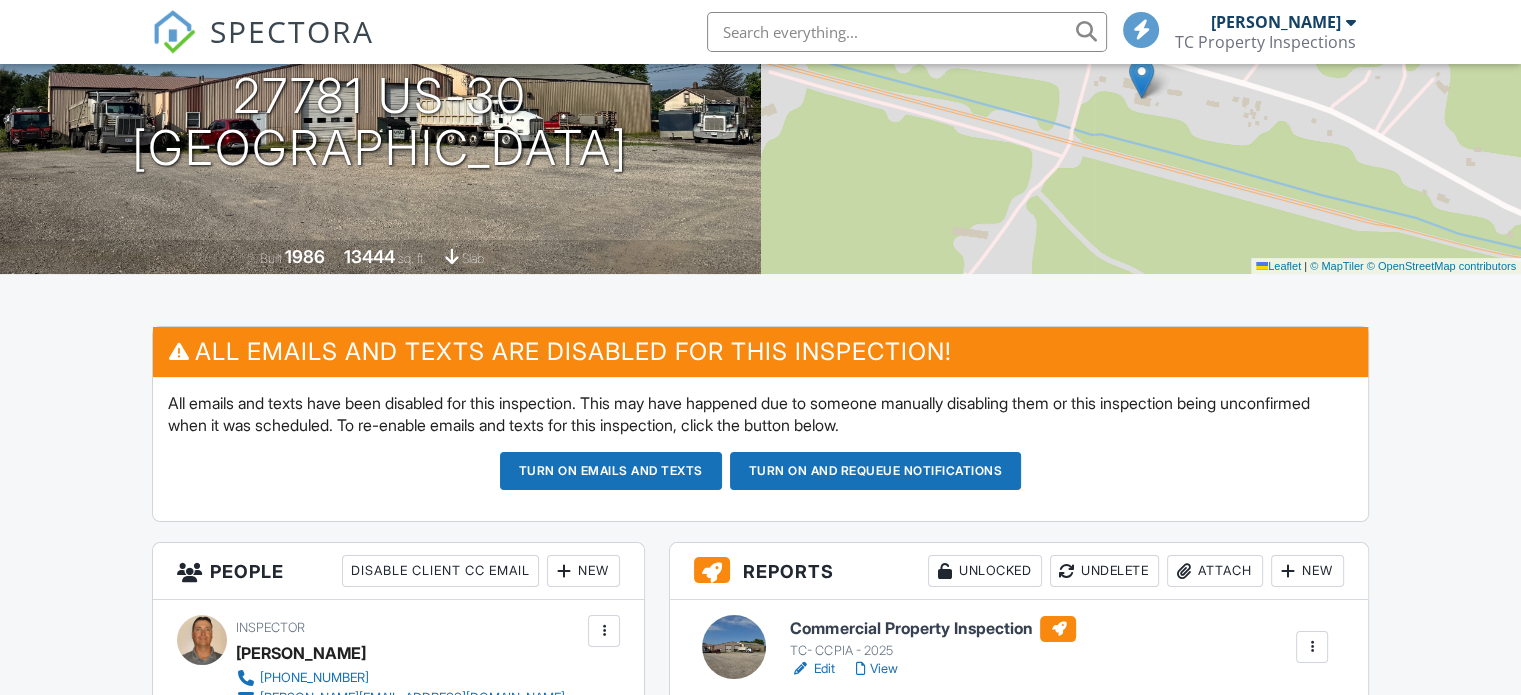 scroll, scrollTop: 300, scrollLeft: 0, axis: vertical 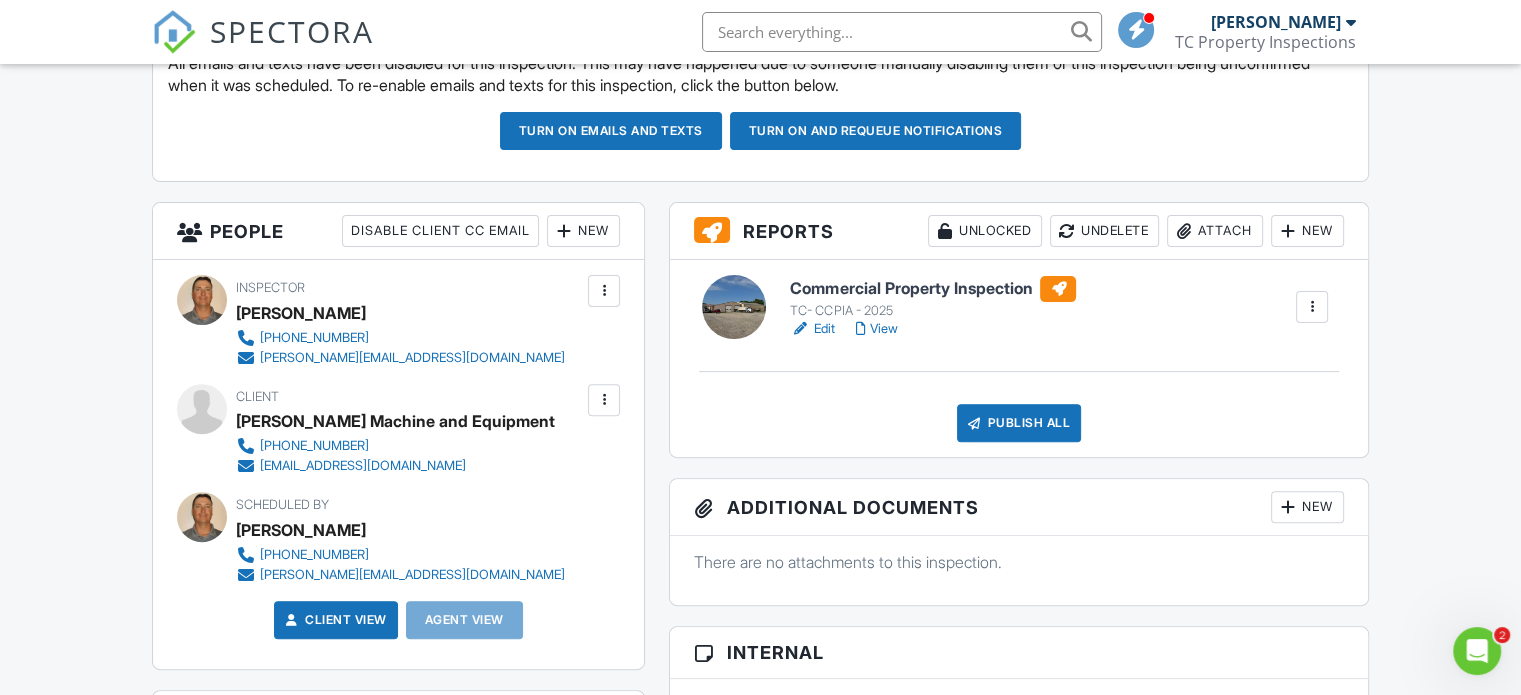 click at bounding box center (1477, 651) 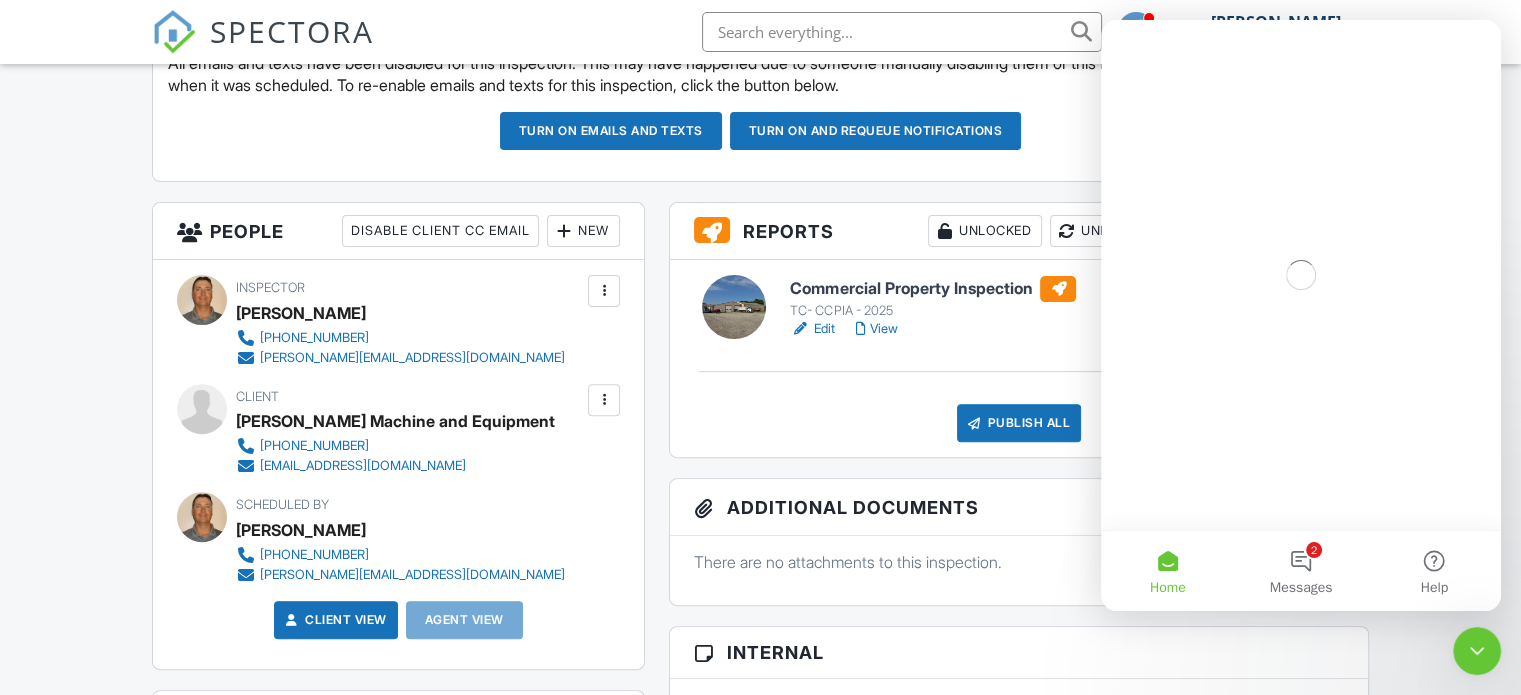 scroll, scrollTop: 0, scrollLeft: 0, axis: both 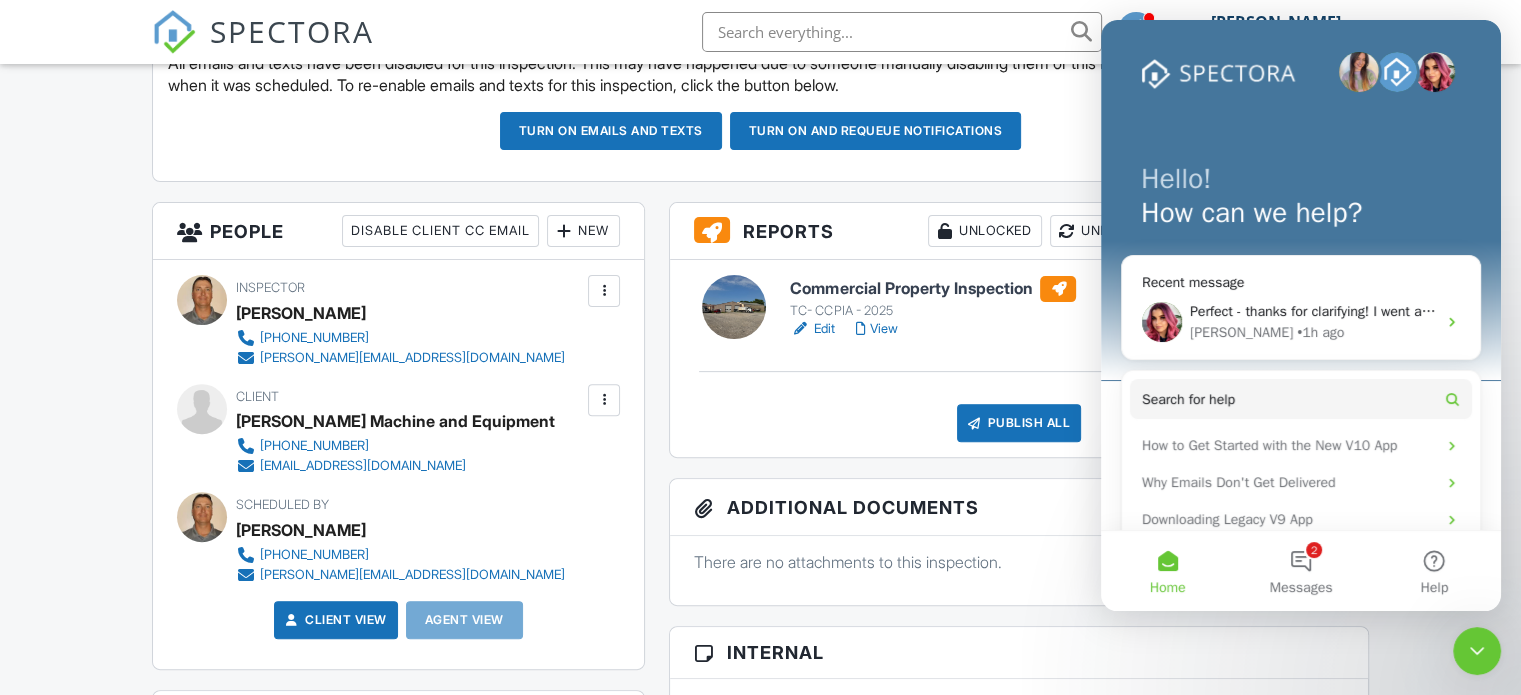 click on "Dashboard
Templates
Contacts
Metrics
Automations
Advanced
Settings
Support Center
Inspection Details
Client View
More
Property Details
Reschedule
Reorder / Copy
Share
Cancel
Delete
Print Order
Convert to V9
View Change Log
07/12/2025  9:00 am
- 12:00 pm
27781 US-30
Kensington, OH 44427
Built
1986
13444
sq. ft.
slab
+ −  Leaflet   |   © MapTiler   © OpenStreetMap contributors
All emails and texts are disabled for this inspection!
All emails and texts have been disabled for this inspection. This may have happened due to someone manually disabling them or this inspection being unconfirmed when it was scheduled. To re-enable emails and texts for this inspection, click the button below." at bounding box center (760, 972) 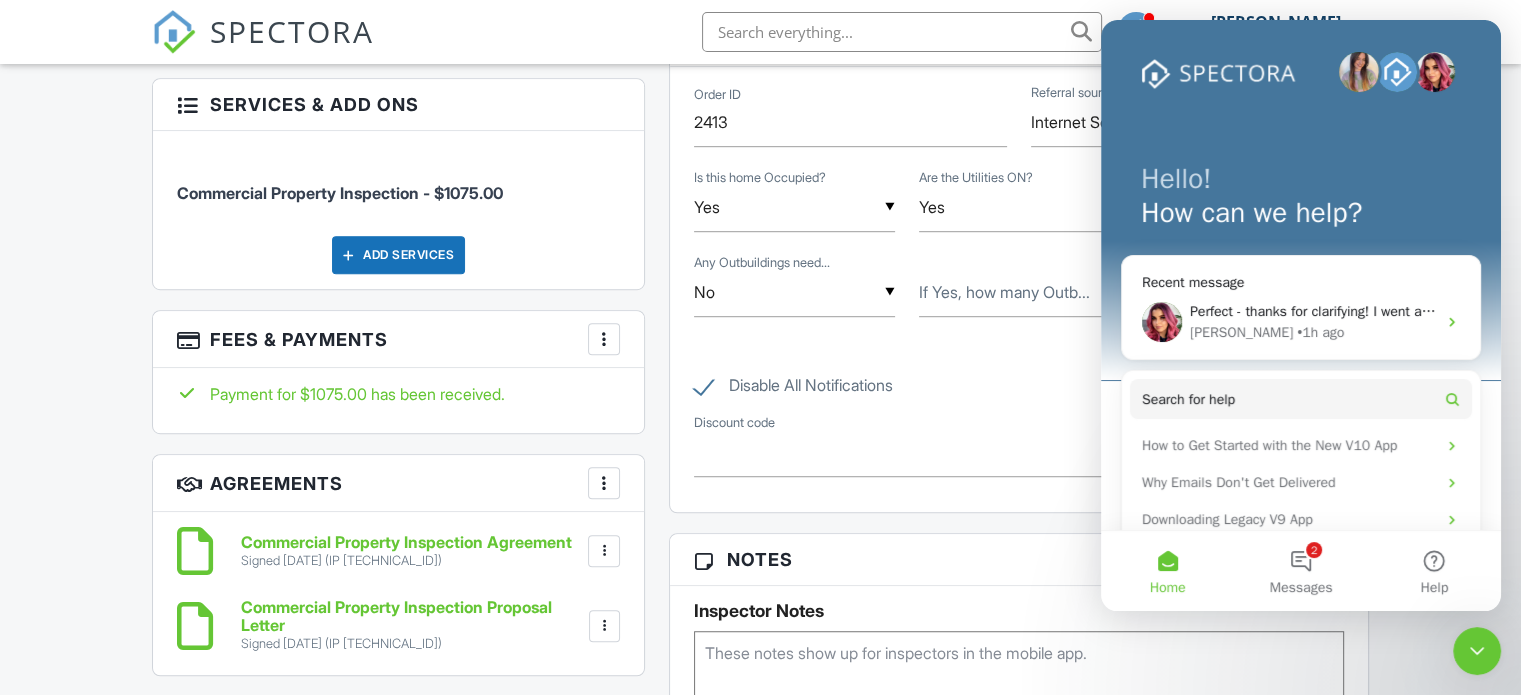 scroll, scrollTop: 1500, scrollLeft: 0, axis: vertical 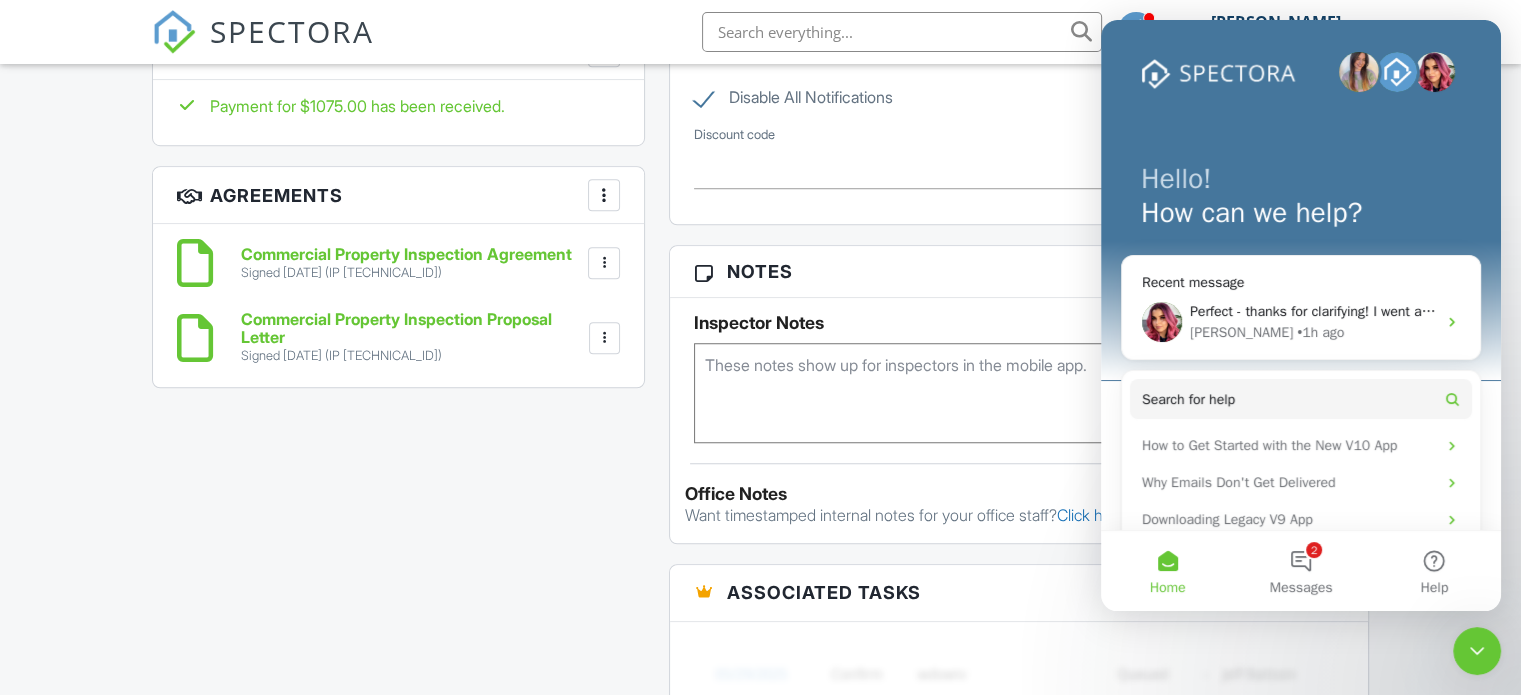 drag, startPoint x: 40, startPoint y: 7, endPoint x: 1509, endPoint y: 631, distance: 1596.038 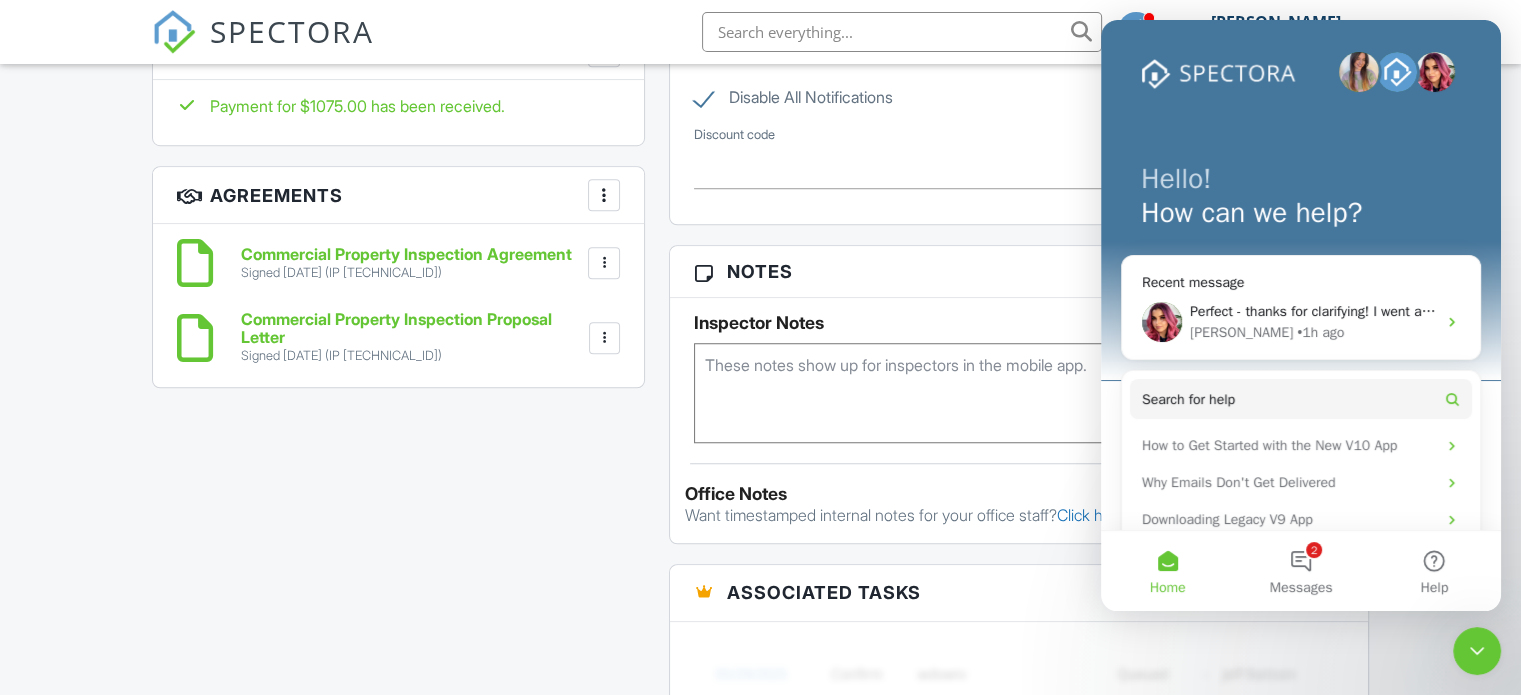 click on "Dashboard
Templates
Contacts
Metrics
Automations
Advanced
Settings
Support Center
Inspection Details
Client View
More
Property Details
Reschedule
Reorder / Copy
Share
Cancel
Delete
Print Order
Convert to V9
View Change Log
07/12/2025  9:00 am
- 12:00 pm
27781 US-30
Kensington, OH 44427
Built
1986
13444
sq. ft.
slab
+ −  Leaflet   |   © MapTiler   © OpenStreetMap contributors
All emails and texts are disabled for this inspection!
All emails and texts have been disabled for this inspection. This may have happened due to someone manually disabling them or this inspection being unconfirmed when it was scheduled. To re-enable emails and texts for this inspection, click the button below." at bounding box center [760, 72] 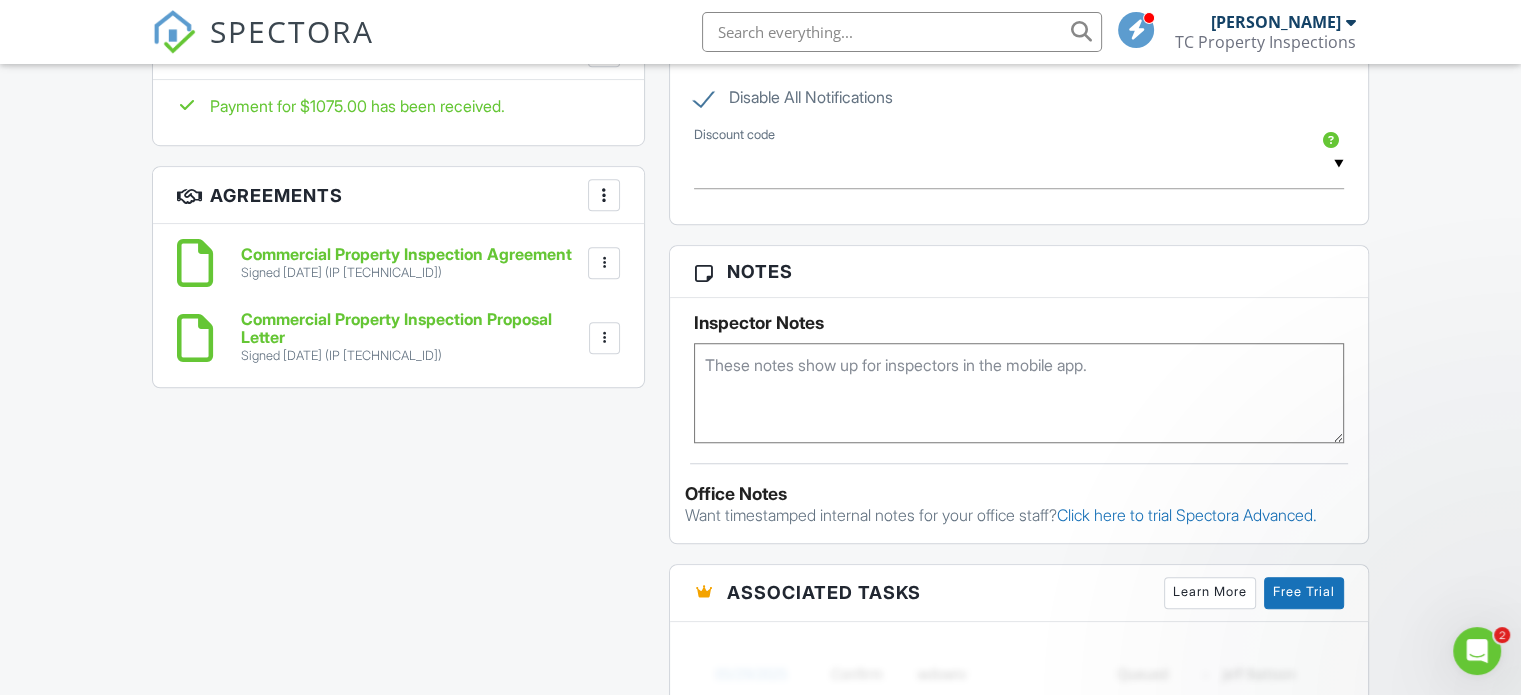 scroll, scrollTop: 0, scrollLeft: 0, axis: both 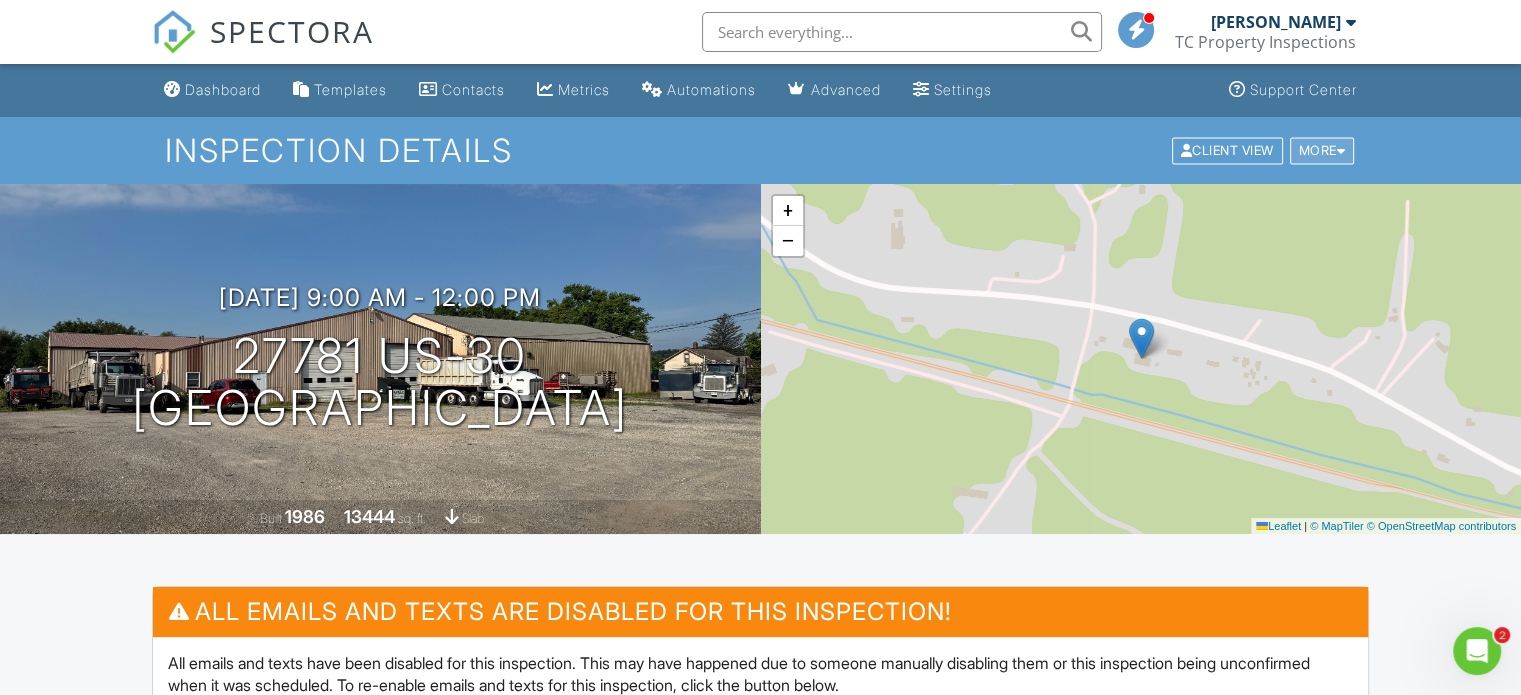 click on "More" at bounding box center (1322, 150) 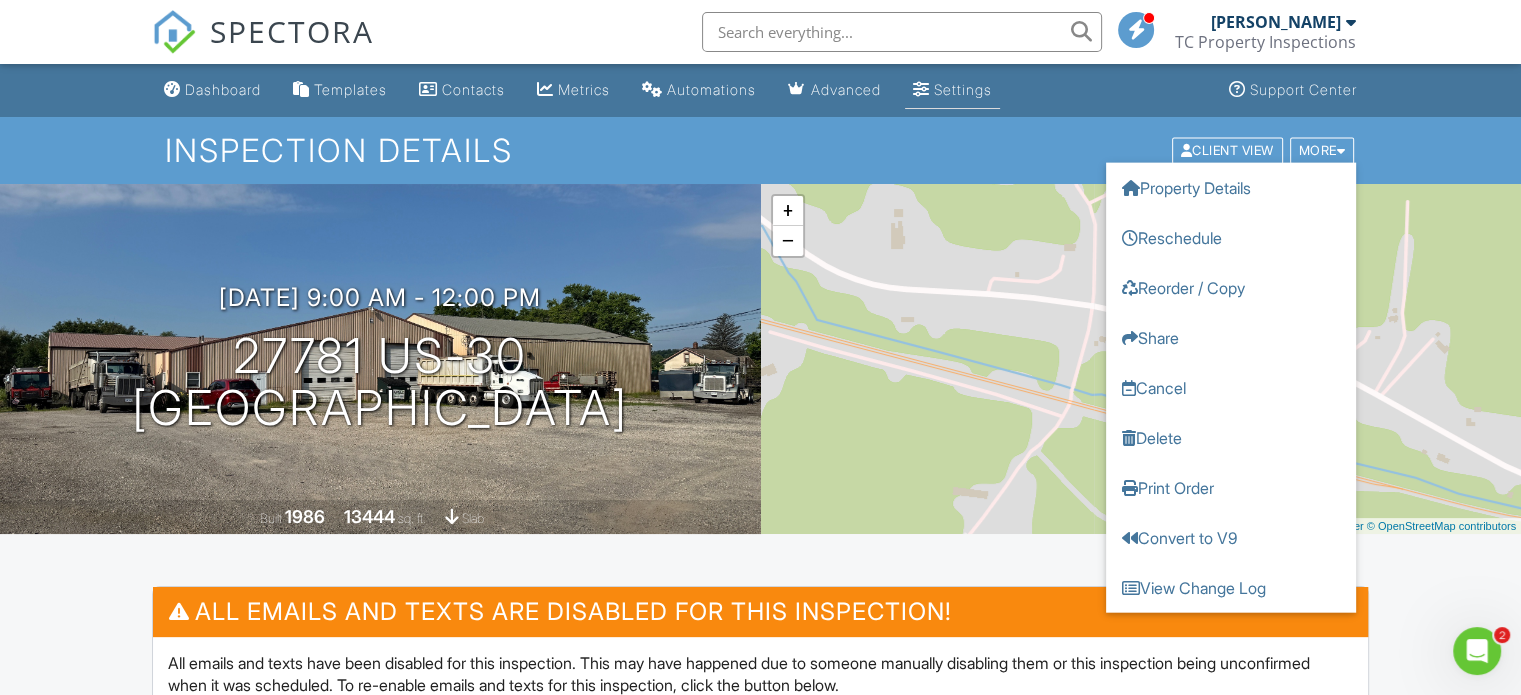 click on "Settings" at bounding box center (963, 89) 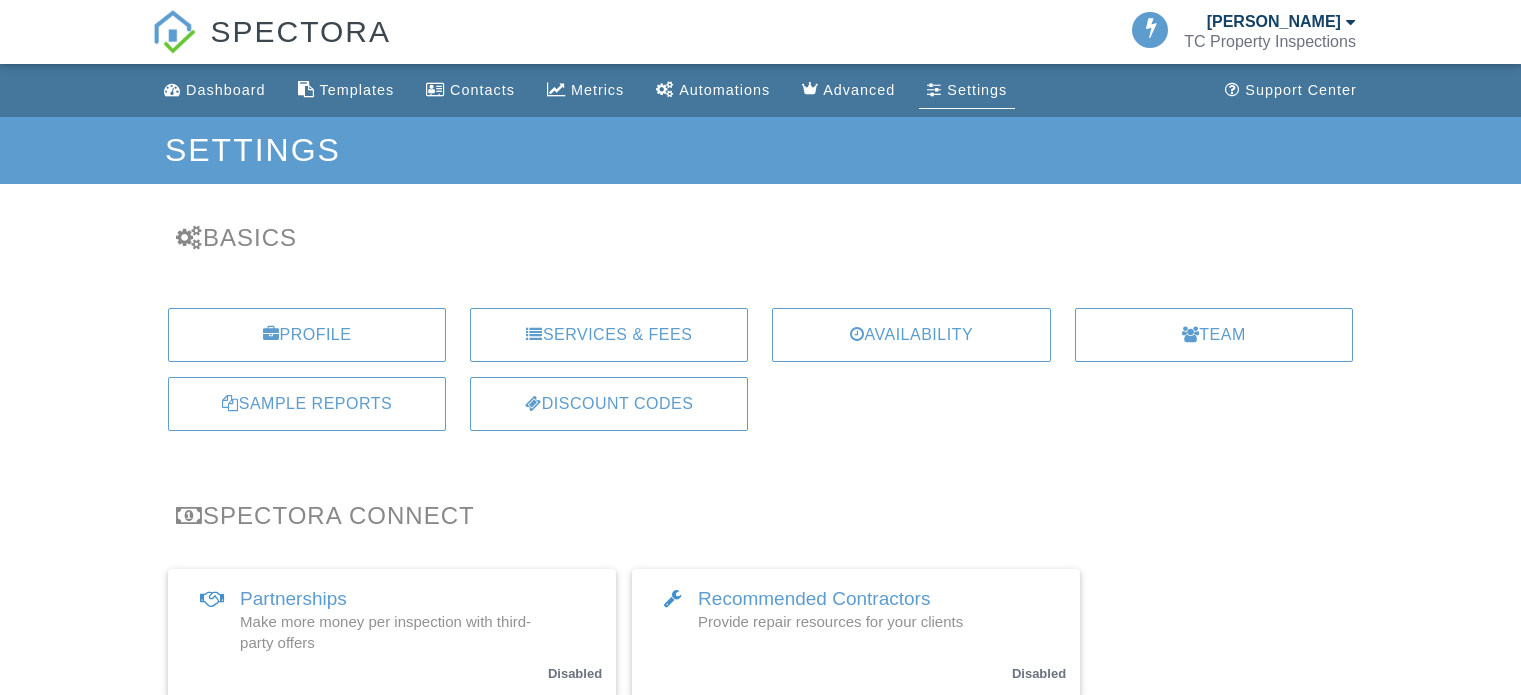 scroll, scrollTop: 0, scrollLeft: 0, axis: both 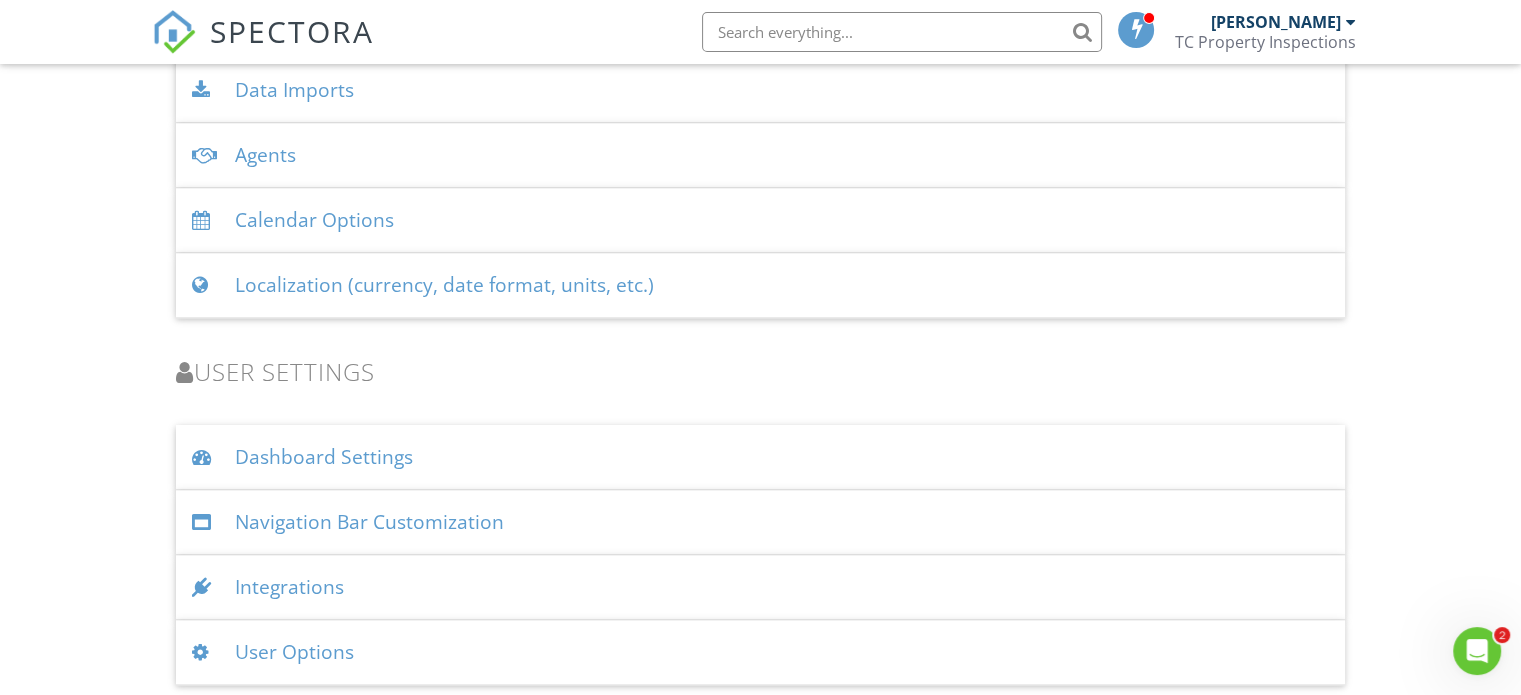 click on "User Options" at bounding box center (760, 652) 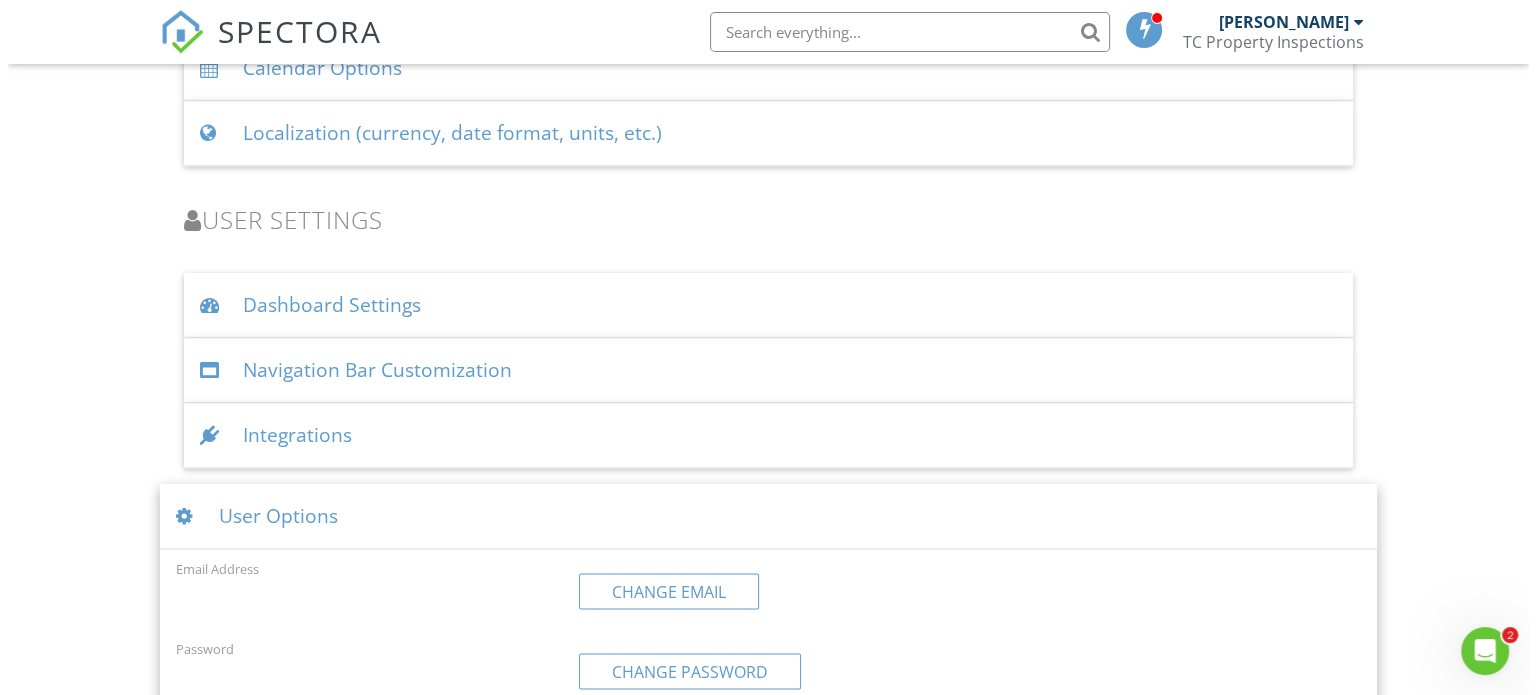 scroll, scrollTop: 3196, scrollLeft: 0, axis: vertical 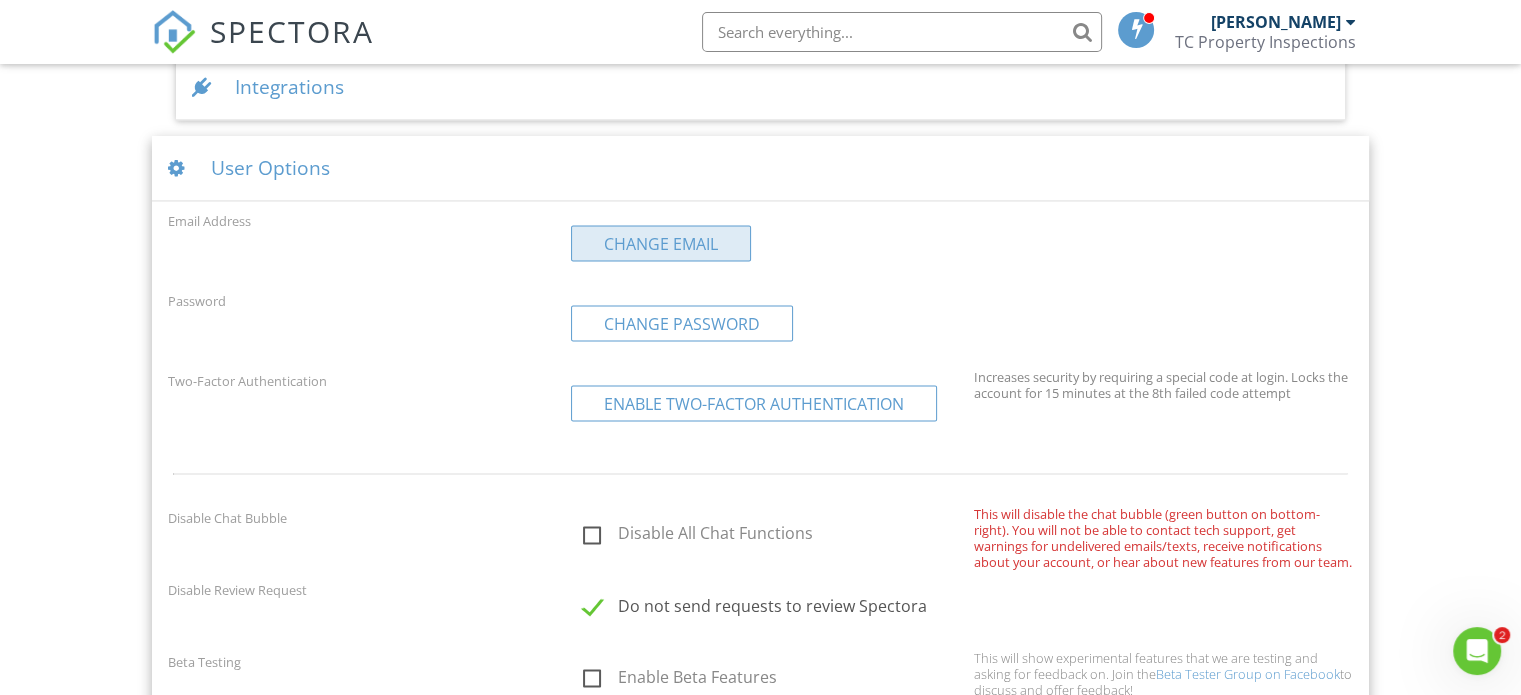 click on "Change Email" at bounding box center [661, 243] 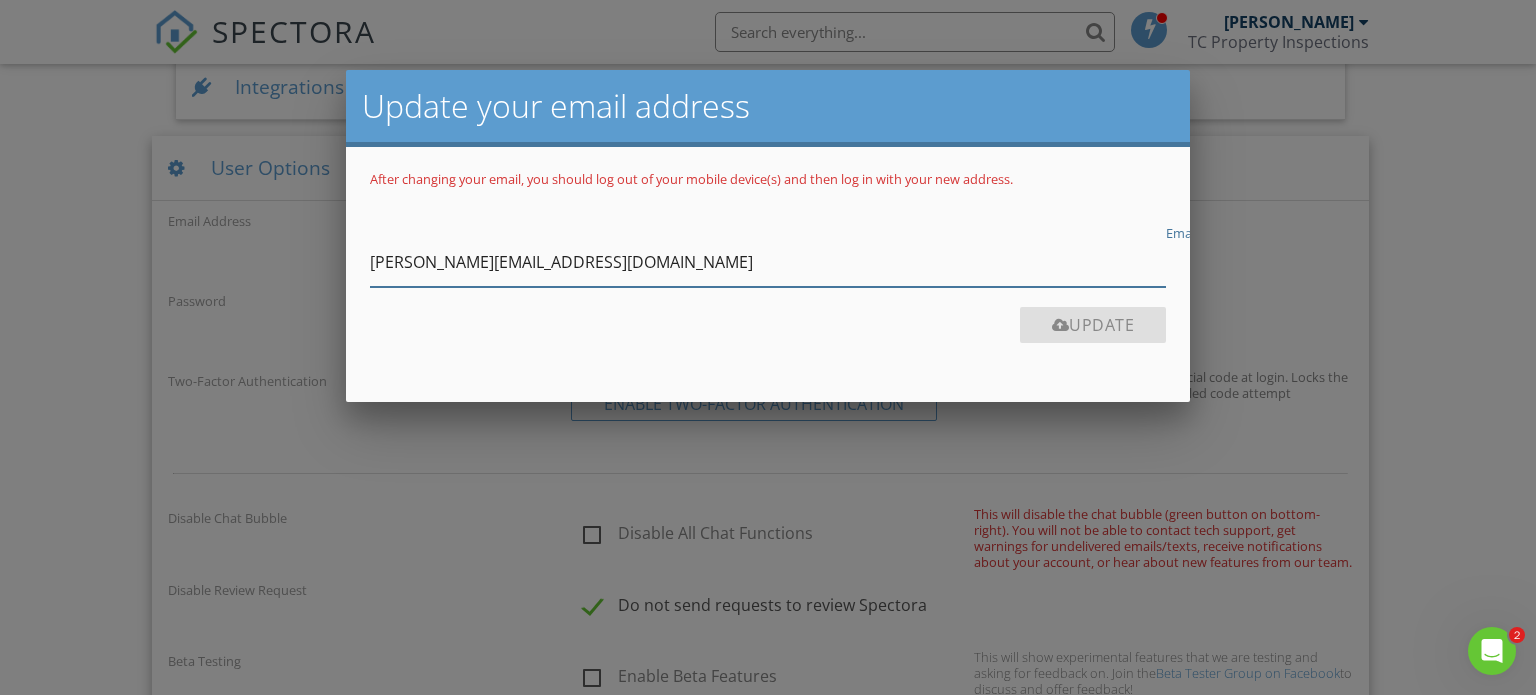 paste on "cpropertyinspector@gmail" 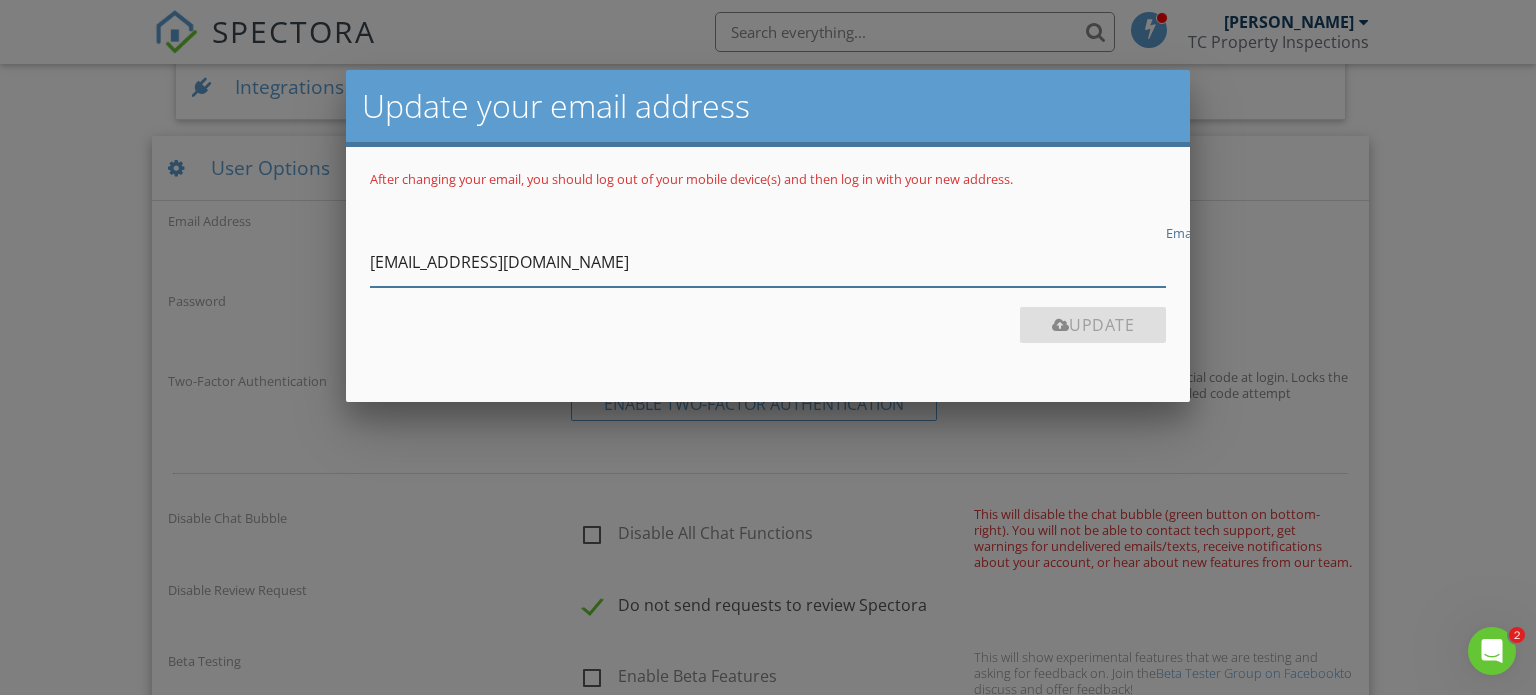 type on "tcpropertyinspector@gmail.com" 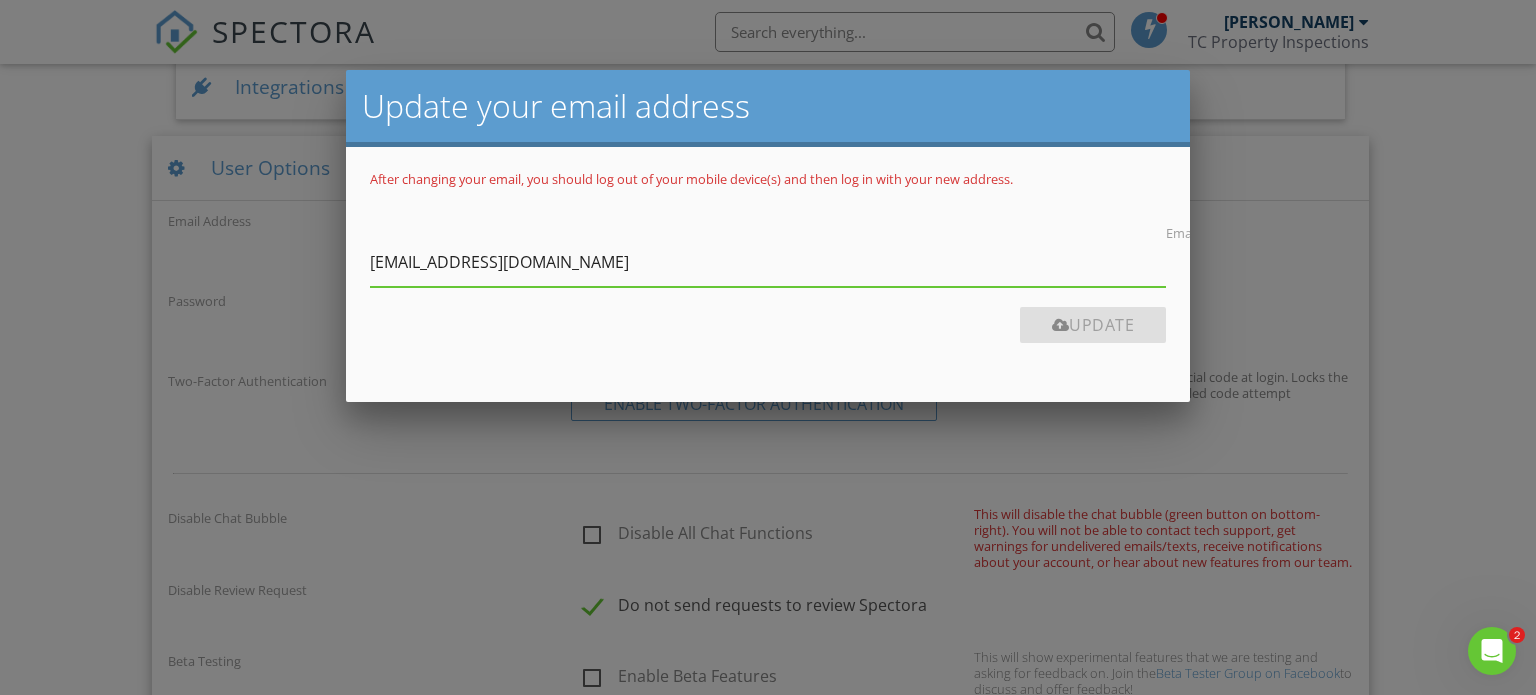 click on "Update" at bounding box center (1093, 325) 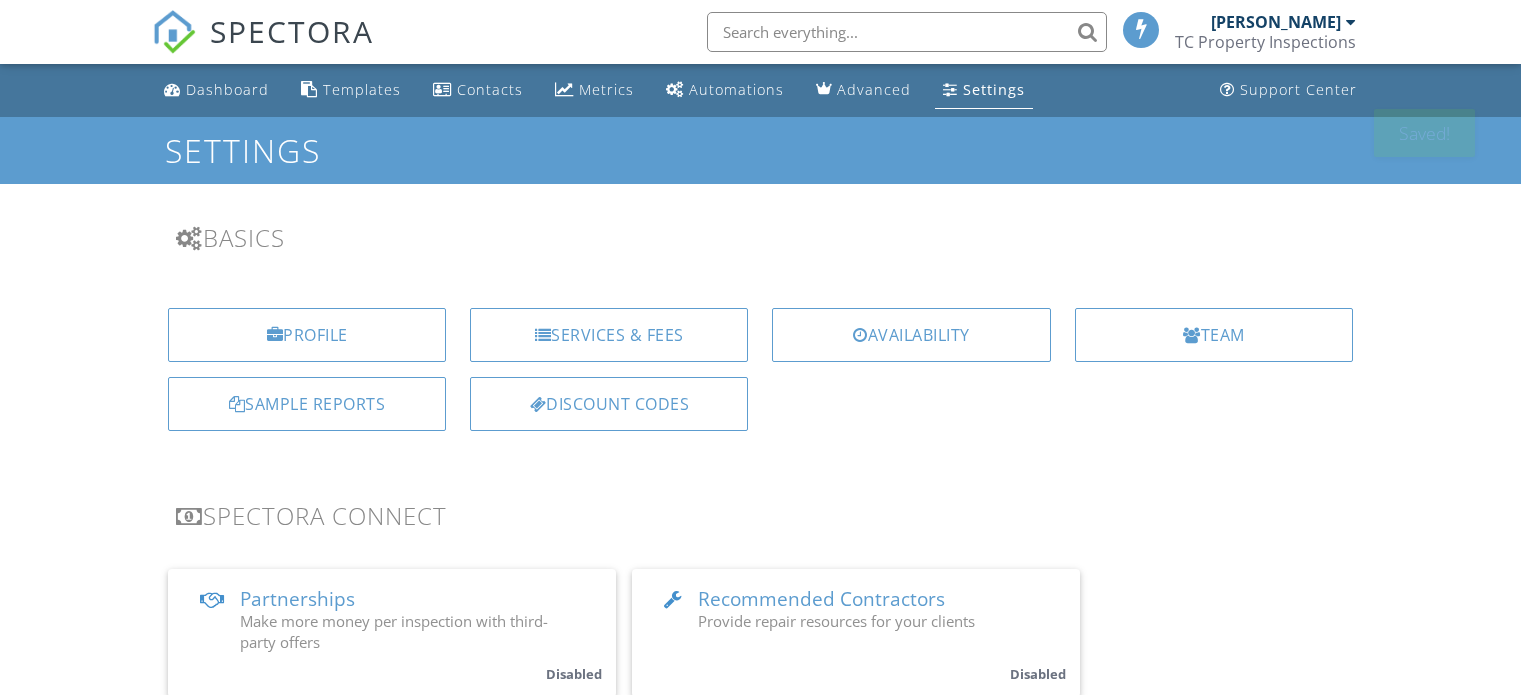 scroll, scrollTop: 0, scrollLeft: 0, axis: both 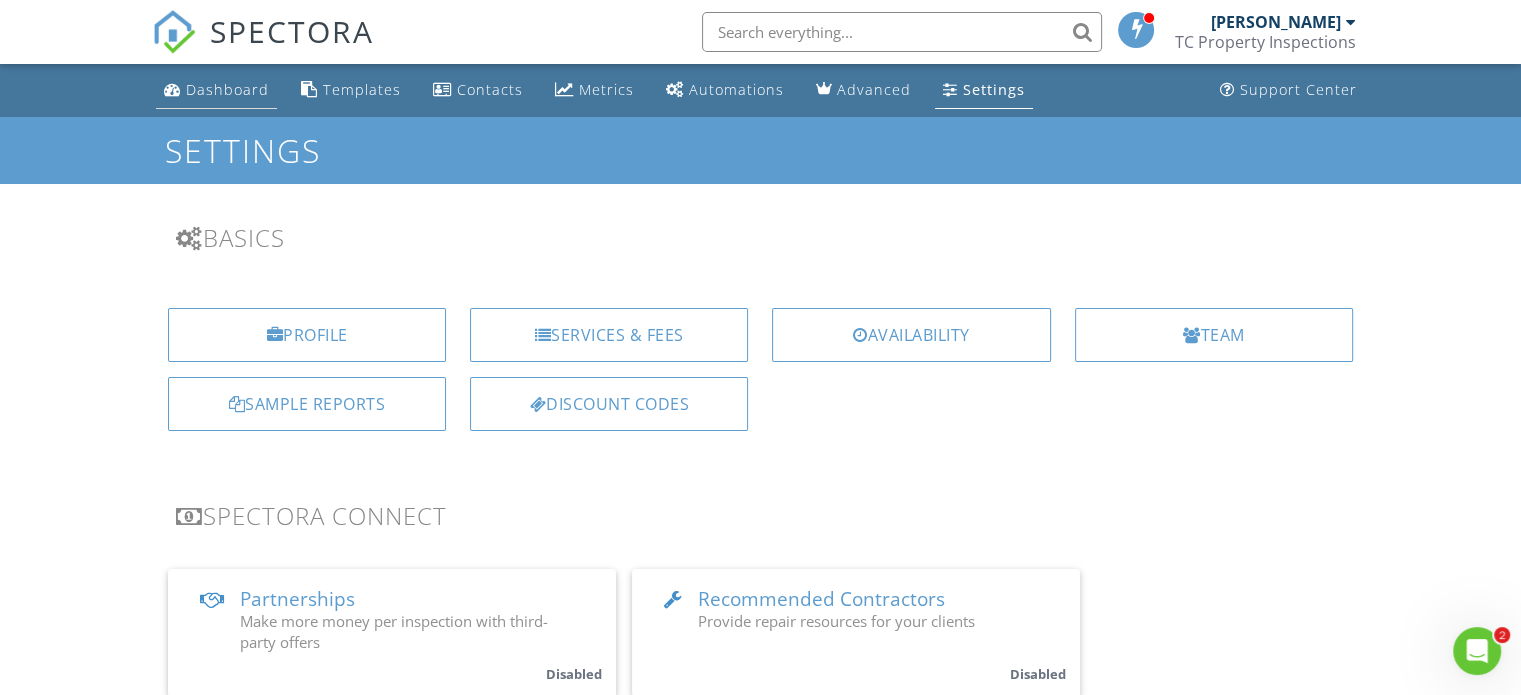 click on "Dashboard" at bounding box center [227, 89] 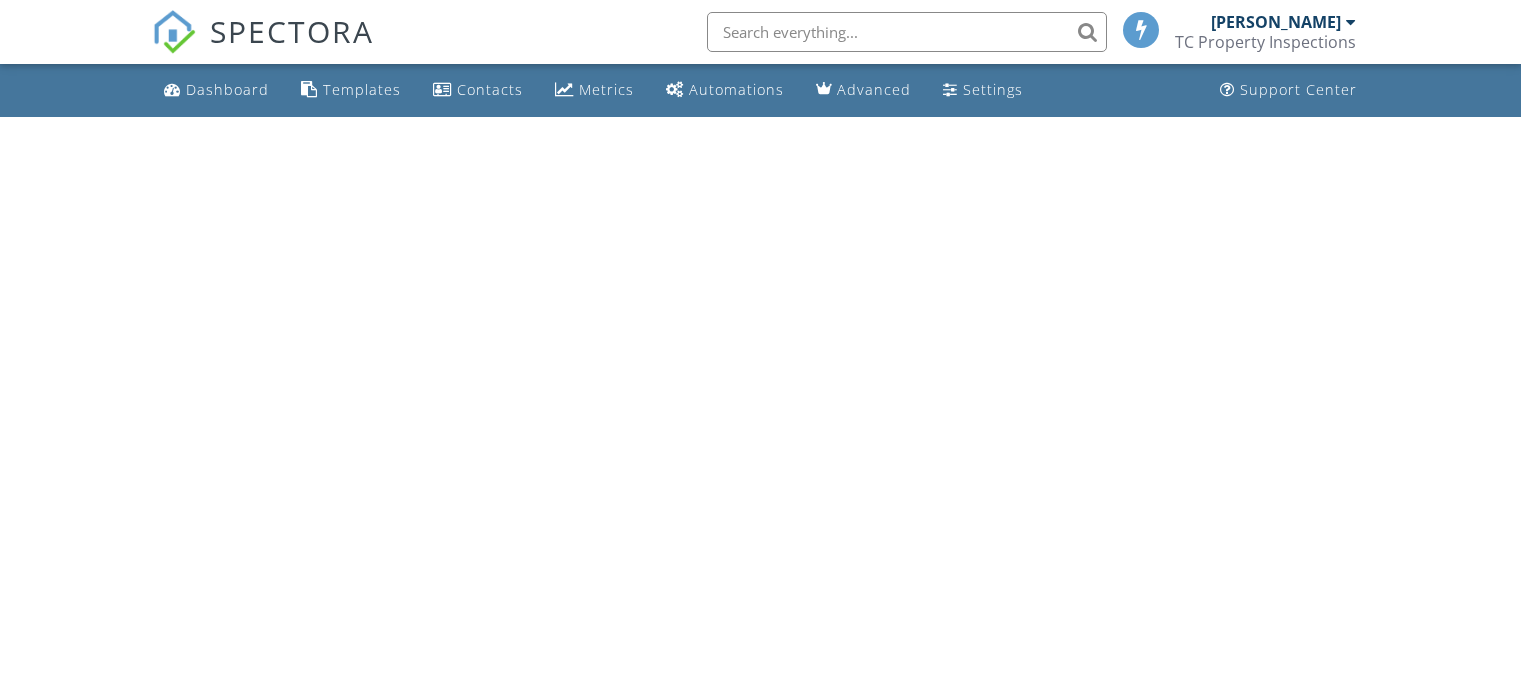 scroll, scrollTop: 0, scrollLeft: 0, axis: both 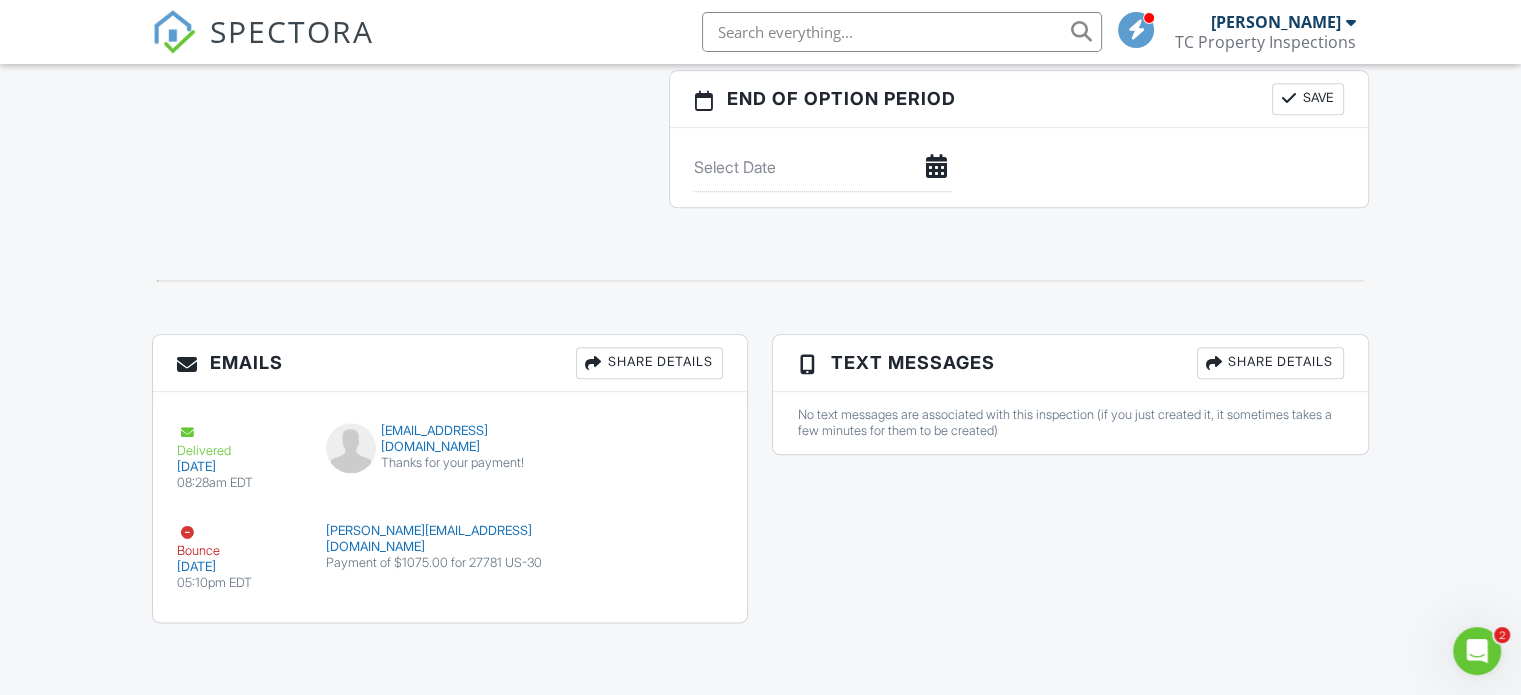 click on "Resend" at bounding box center [664, 544] 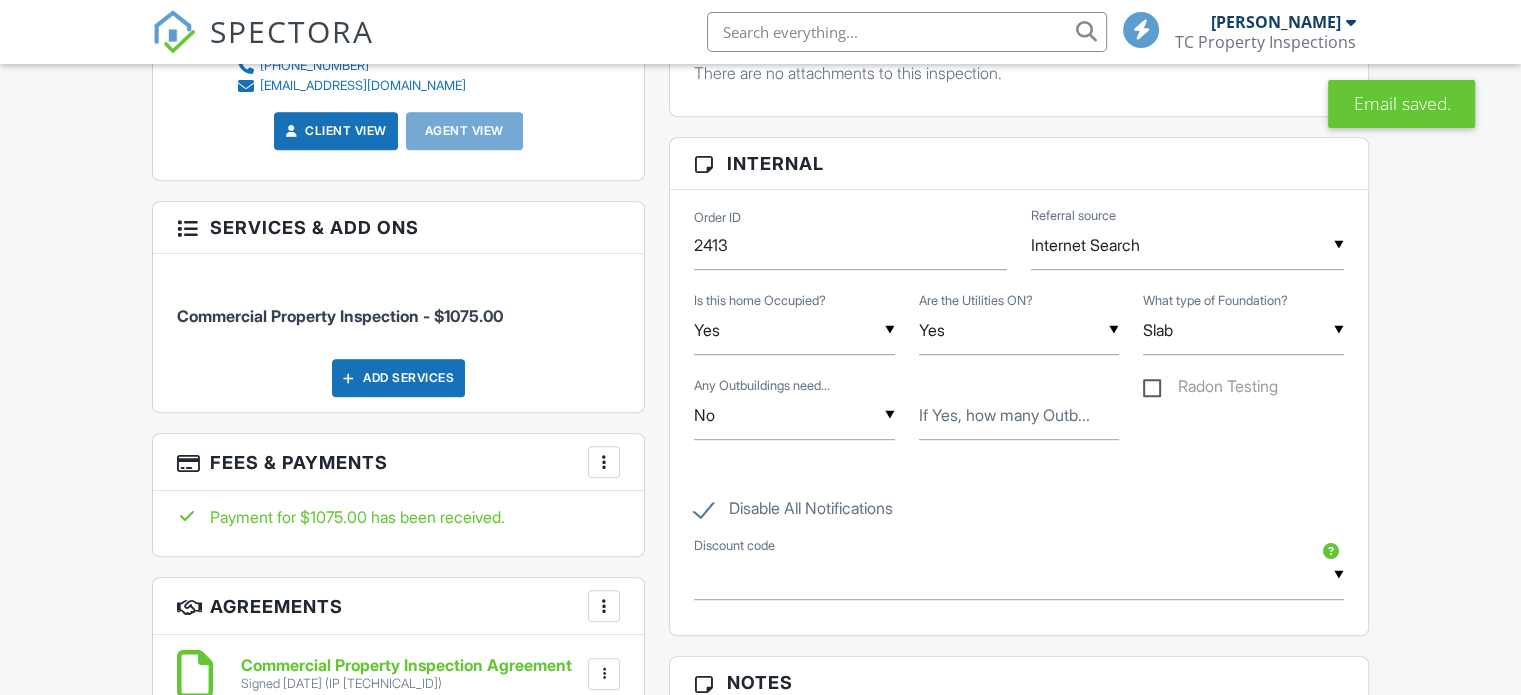 scroll, scrollTop: 2400, scrollLeft: 0, axis: vertical 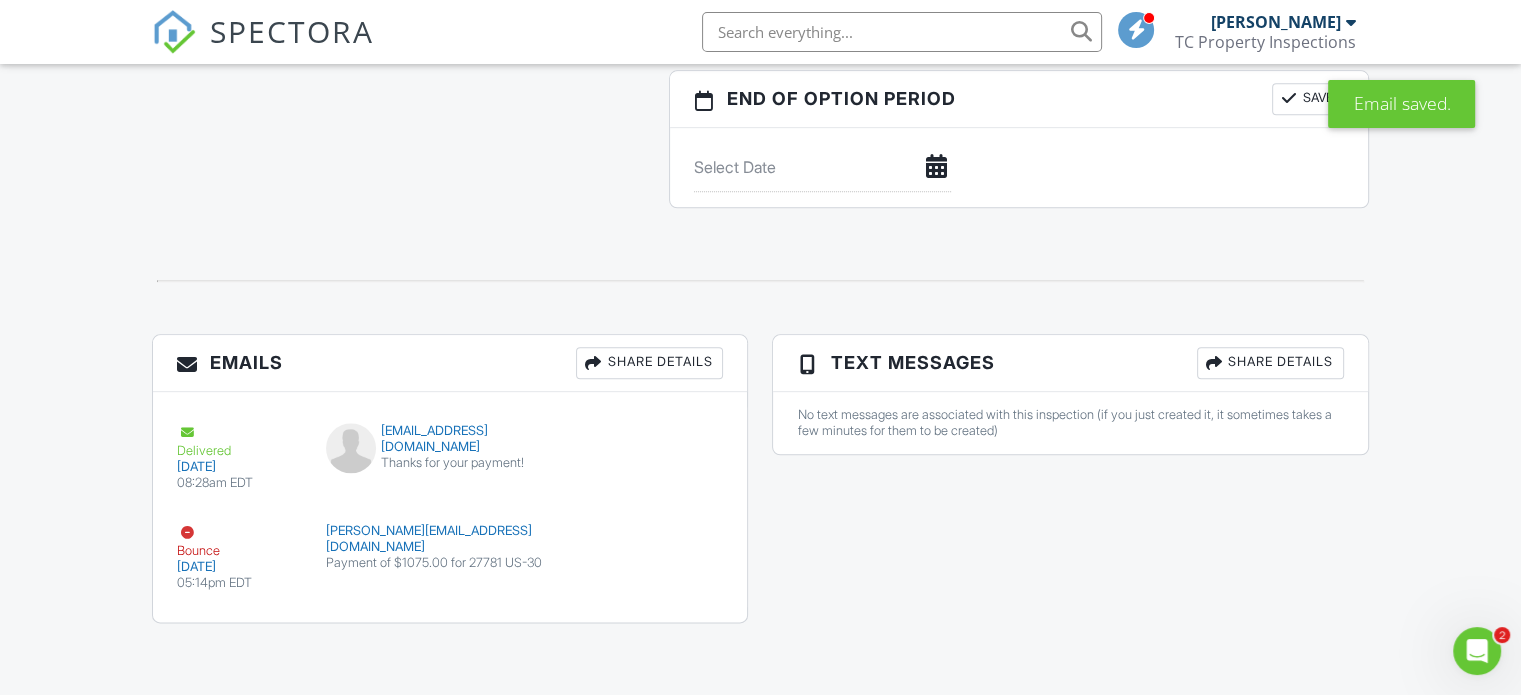 click on "Share Details" at bounding box center [649, 363] 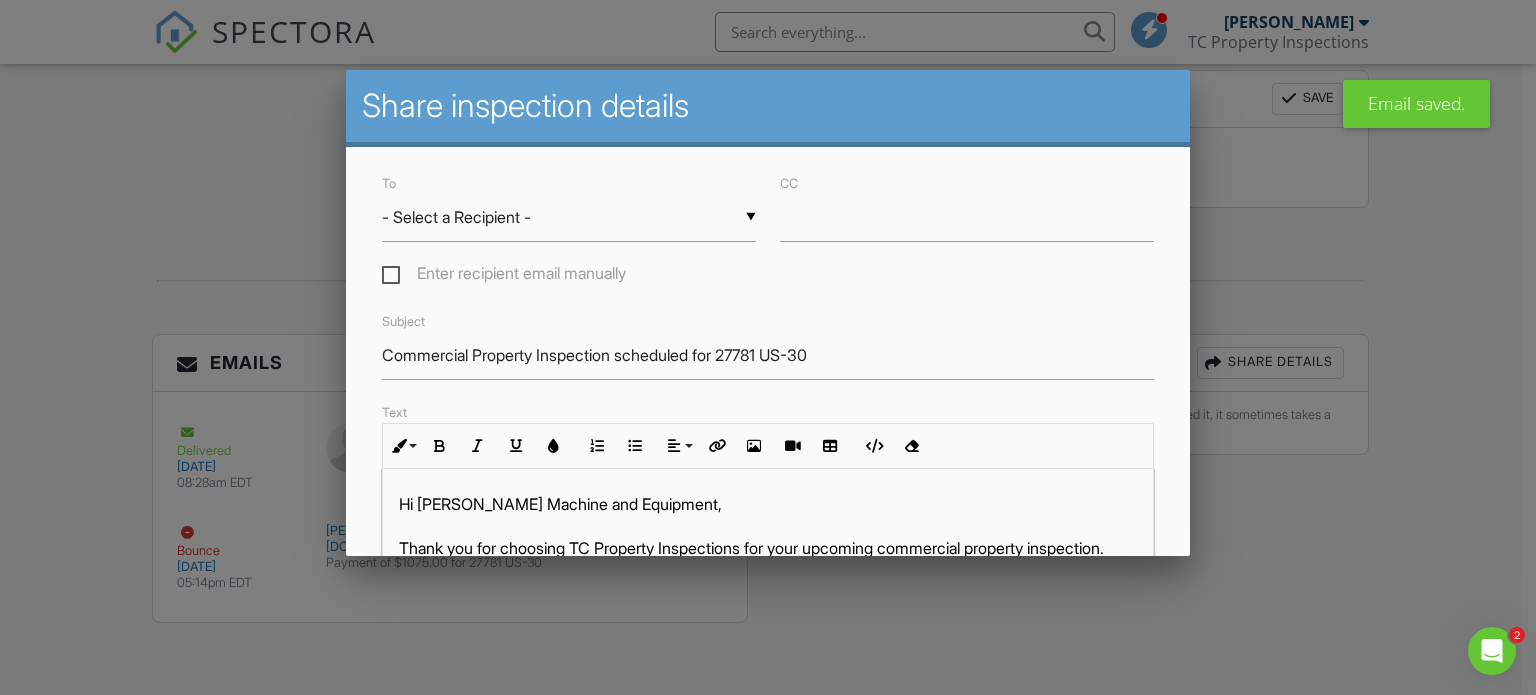 click on "▼ - Select a Recipient - - Select a Recipient - [PERSON_NAME] Machine and Equipment (Client) - Select a Recipient - [PERSON_NAME] Machine and Equipment (Client)" at bounding box center [569, 217] 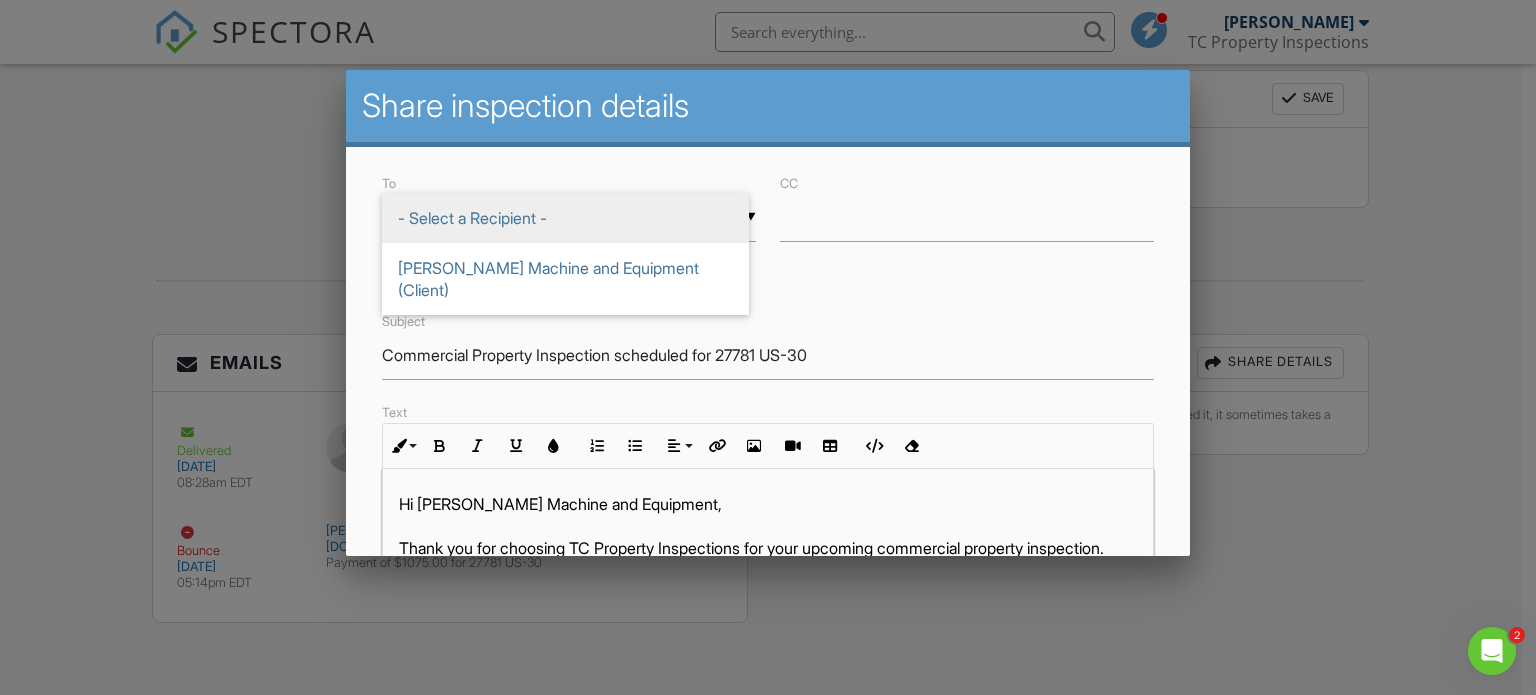 click at bounding box center [768, 334] 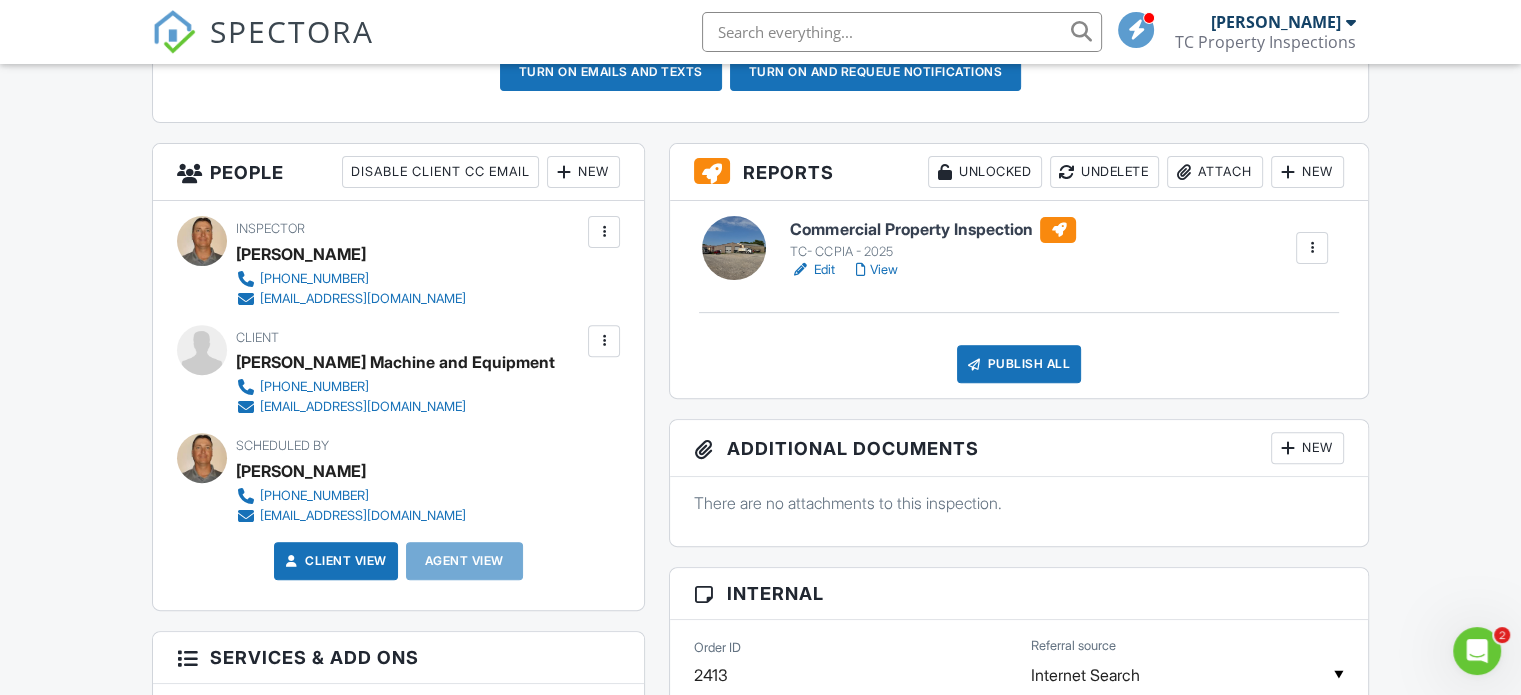 scroll, scrollTop: 700, scrollLeft: 0, axis: vertical 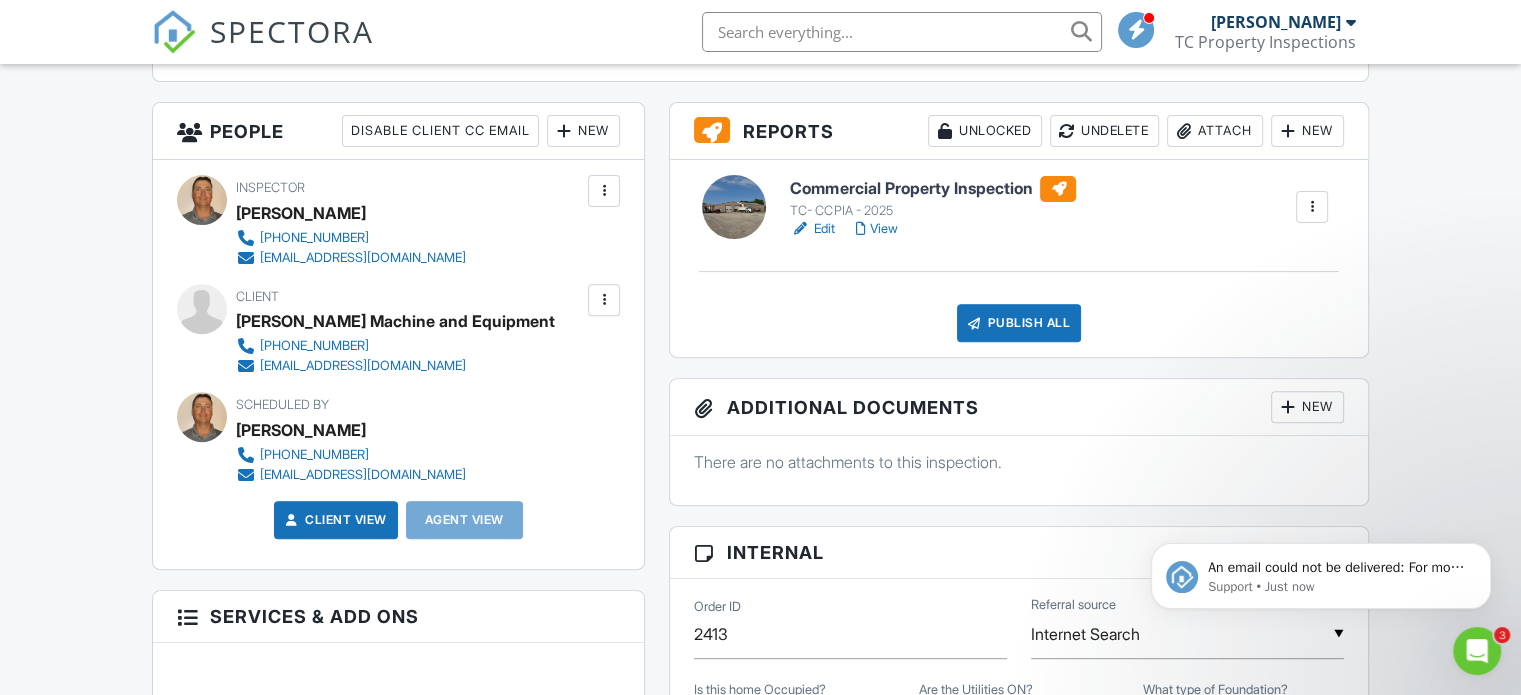 click 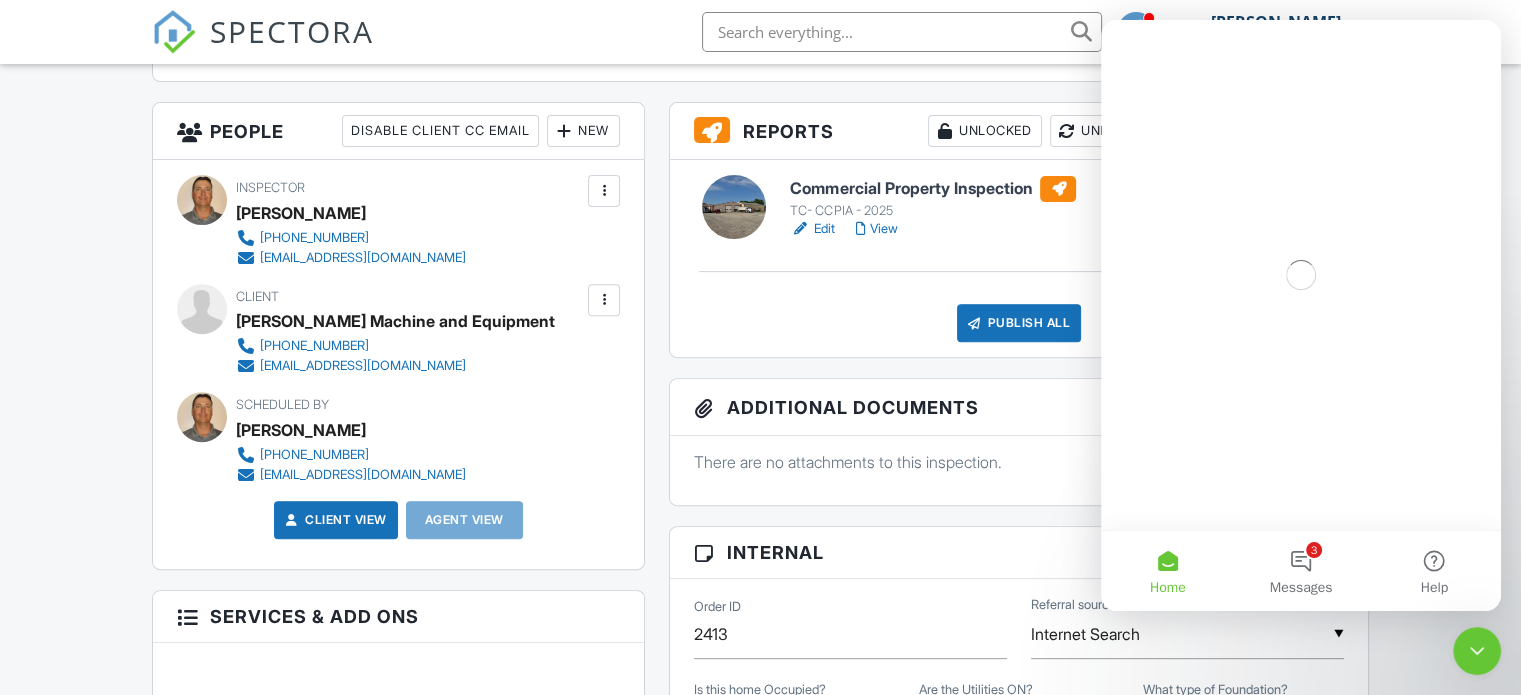 scroll, scrollTop: 0, scrollLeft: 0, axis: both 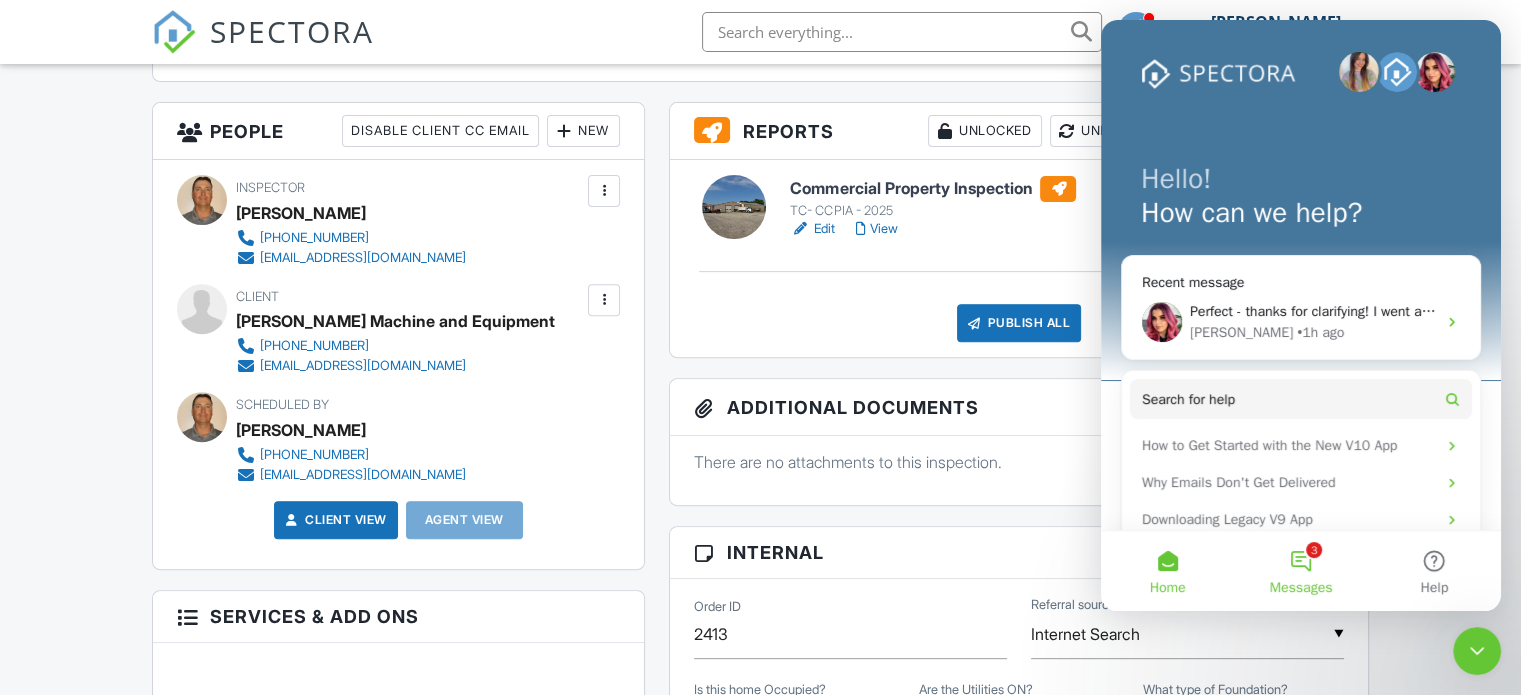 click on "3 Messages" at bounding box center (1300, 571) 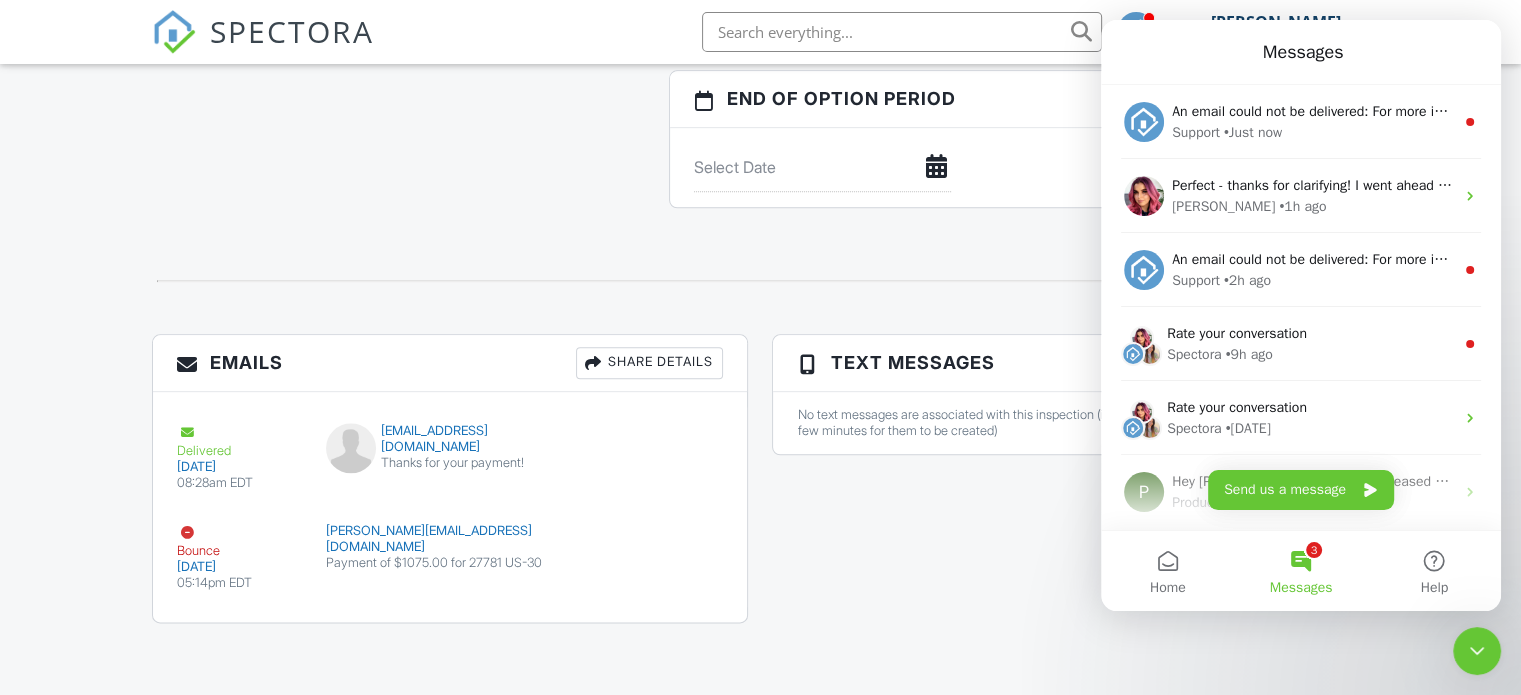 scroll, scrollTop: 2400, scrollLeft: 0, axis: vertical 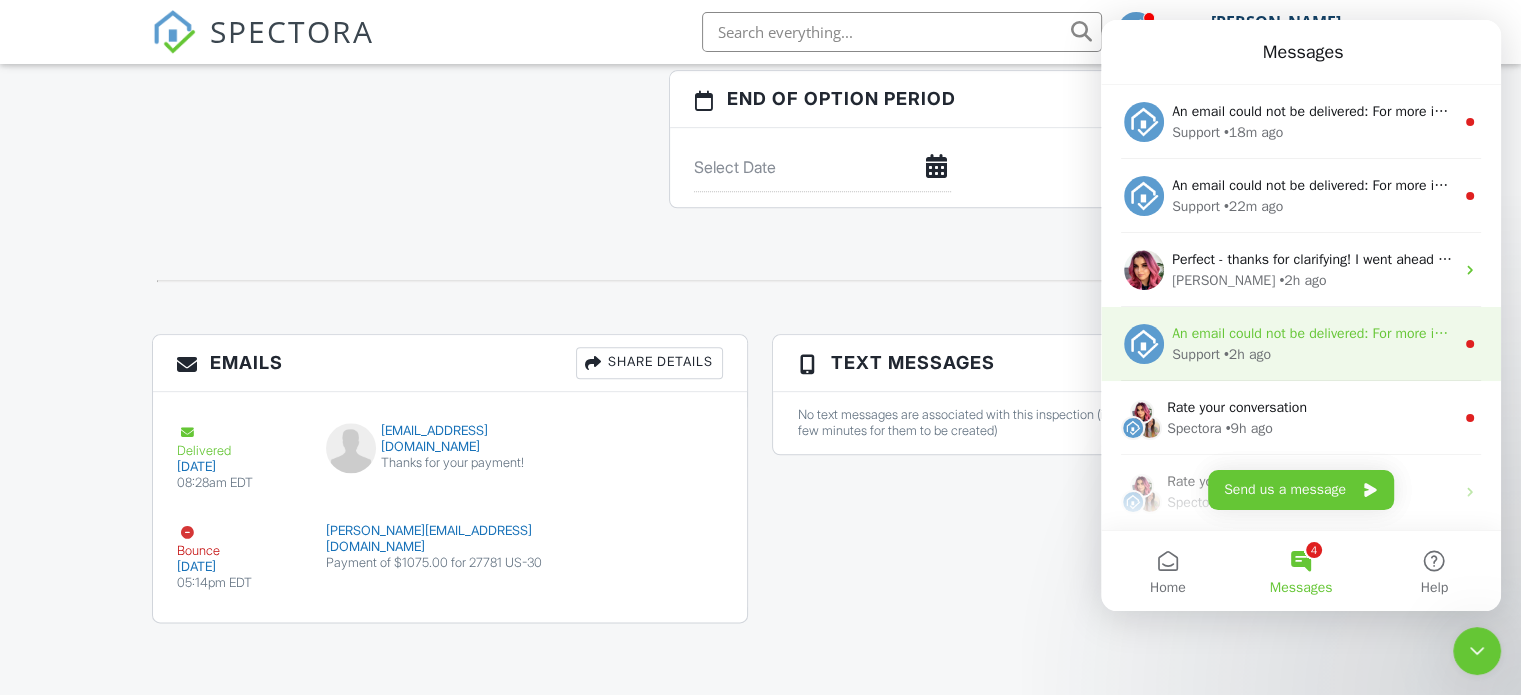 click on "An email could not be delivered:  For more information, view Why emails don't get delivered (Support Article) Support •  2h ago" at bounding box center [1301, 344] 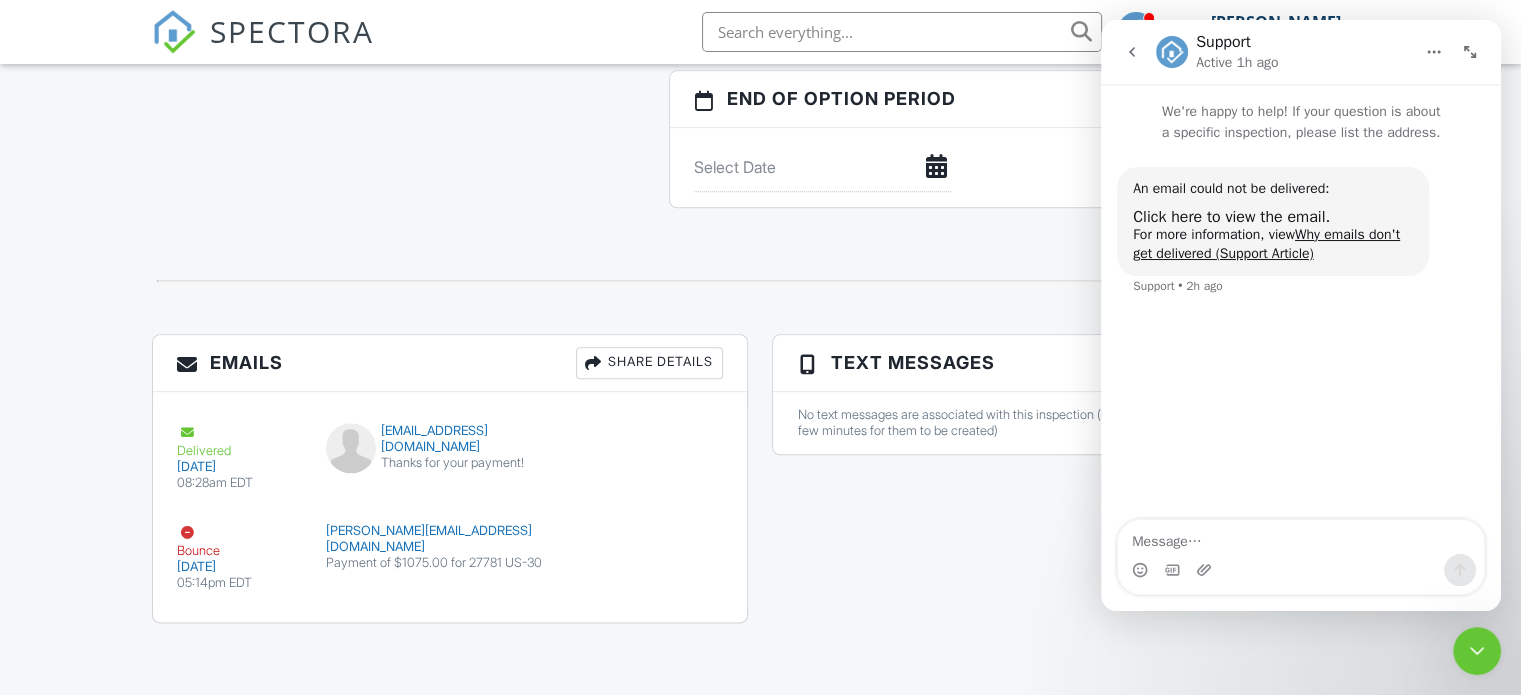 click 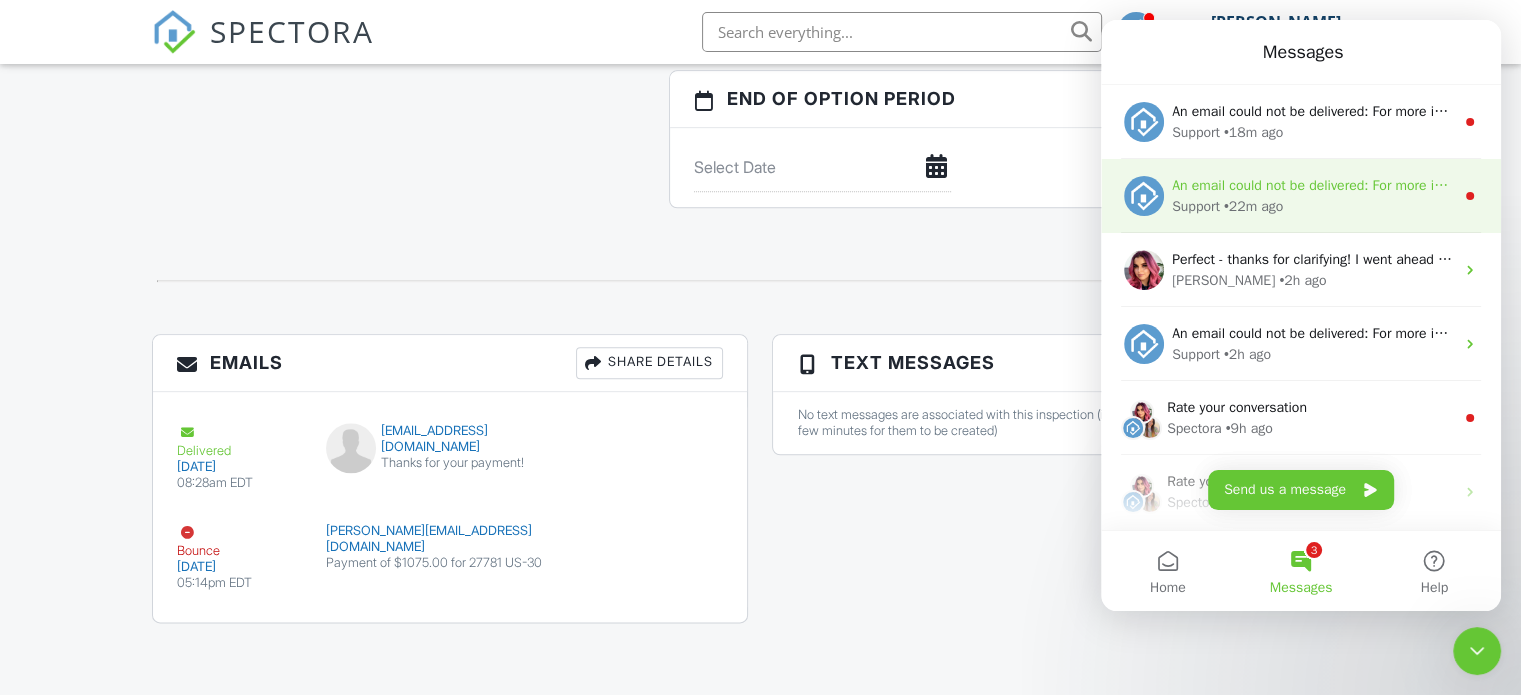 click on "An email could not be delivered:  For more information, view Why emails don't get delivered (Support Article)" at bounding box center (1500, 185) 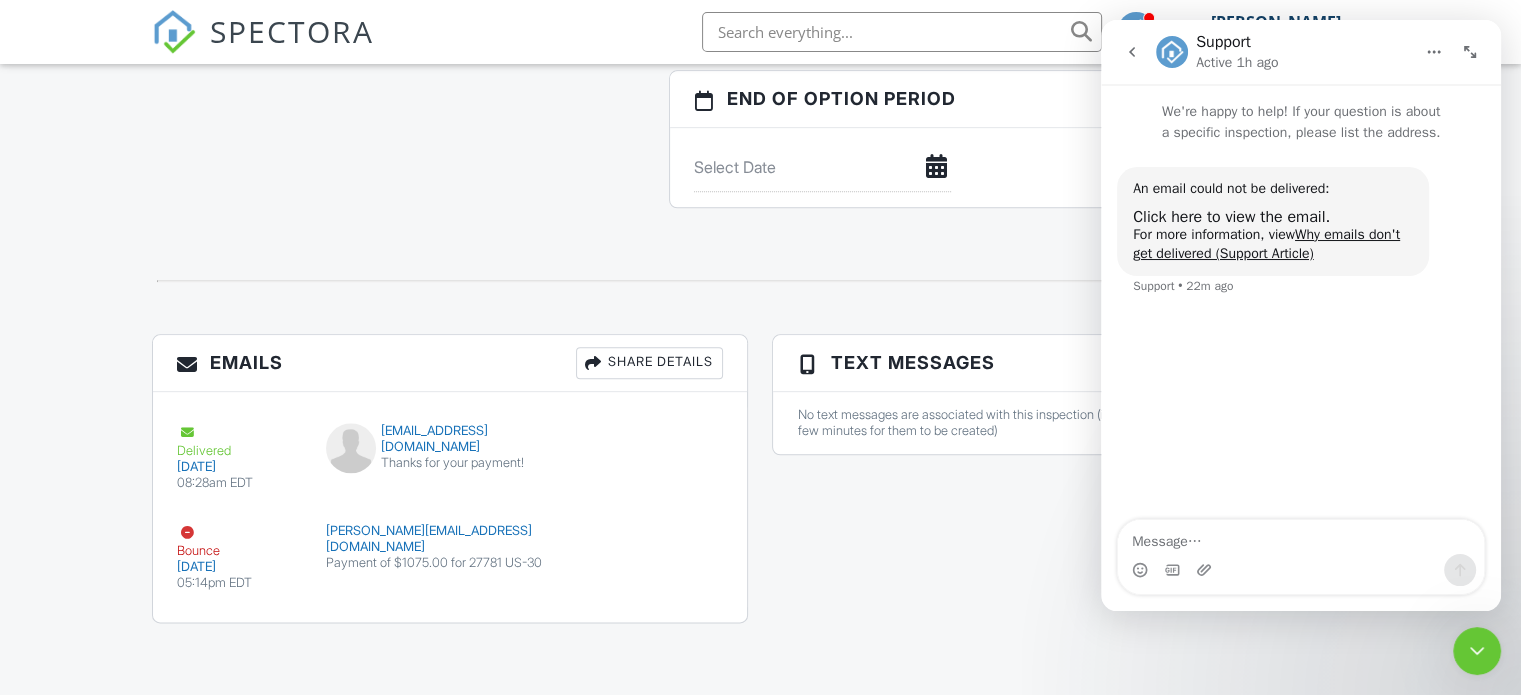 click 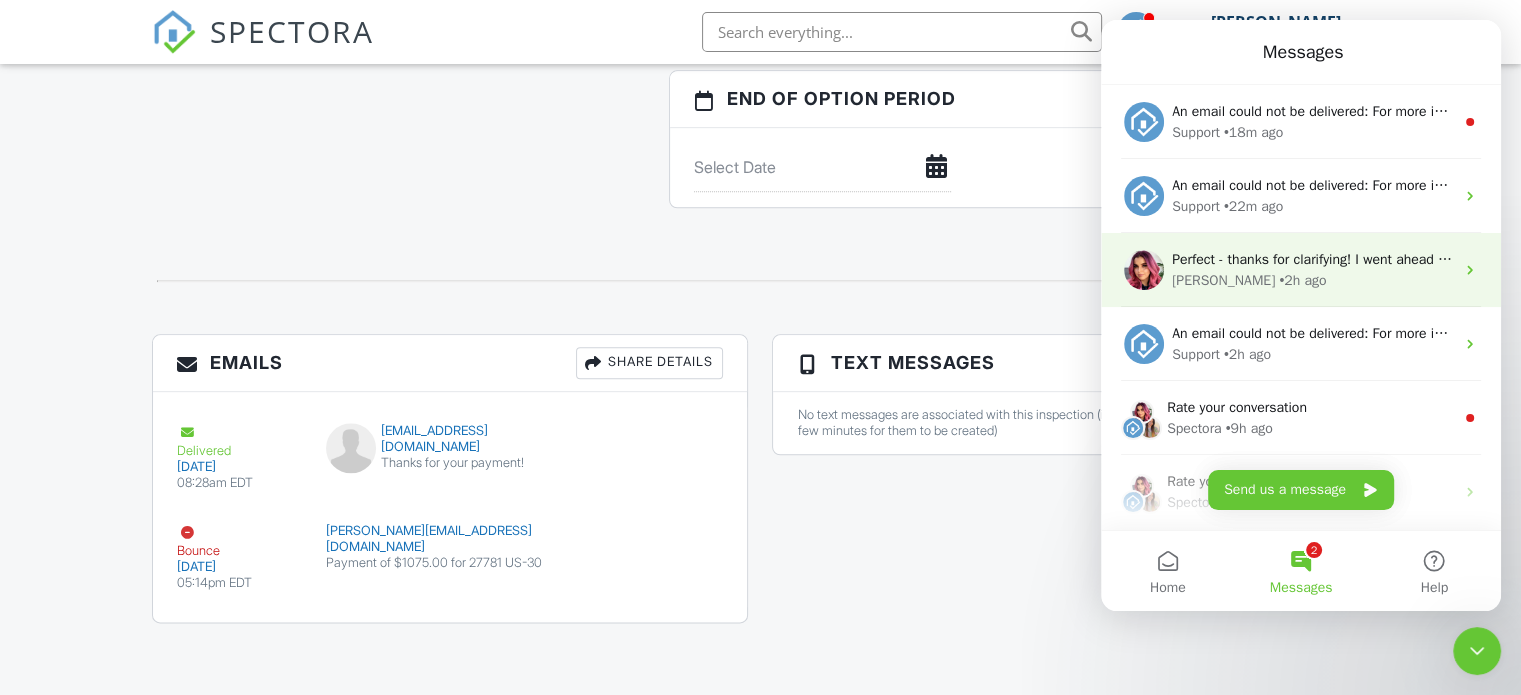 click on "Perfect - thanks for clarifying!  I went ahead and changed the email on your commercial account to [EMAIL_ADDRESS][DOMAIN_NAME]. You may want to jot that down somewhere in case you need to access that profile again in the future. ​ [EMAIL_ADDRESS][DOMAIN_NAME] should now be freed up, so you should be able to update it on this account. ​ Let me know if you run into any issues!" at bounding box center (2365, 259) 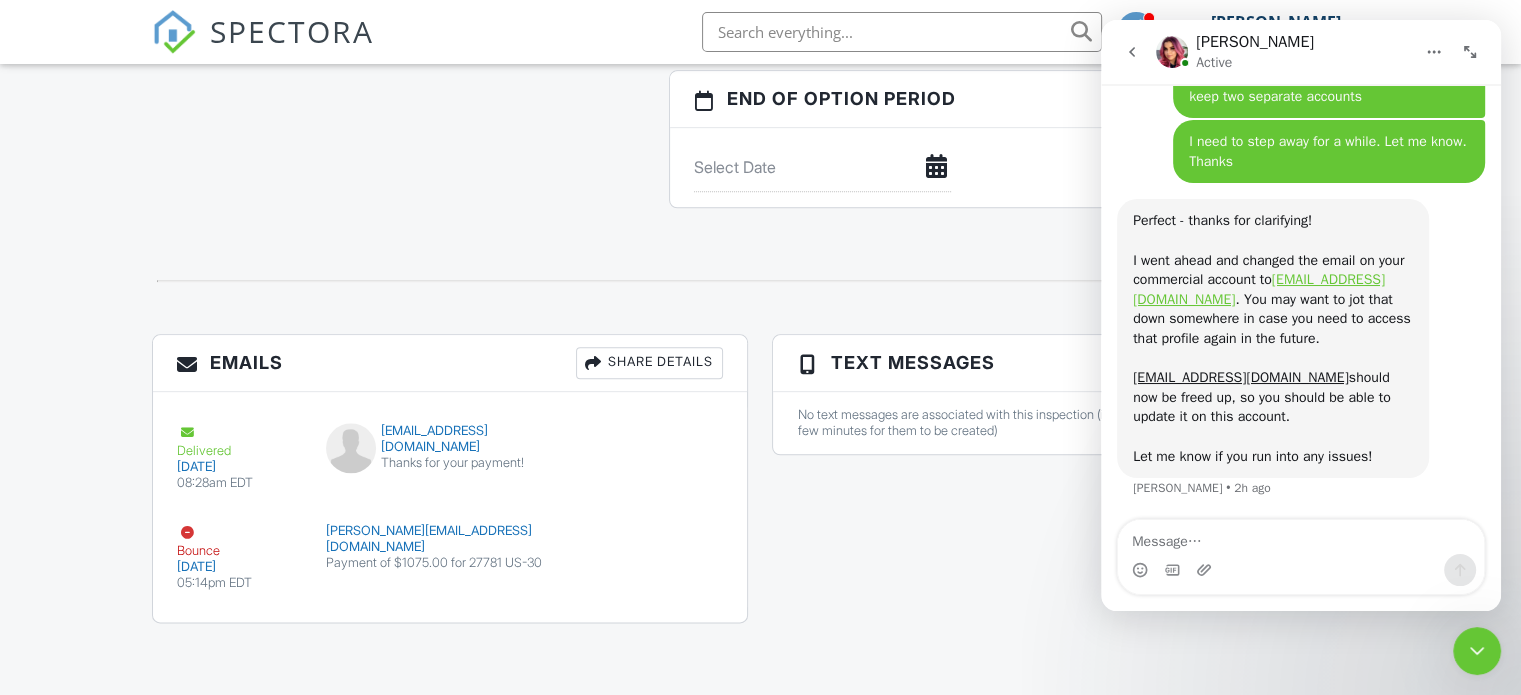 scroll, scrollTop: 2309, scrollLeft: 0, axis: vertical 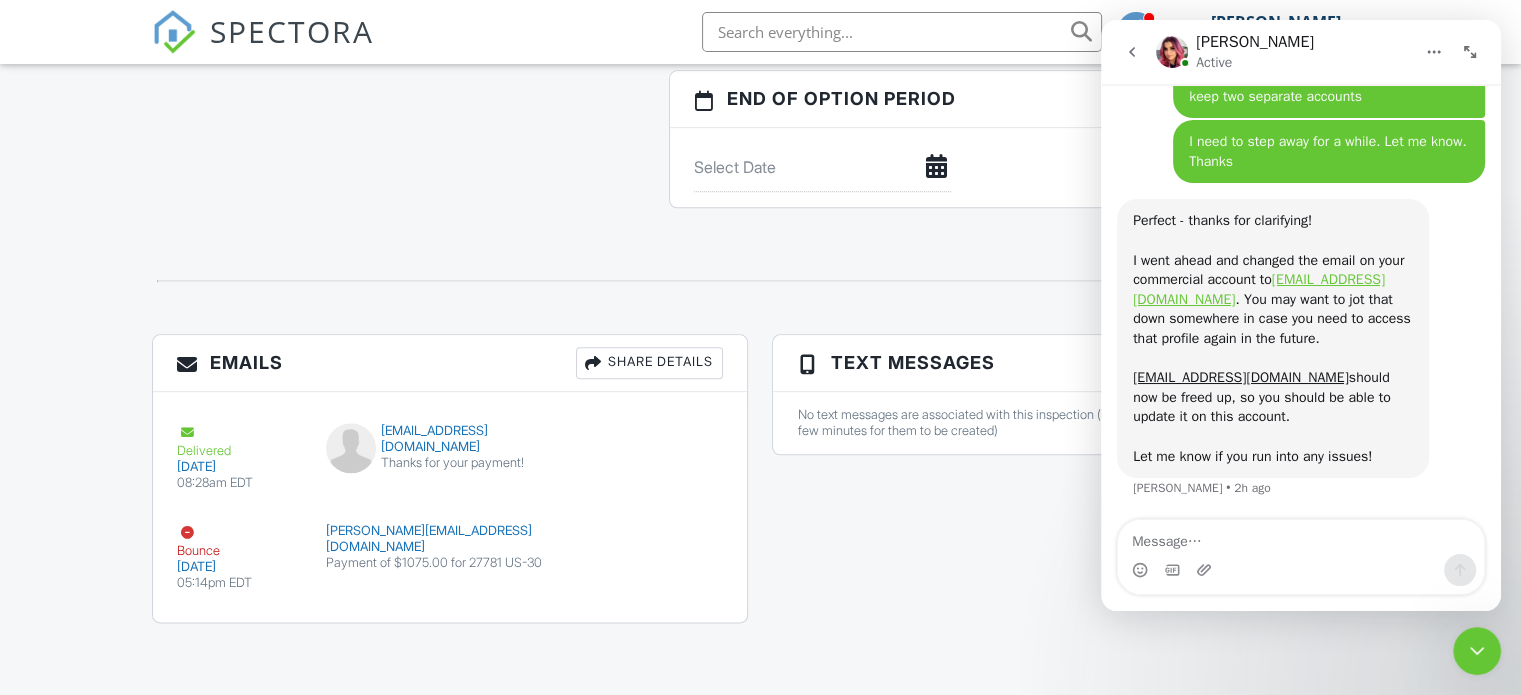 click 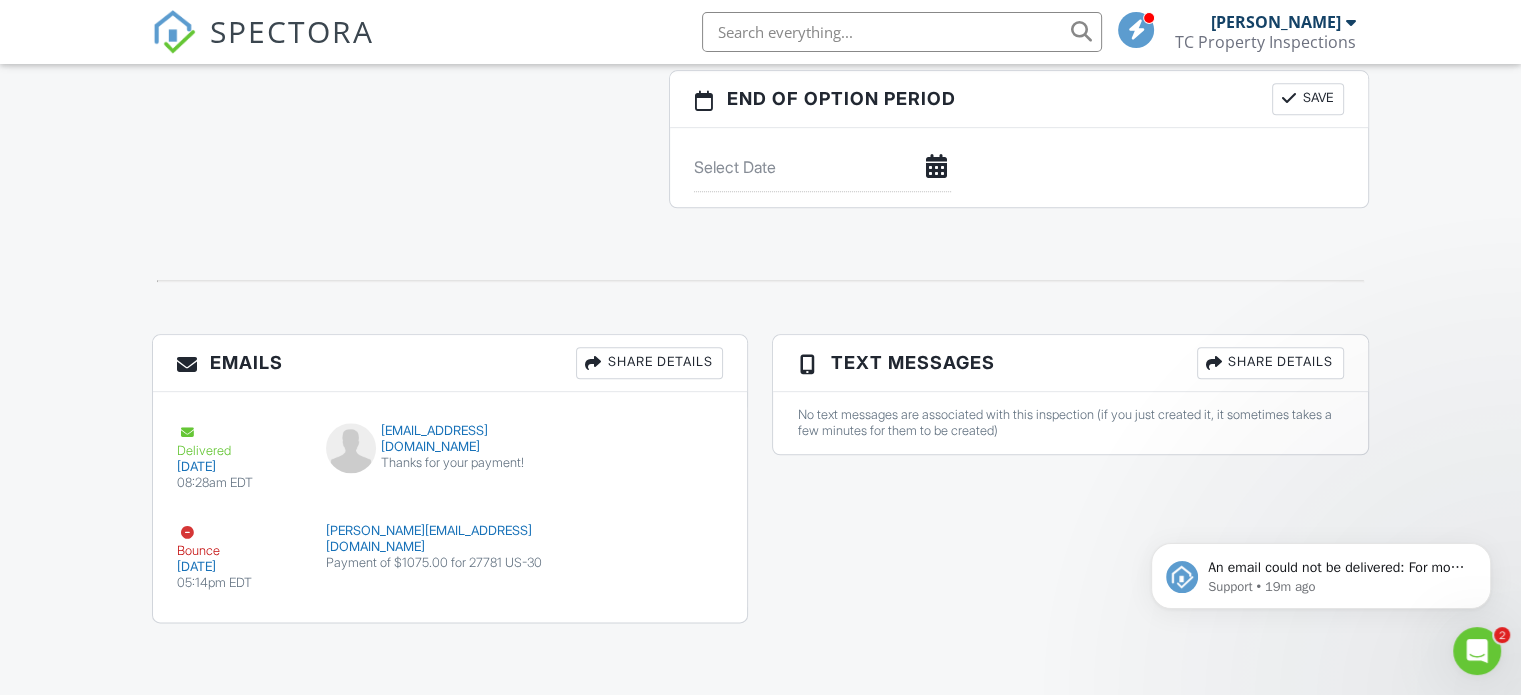 scroll, scrollTop: 0, scrollLeft: 0, axis: both 